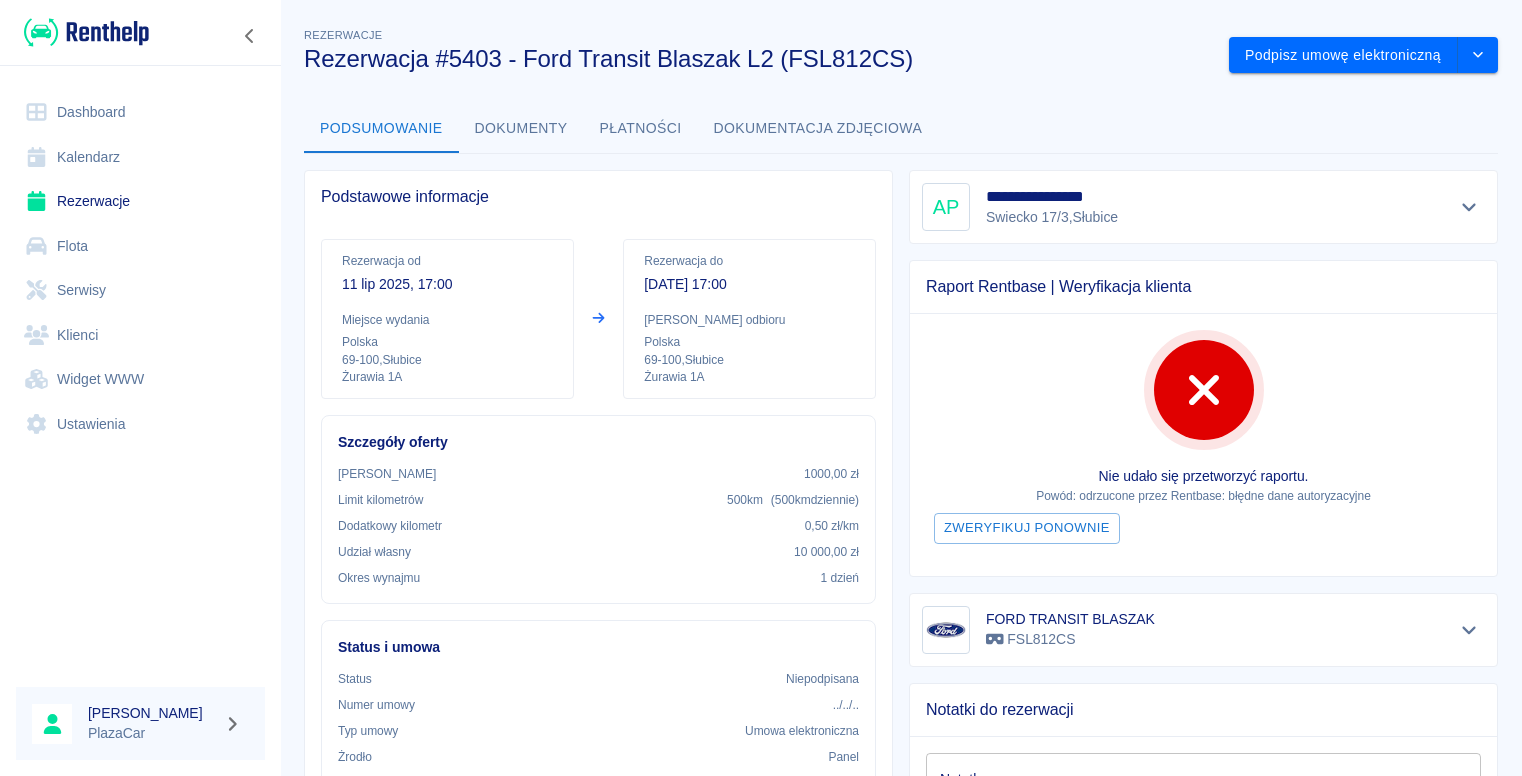 scroll, scrollTop: 0, scrollLeft: 0, axis: both 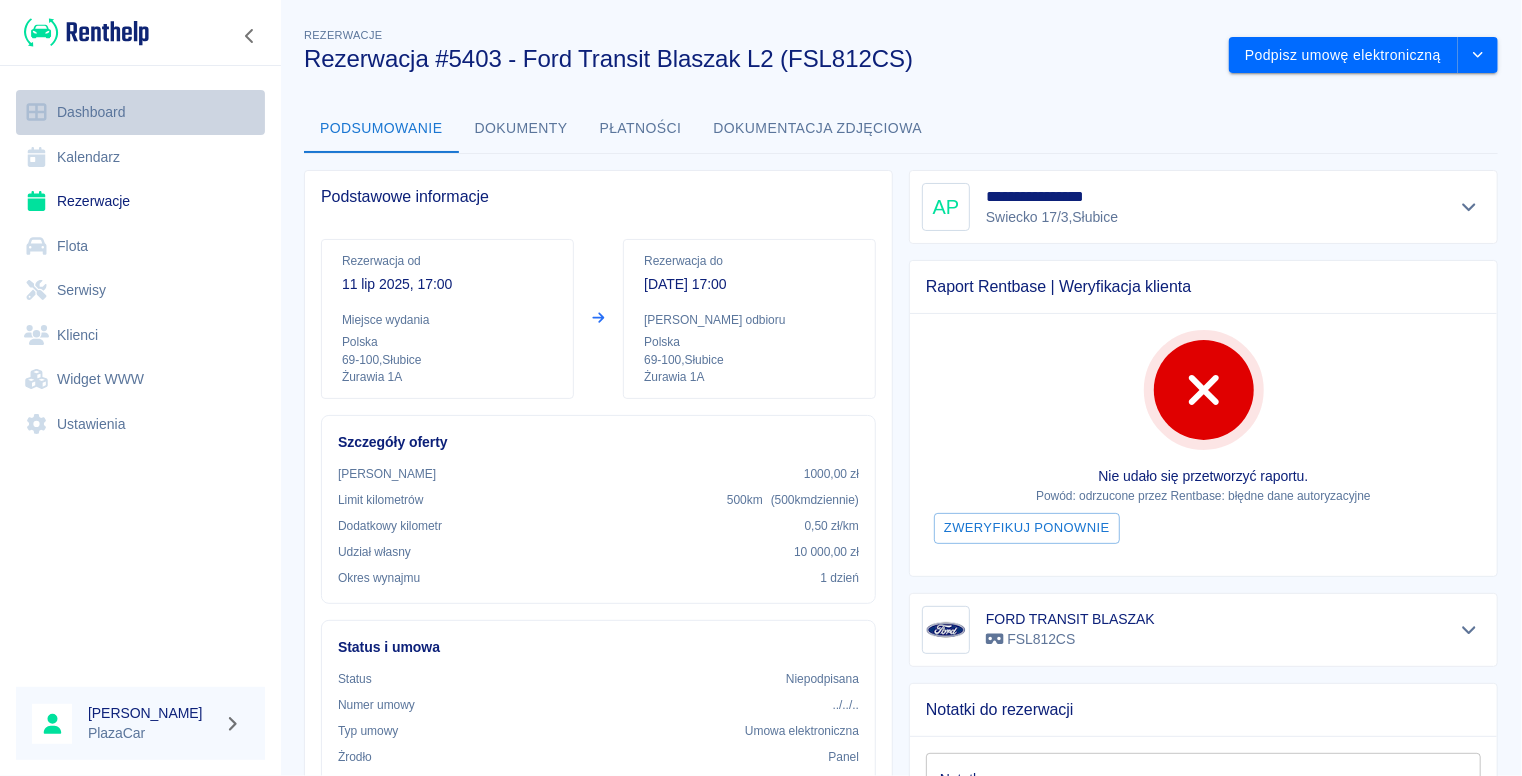 click on "Dashboard" at bounding box center [140, 112] 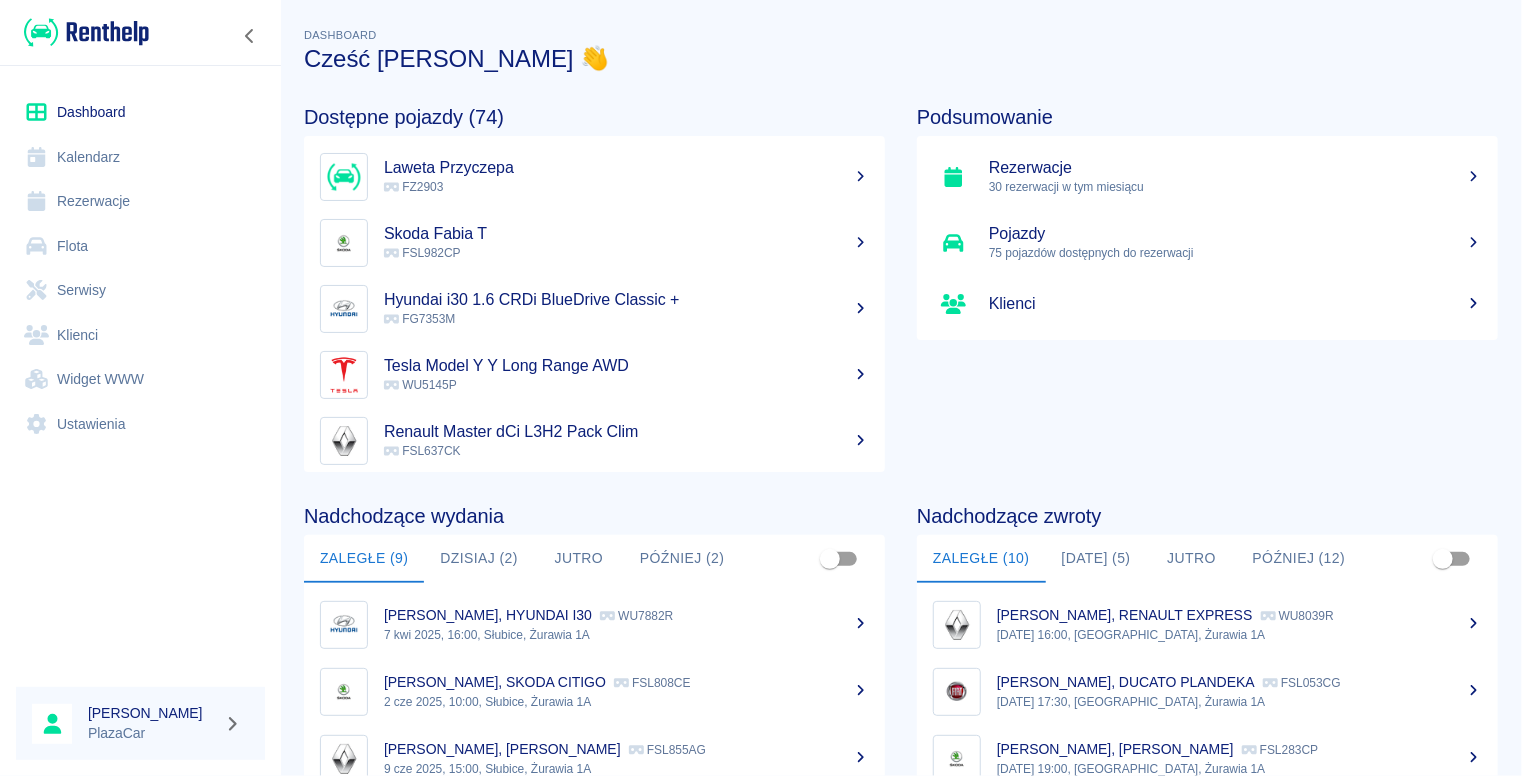 click on "FG7353M" at bounding box center [626, 319] 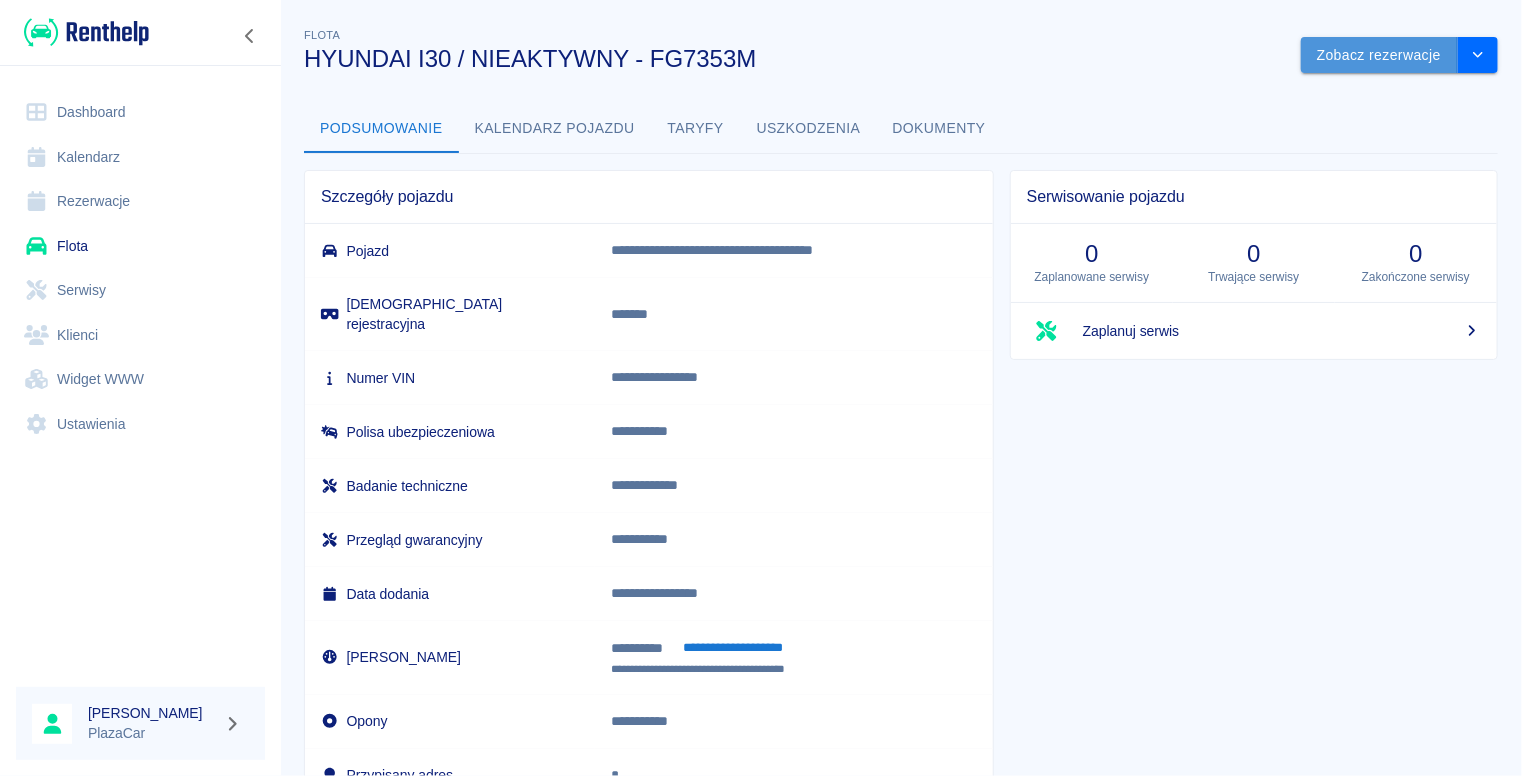 click on "Zobacz rezerwacje" at bounding box center [1379, 55] 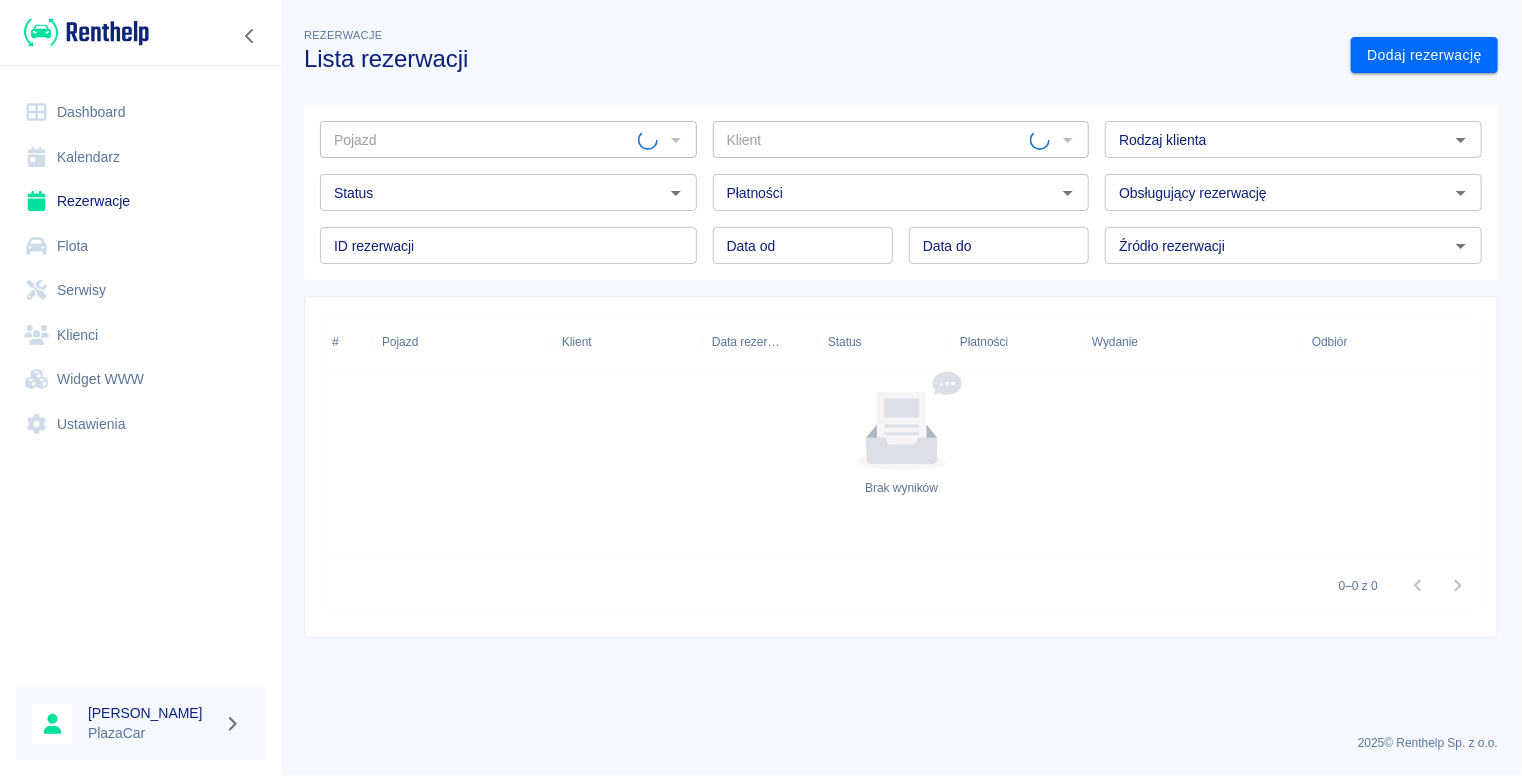 type on "HYUNDAI I30 / NIEAKTYWNY - FG7353M" 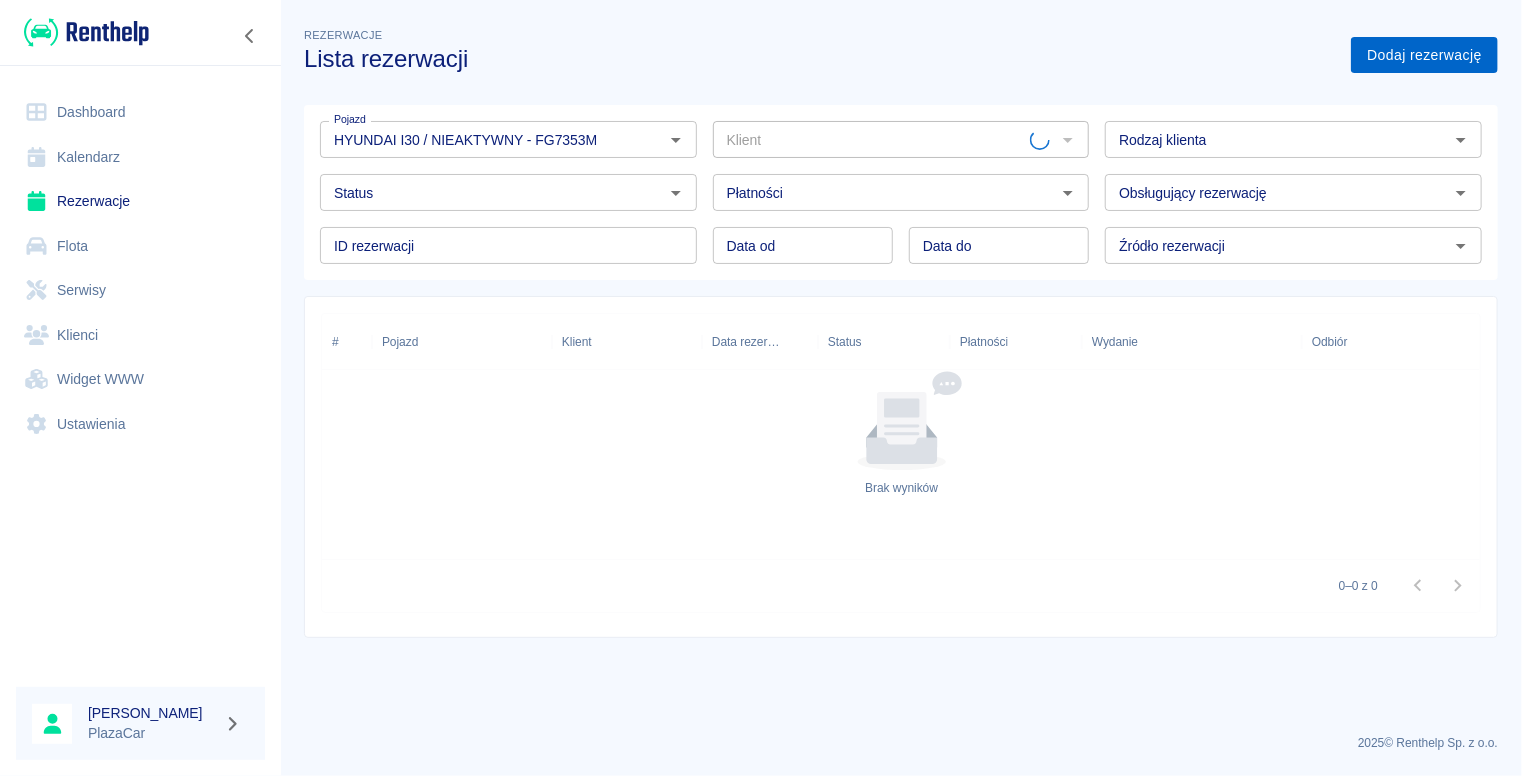 click on "Dodaj rezerwację" at bounding box center [1424, 55] 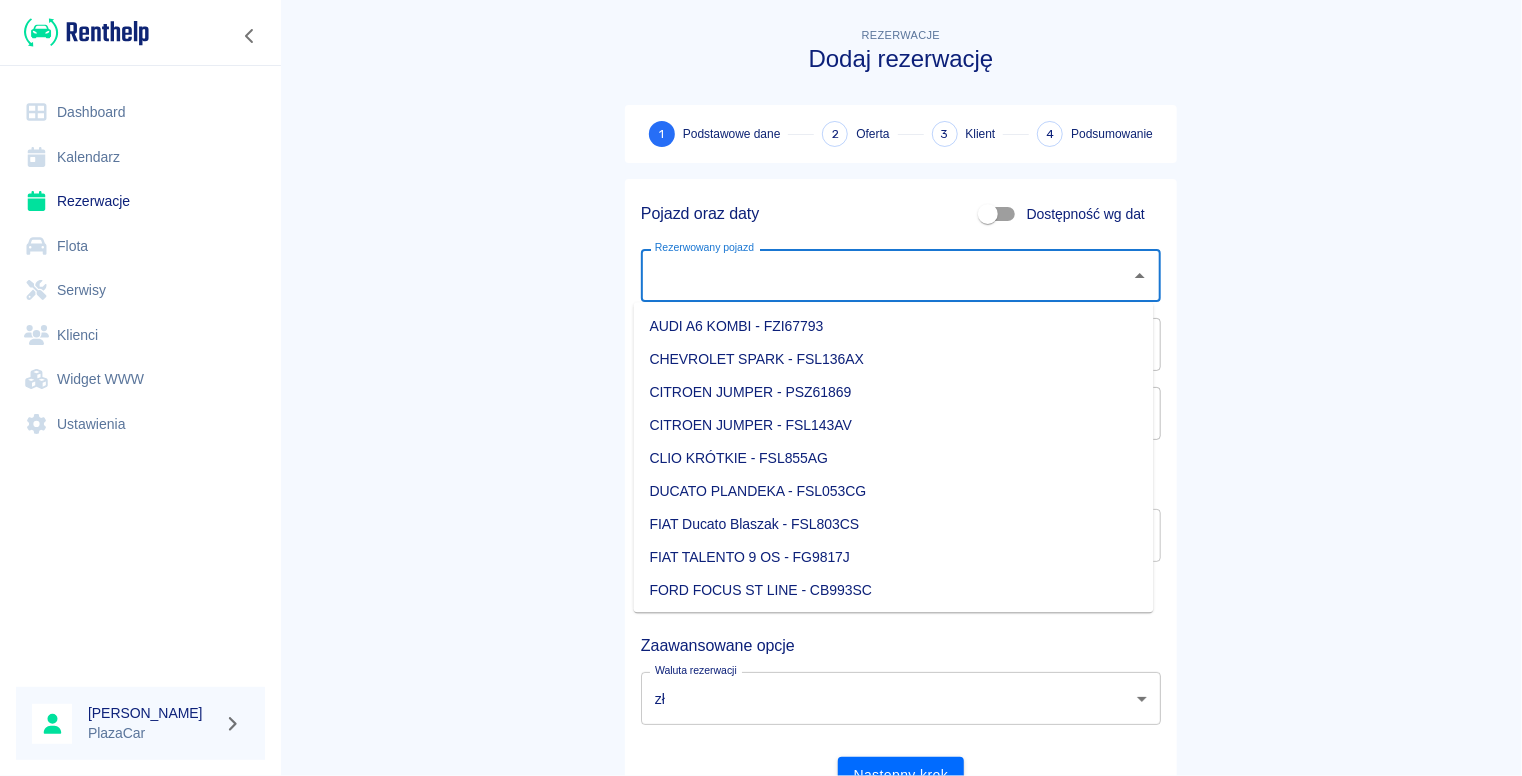click on "Rezerwowany pojazd" at bounding box center [886, 275] 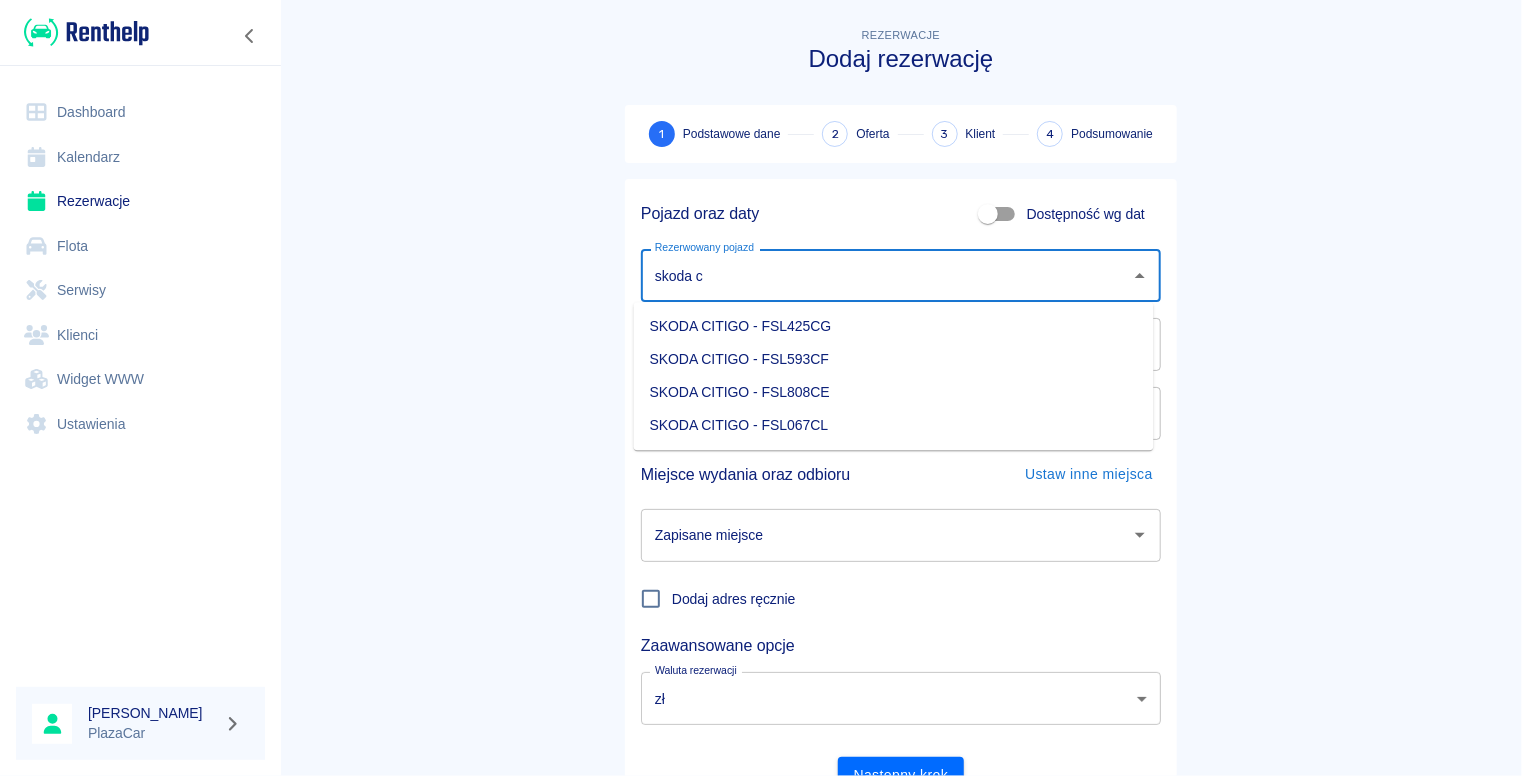 click on "SKODA CITIGO - FSL067CL" at bounding box center (894, 425) 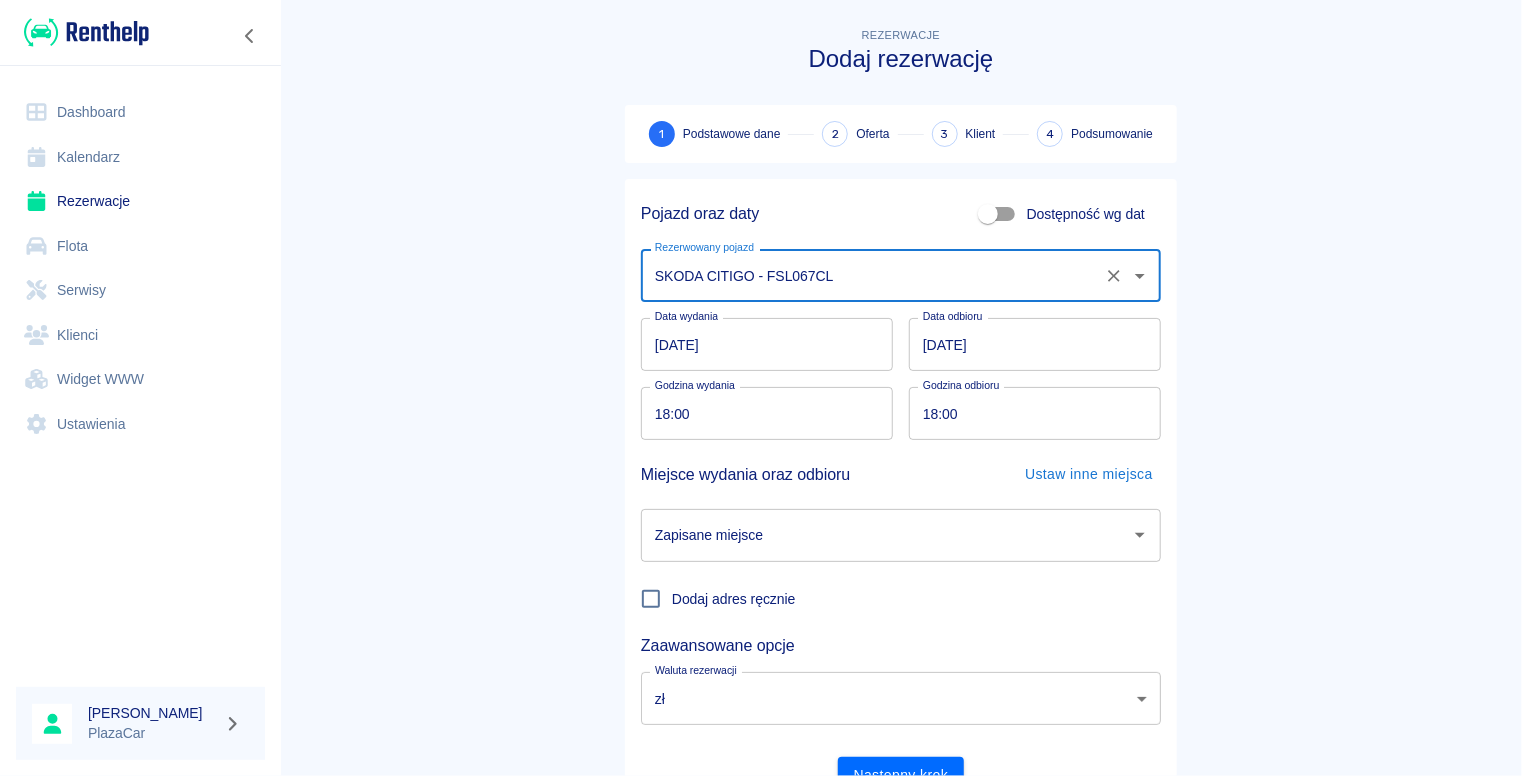 type on "SKODA CITIGO - FSL067CL" 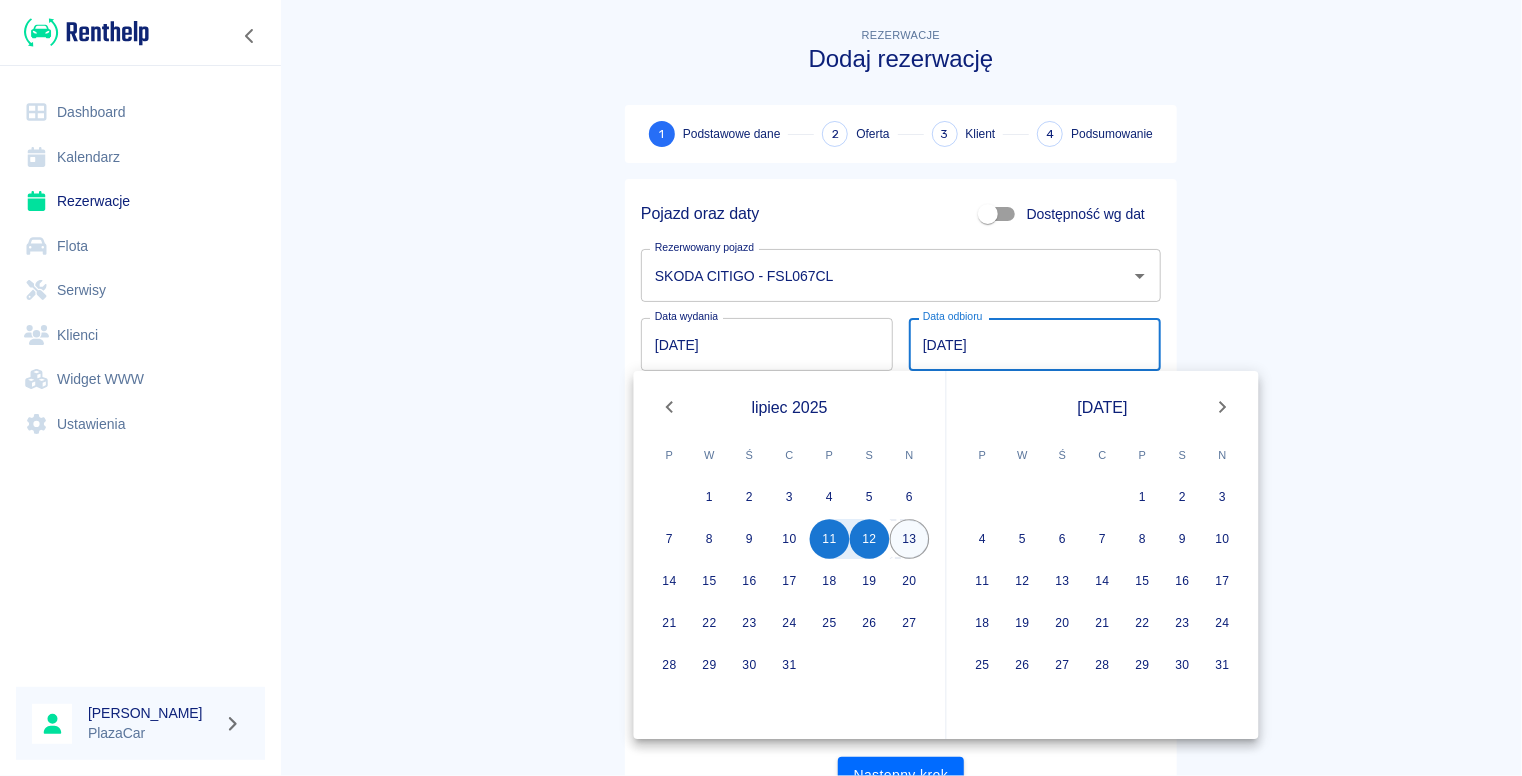 click on "13" at bounding box center [910, 539] 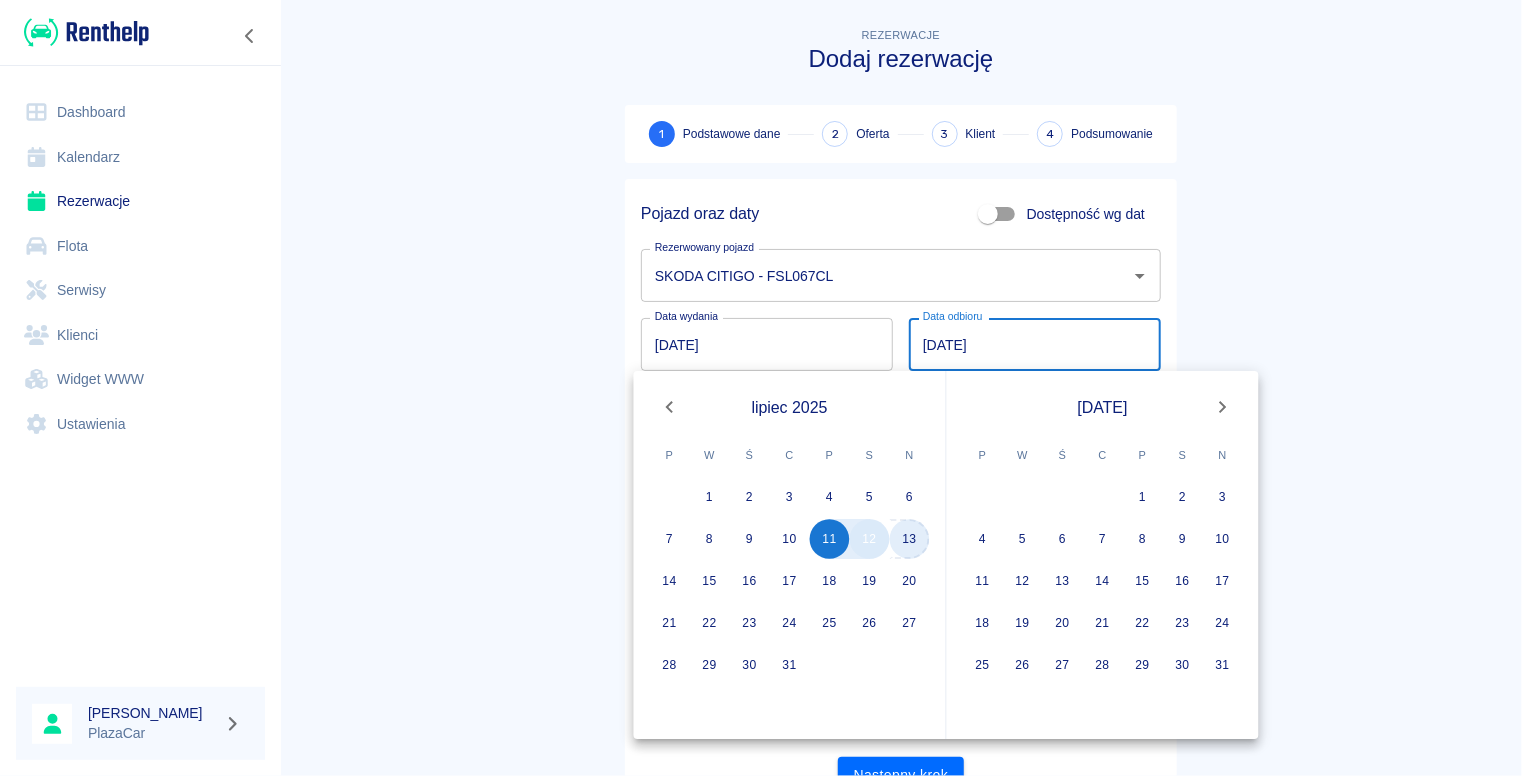 type on "[DATE]" 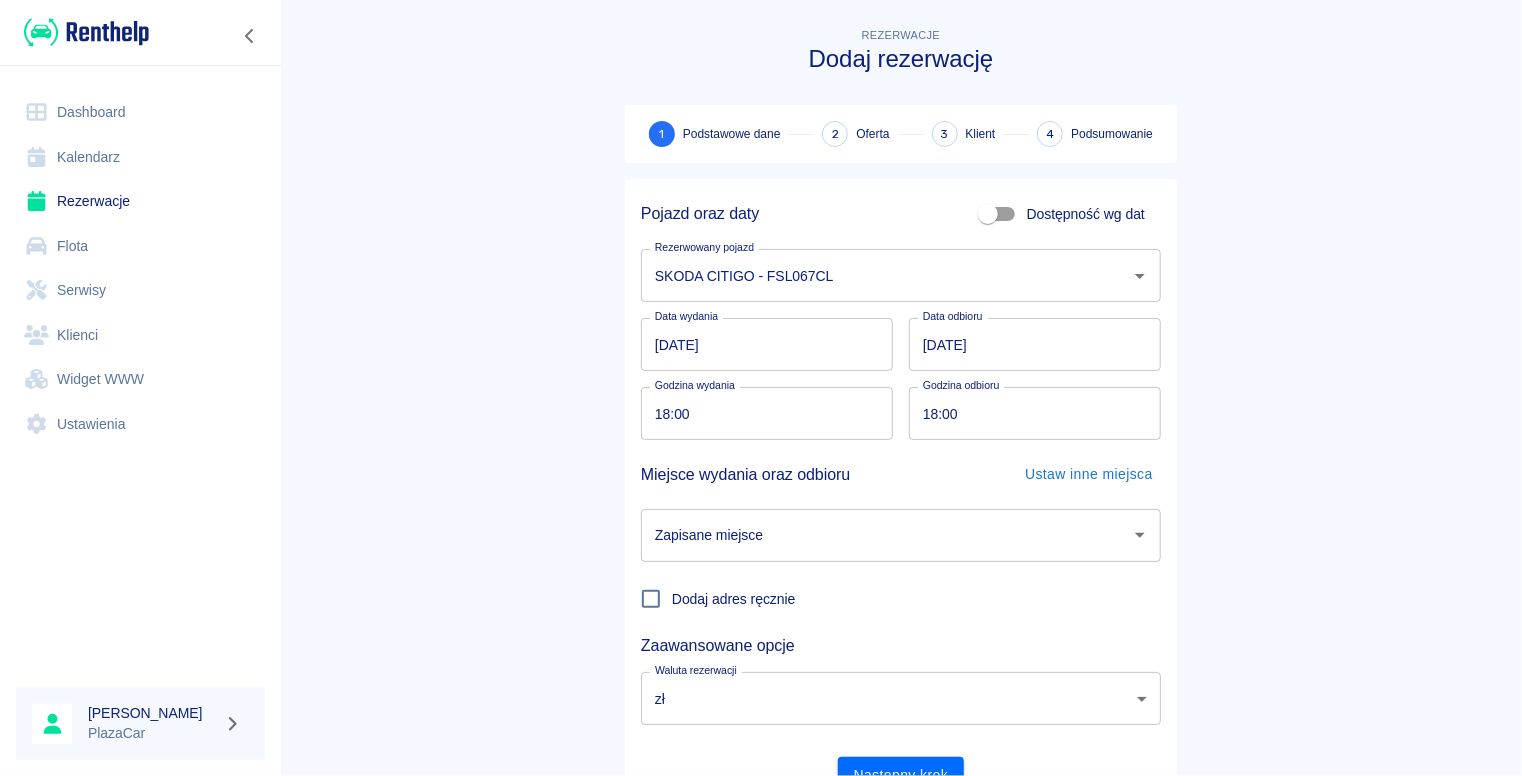 click on "18:00" at bounding box center (1028, 413) 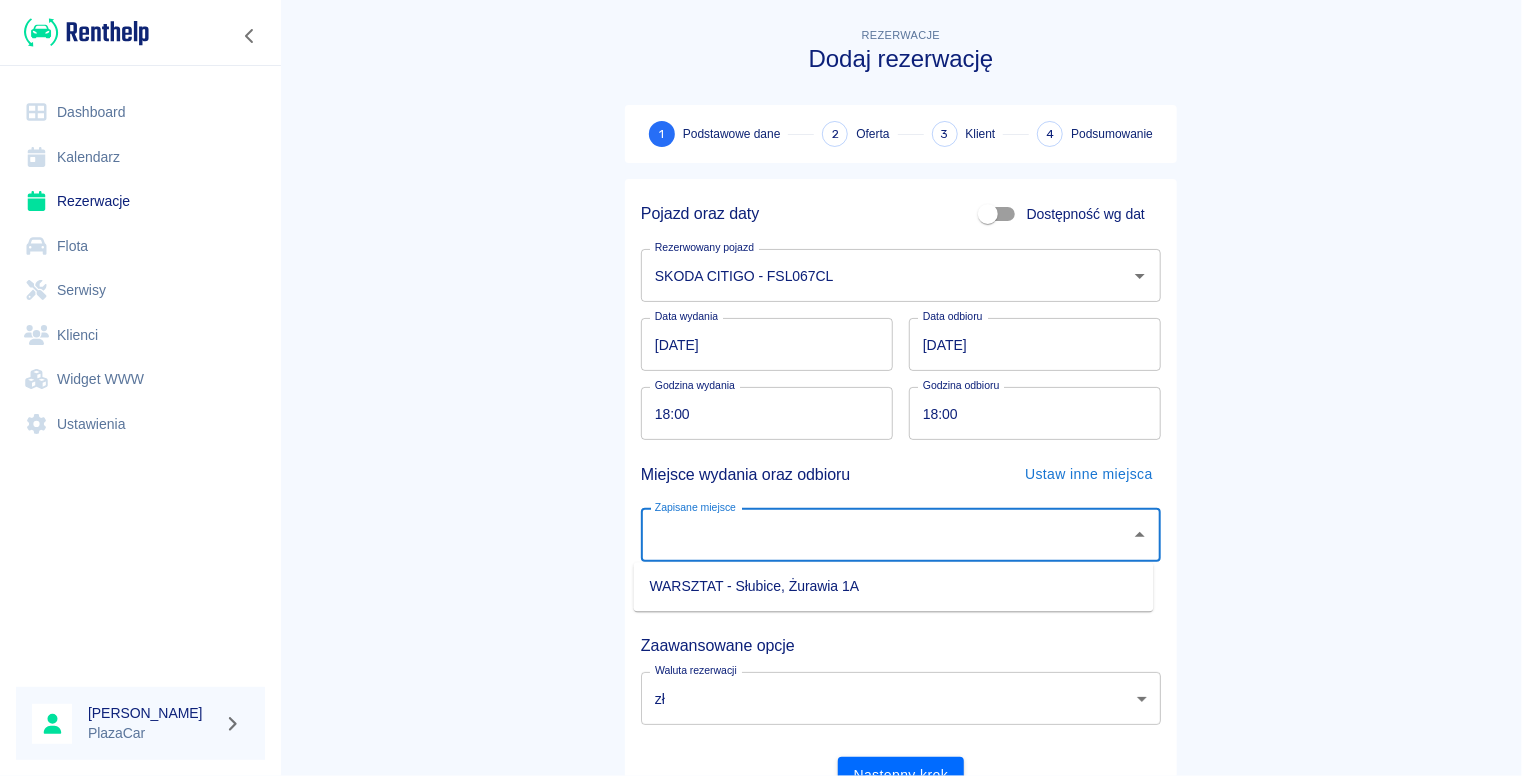 click on "Zapisane miejsce" at bounding box center [886, 535] 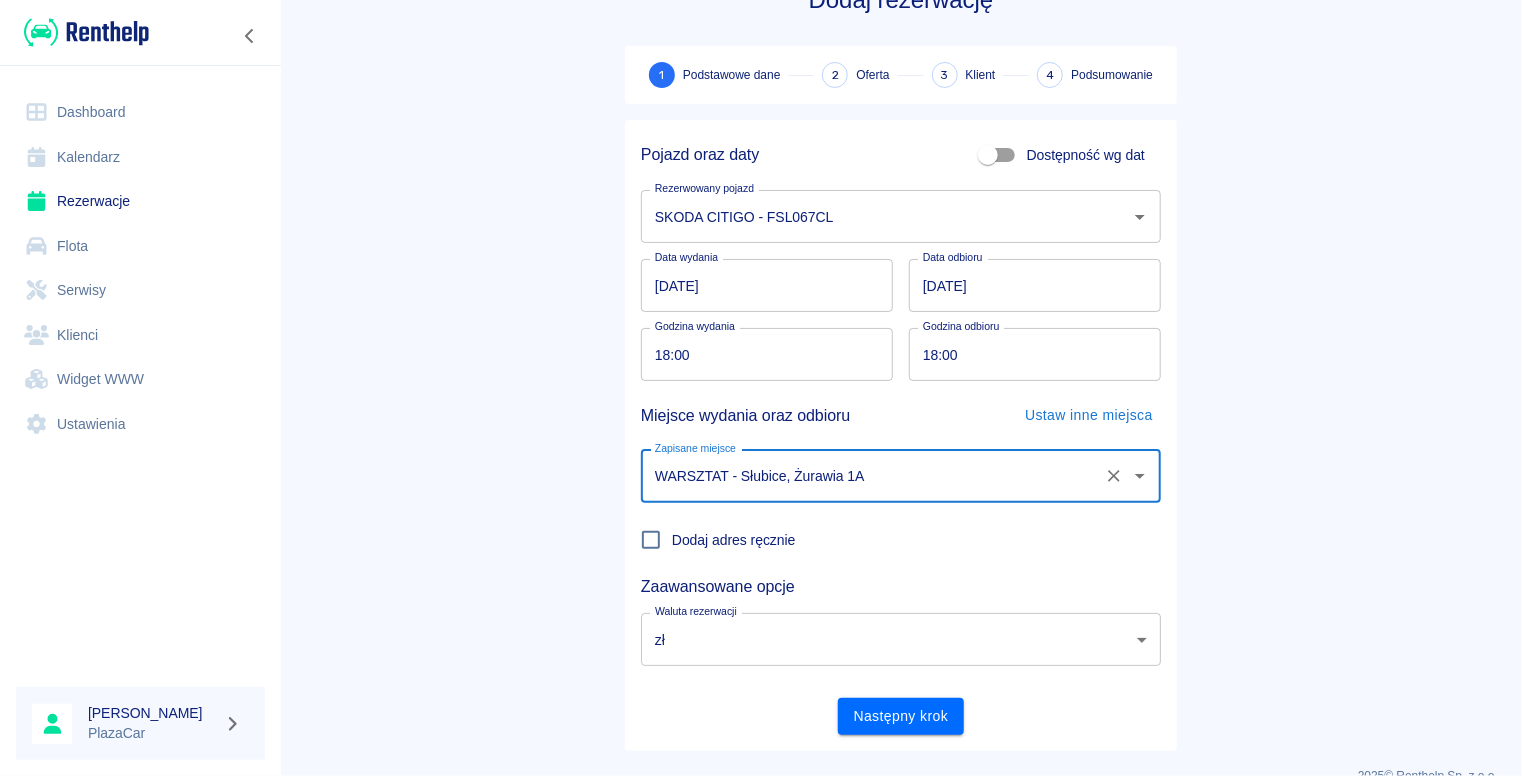 scroll, scrollTop: 92, scrollLeft: 0, axis: vertical 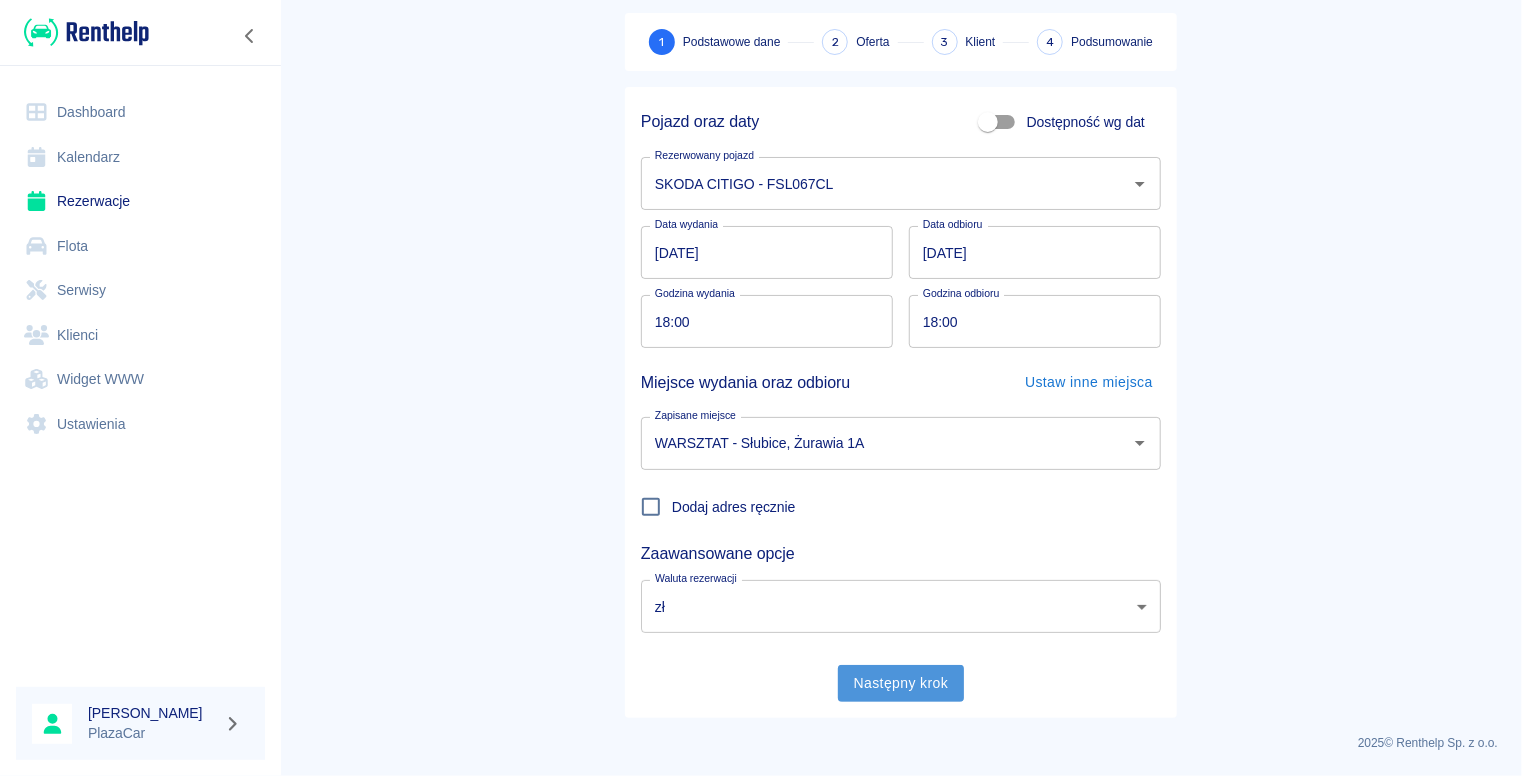click on "Następny krok" at bounding box center [901, 683] 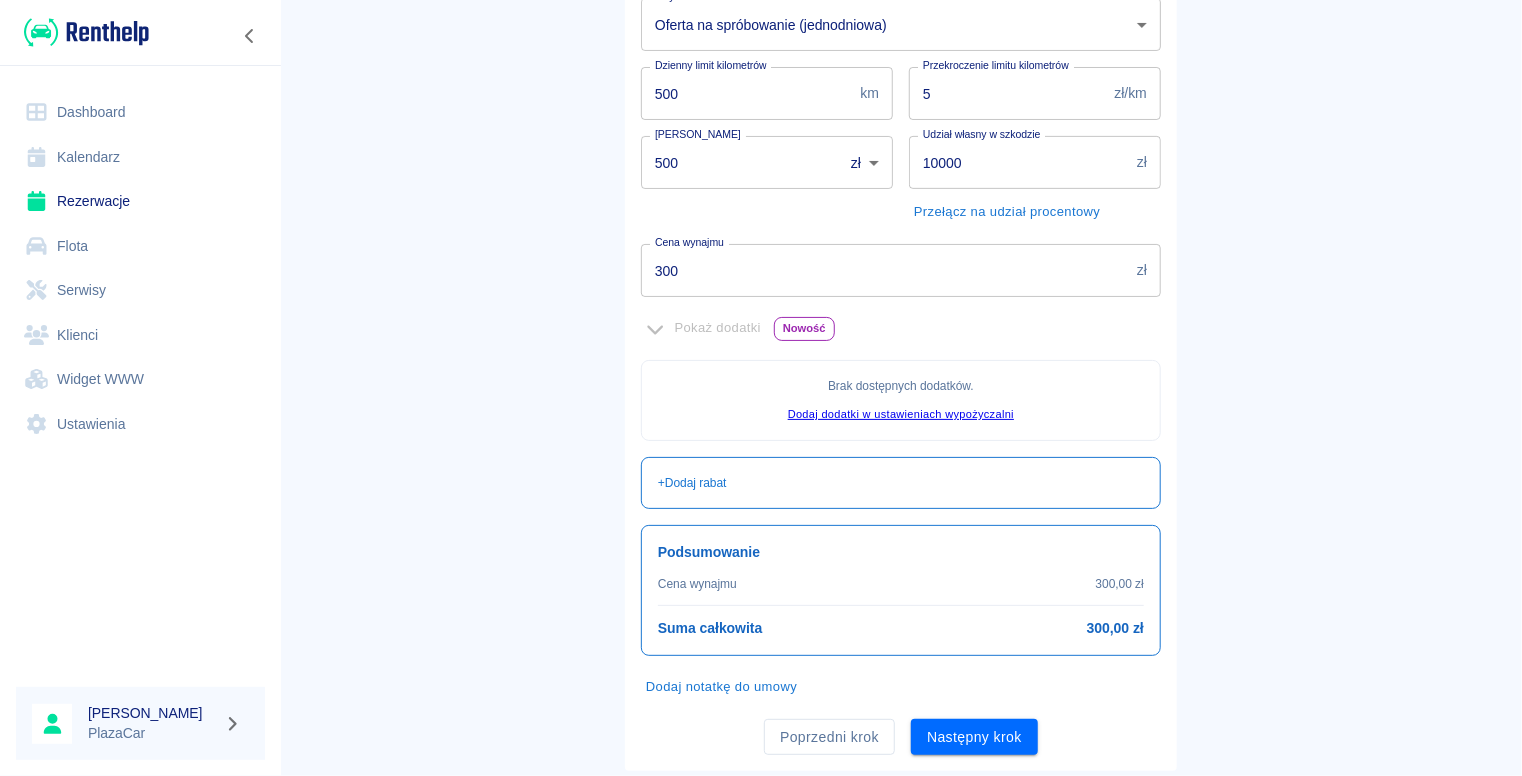 scroll, scrollTop: 351, scrollLeft: 0, axis: vertical 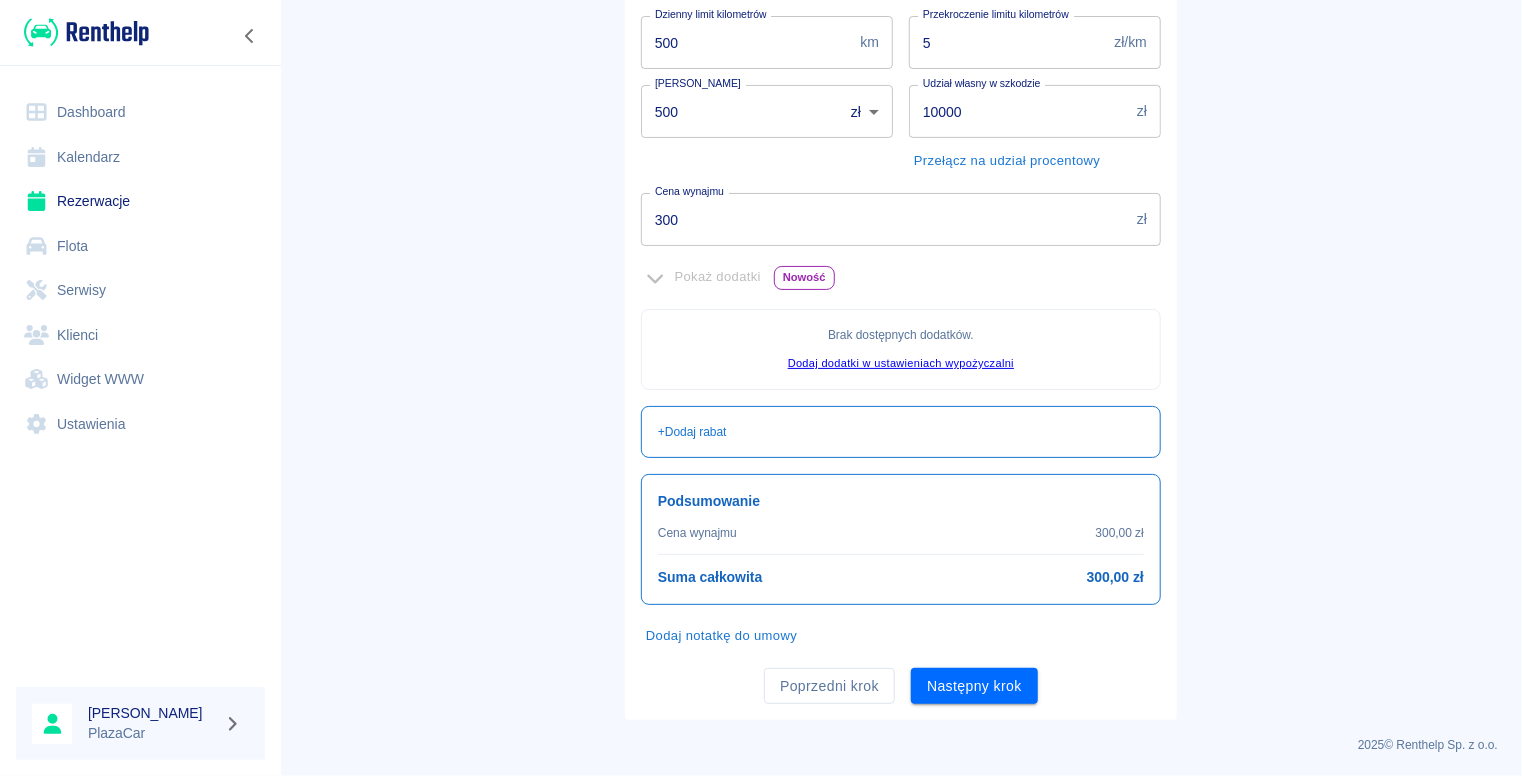 click on "Następny krok" at bounding box center (974, 686) 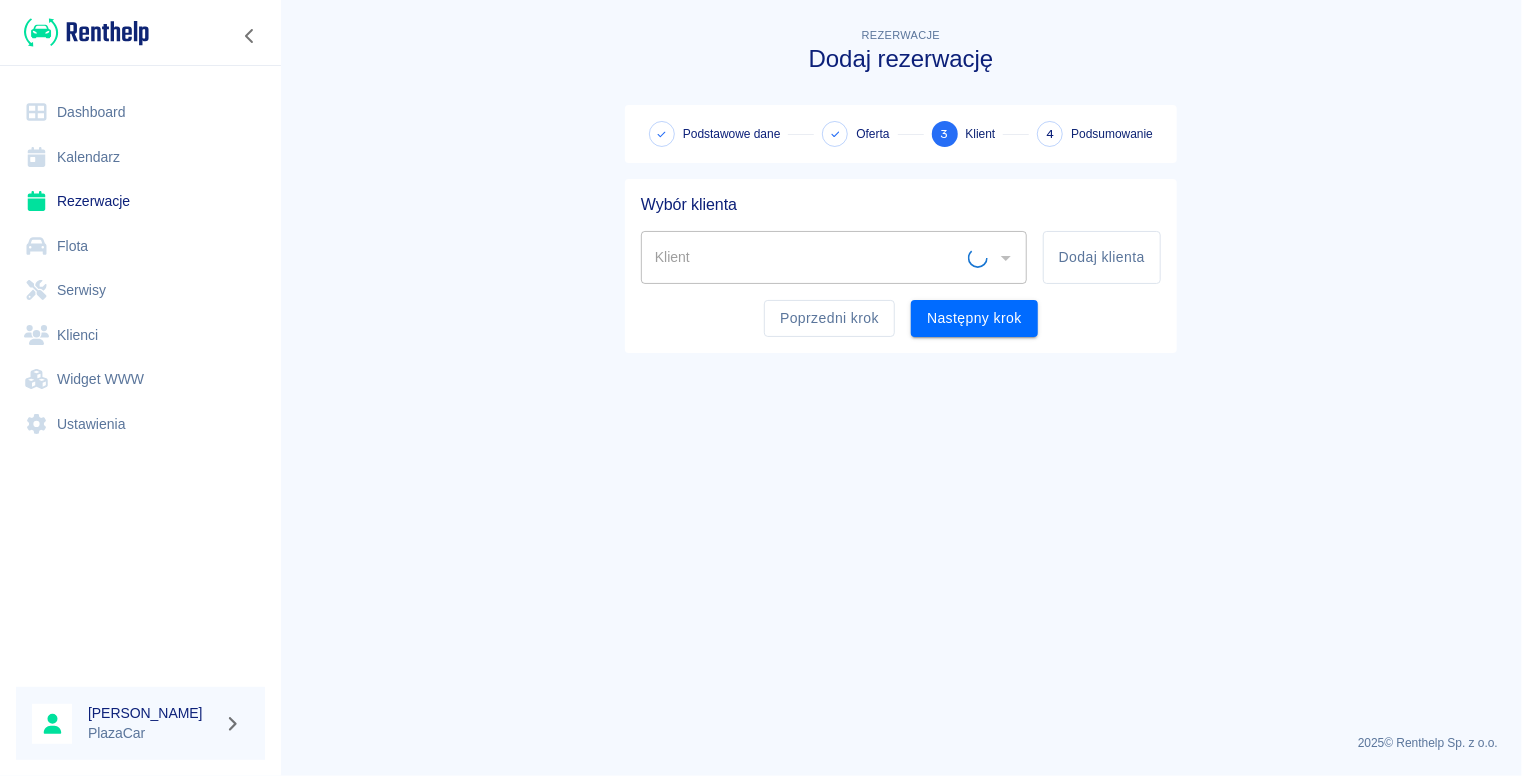 scroll, scrollTop: 0, scrollLeft: 0, axis: both 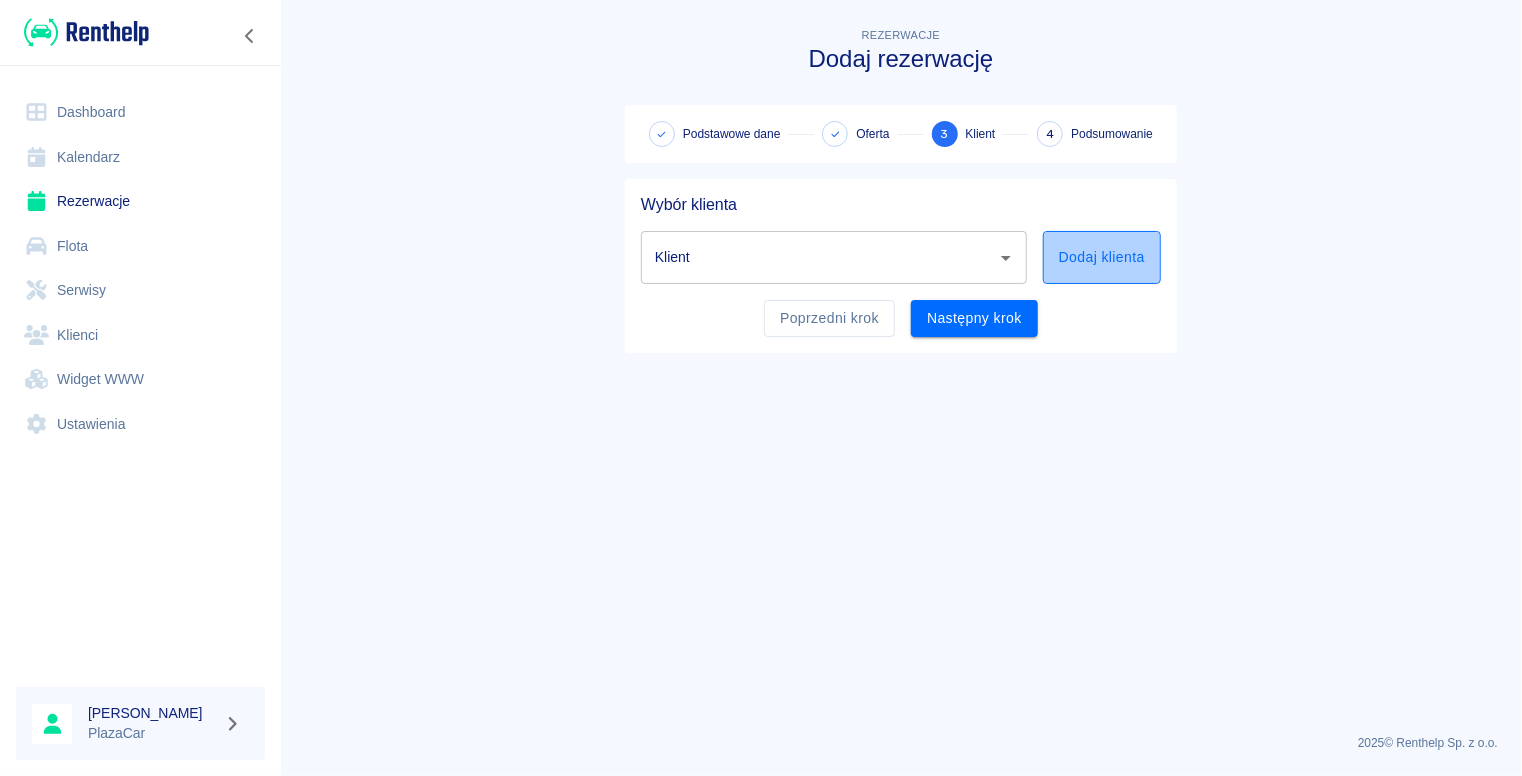 click on "Dodaj klienta" at bounding box center (1102, 257) 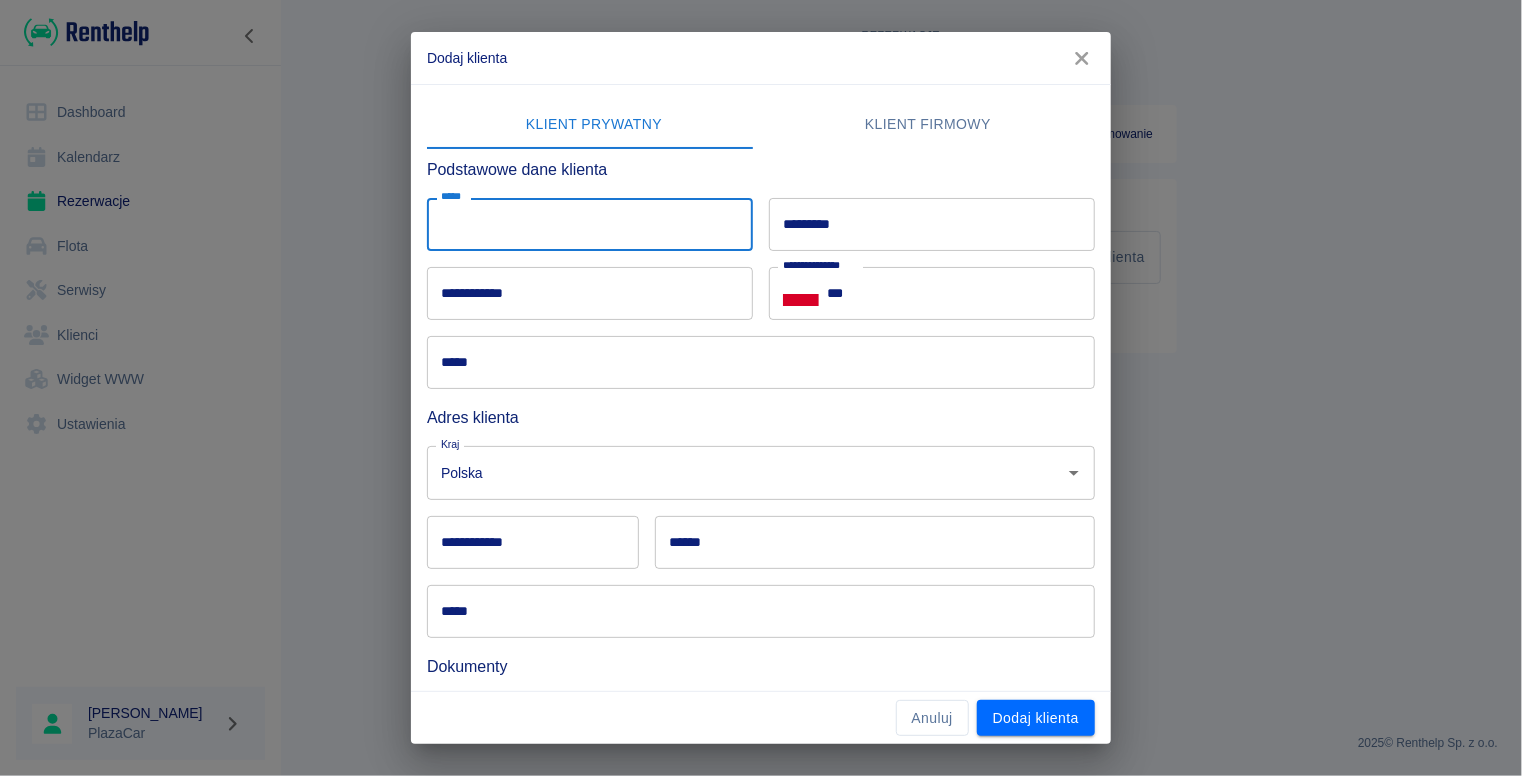 click on "*****" at bounding box center (590, 224) 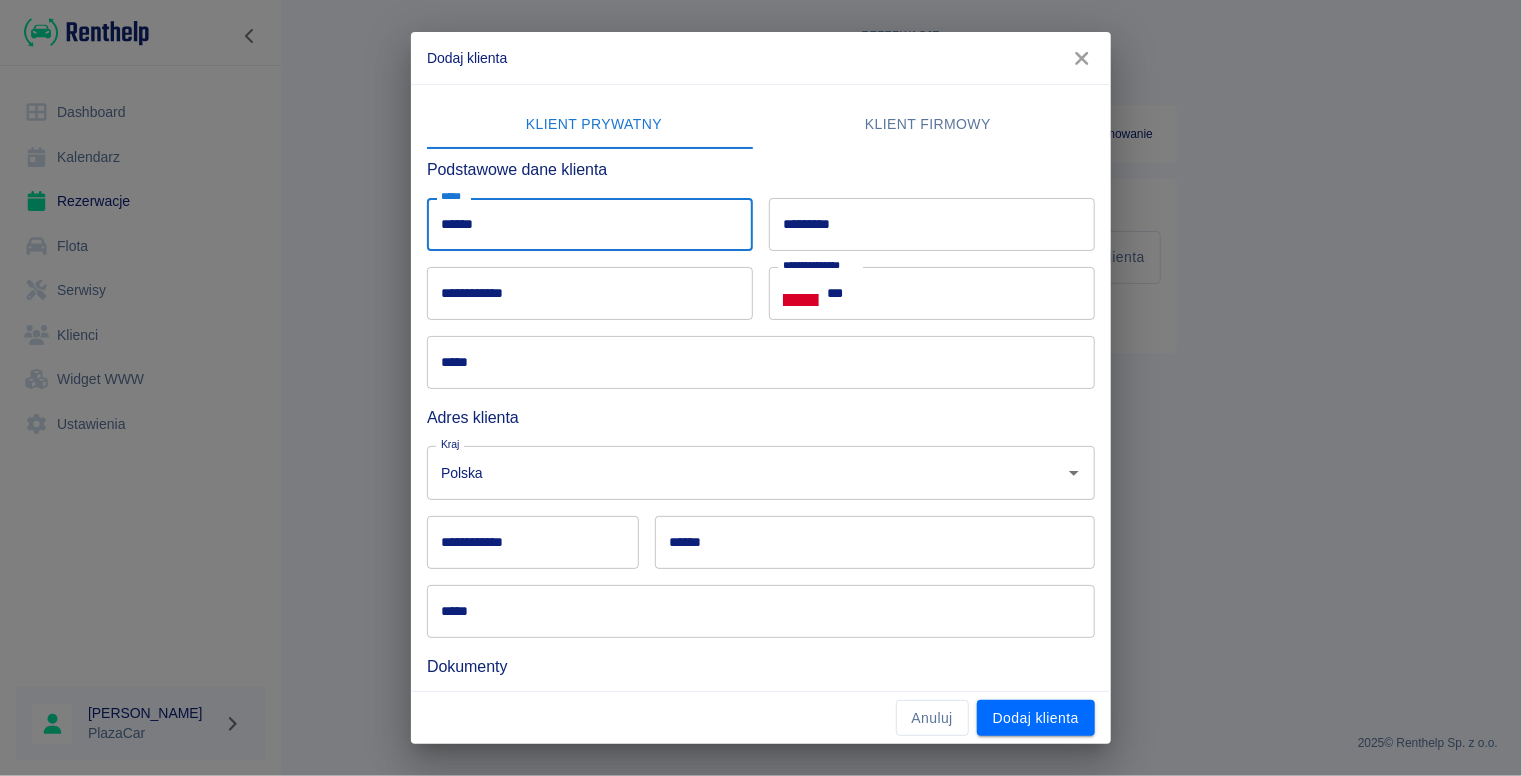 type on "******" 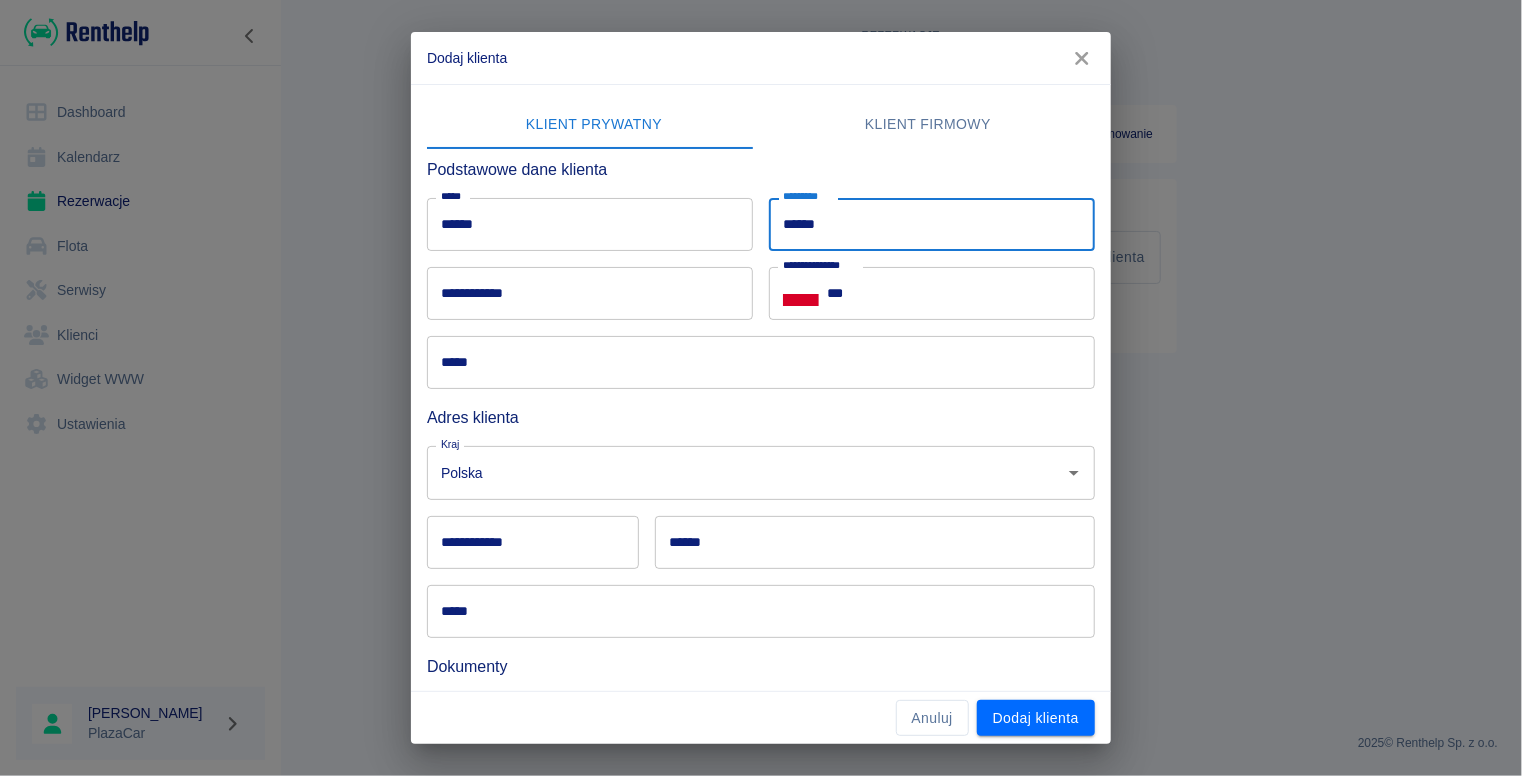 type on "******" 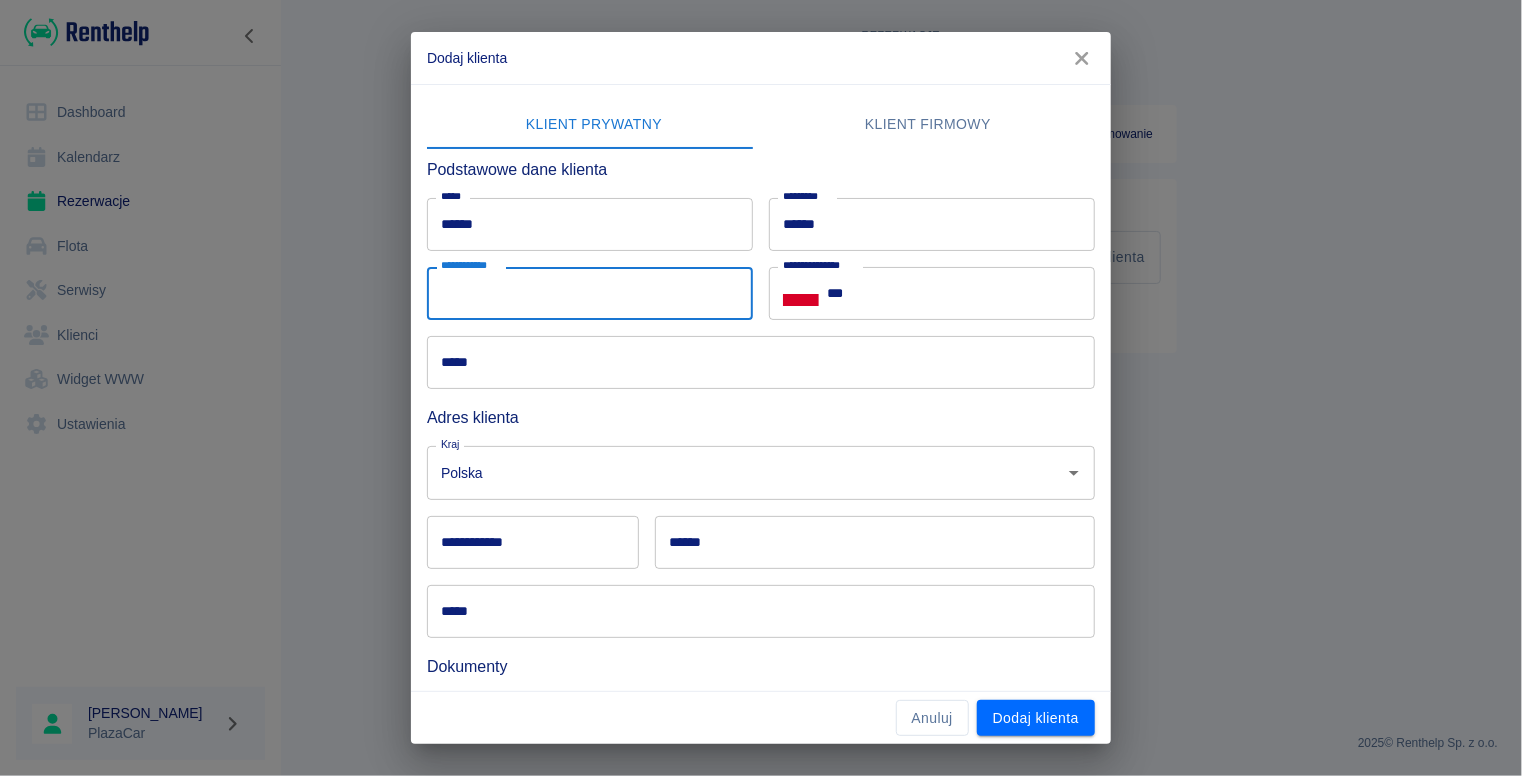click on "**********" at bounding box center (590, 293) 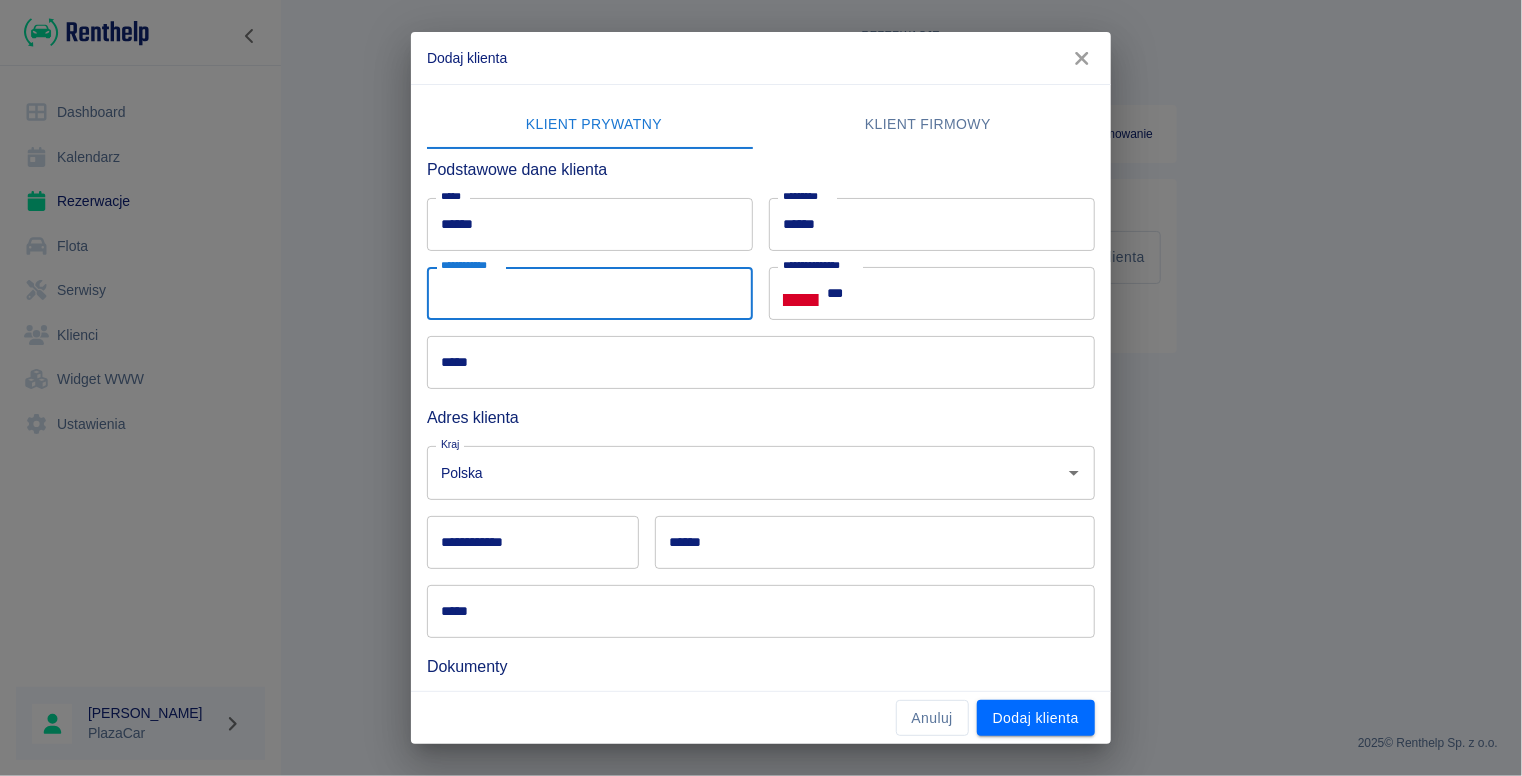 type on "**********" 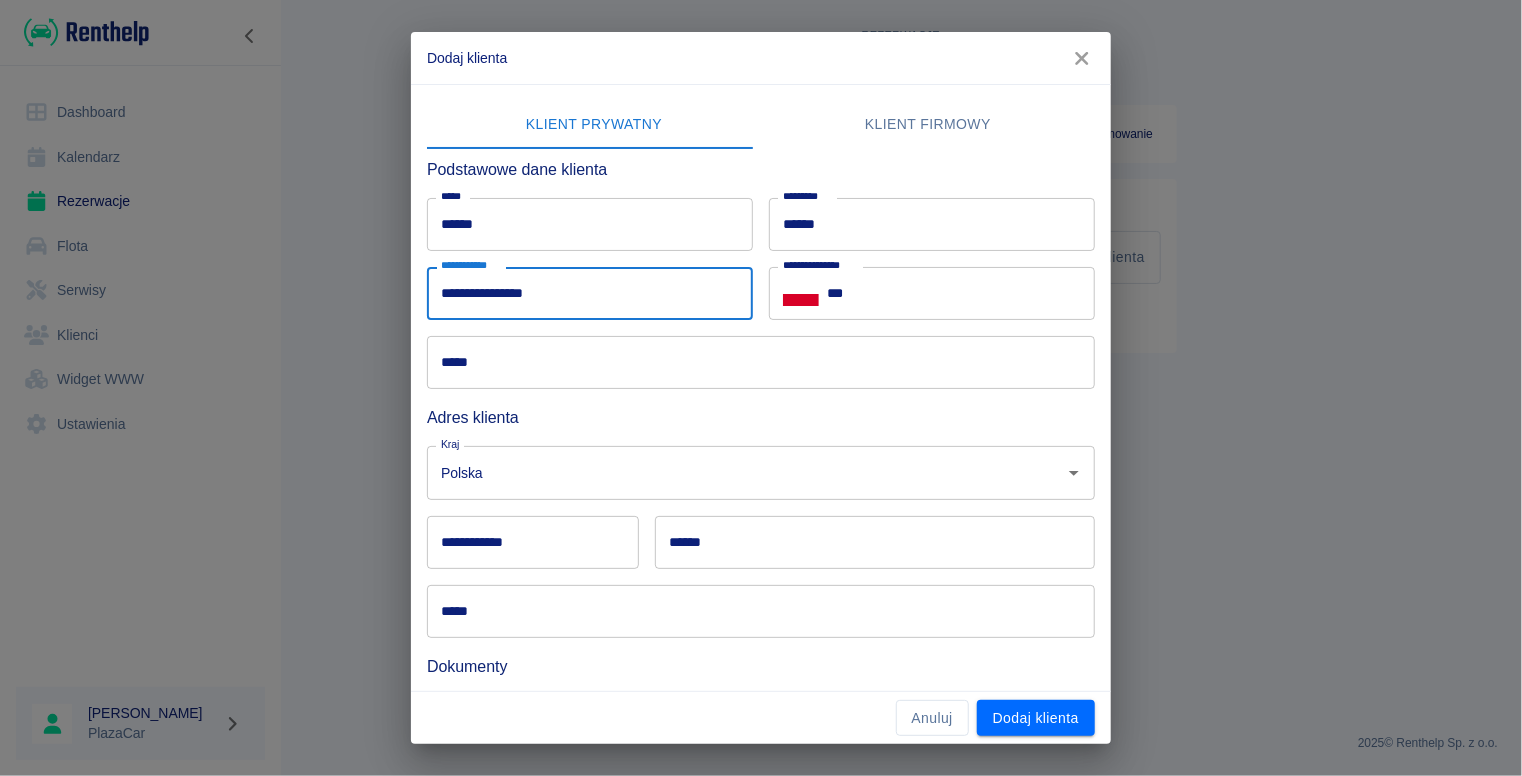 type on "******" 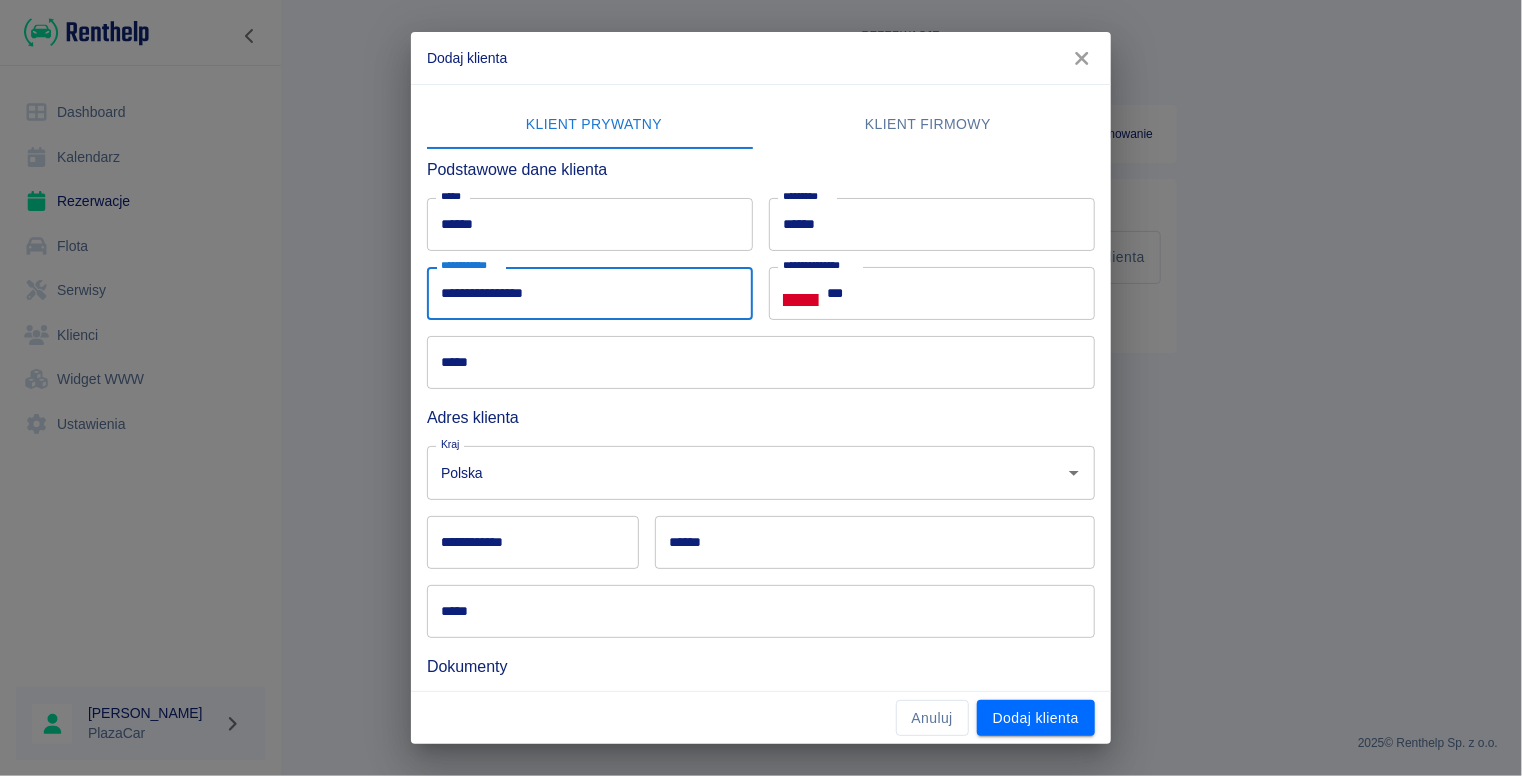 type on "*******" 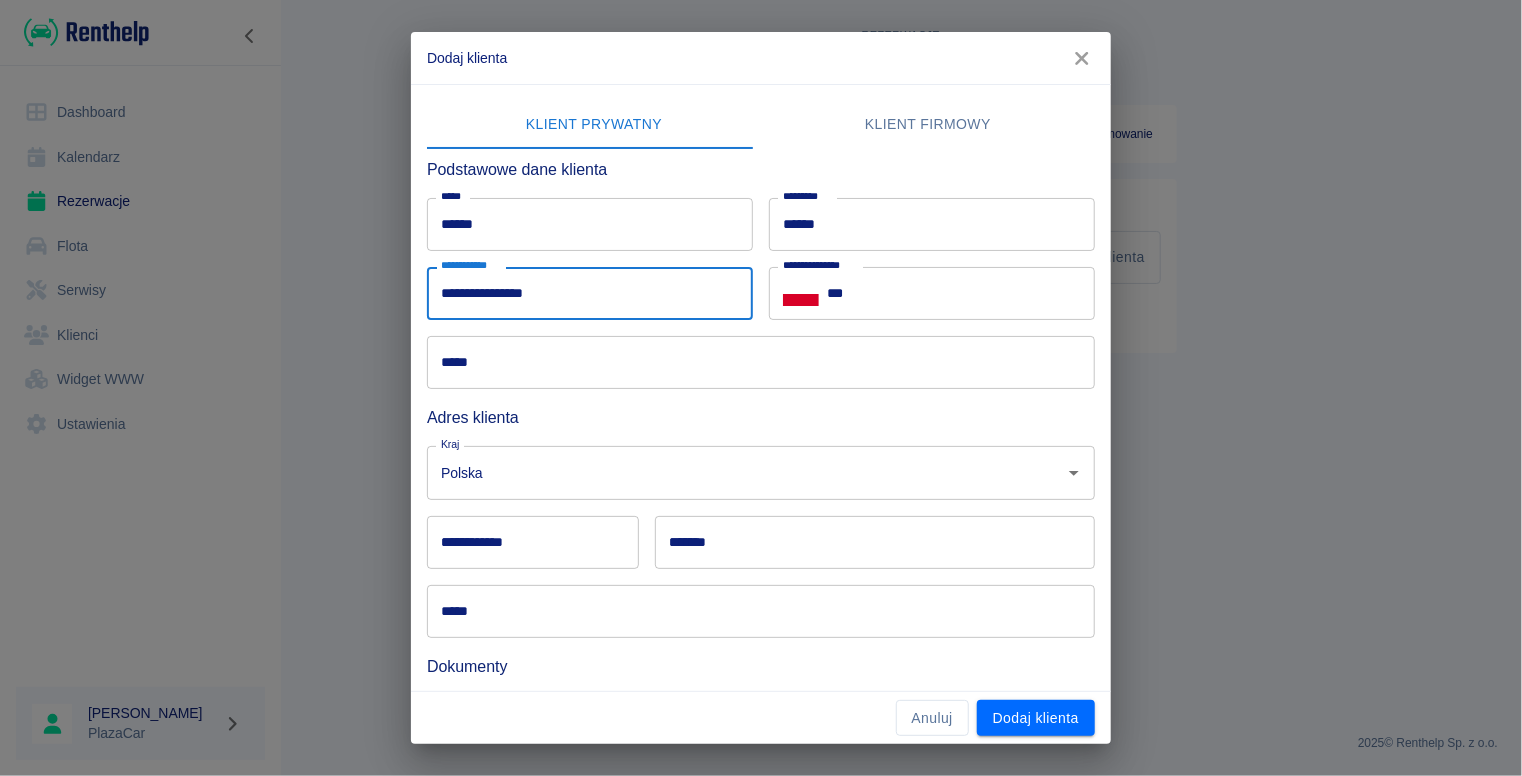 type on "**********" 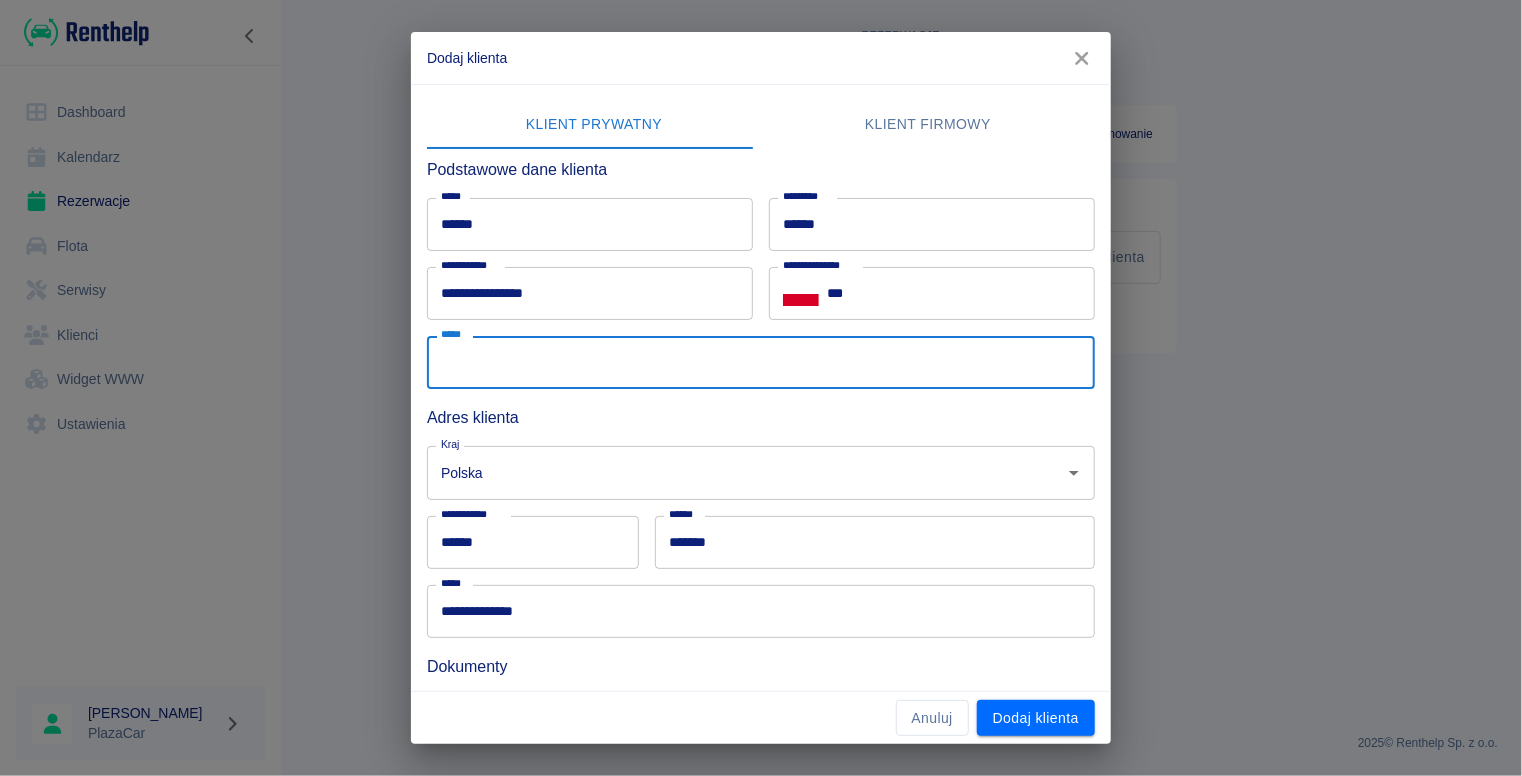 click on "*****" at bounding box center (761, 362) 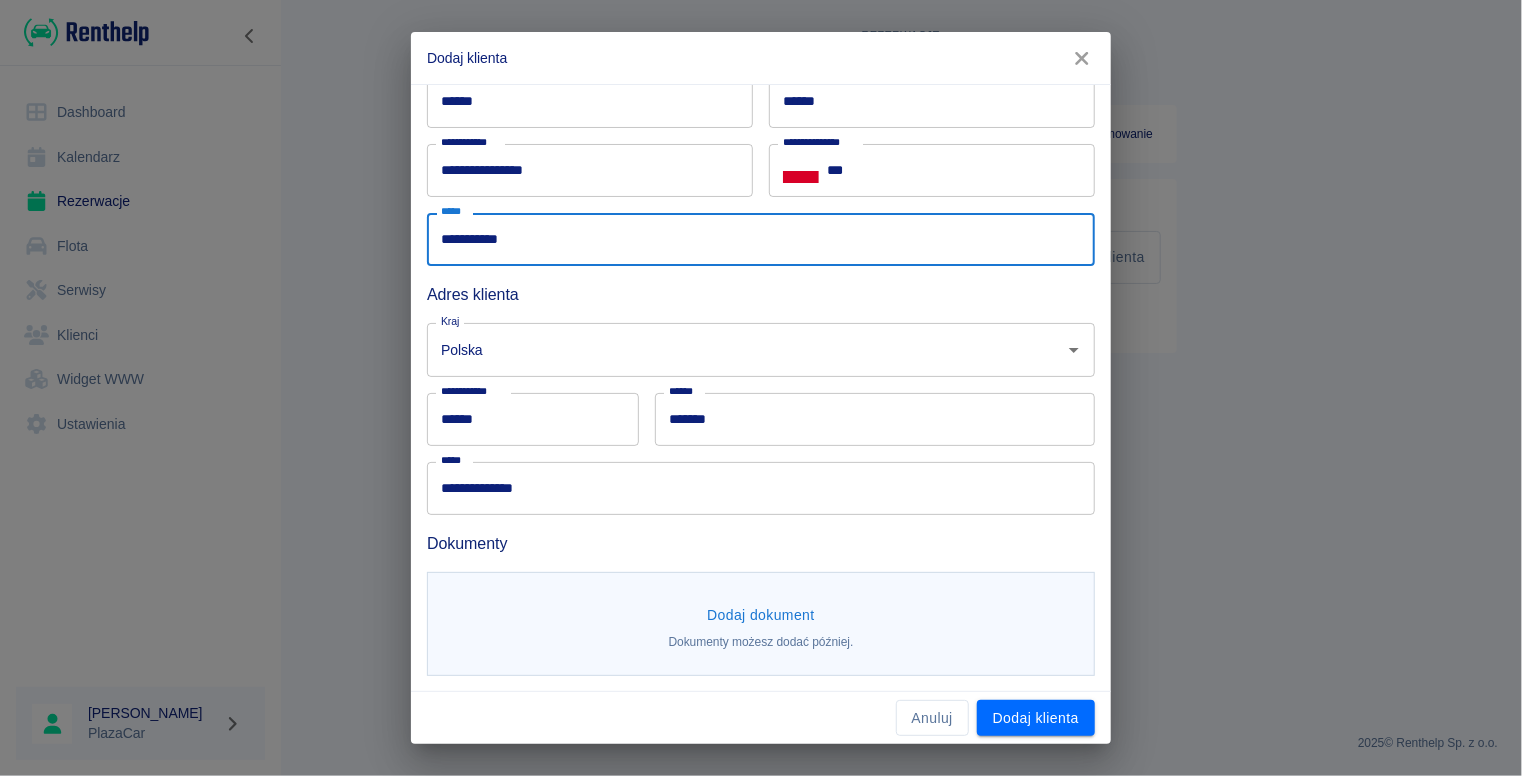 scroll, scrollTop: 124, scrollLeft: 0, axis: vertical 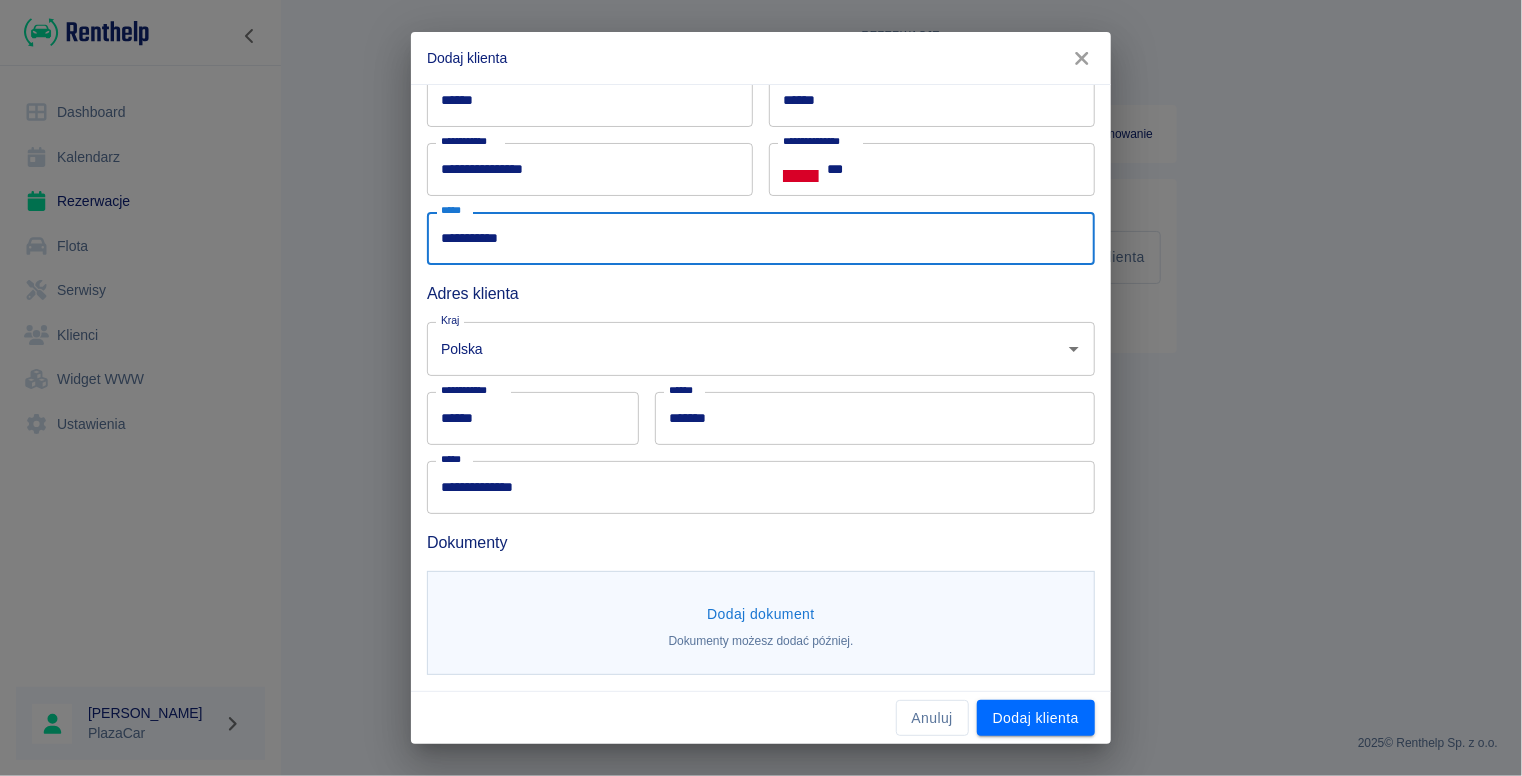 type on "**********" 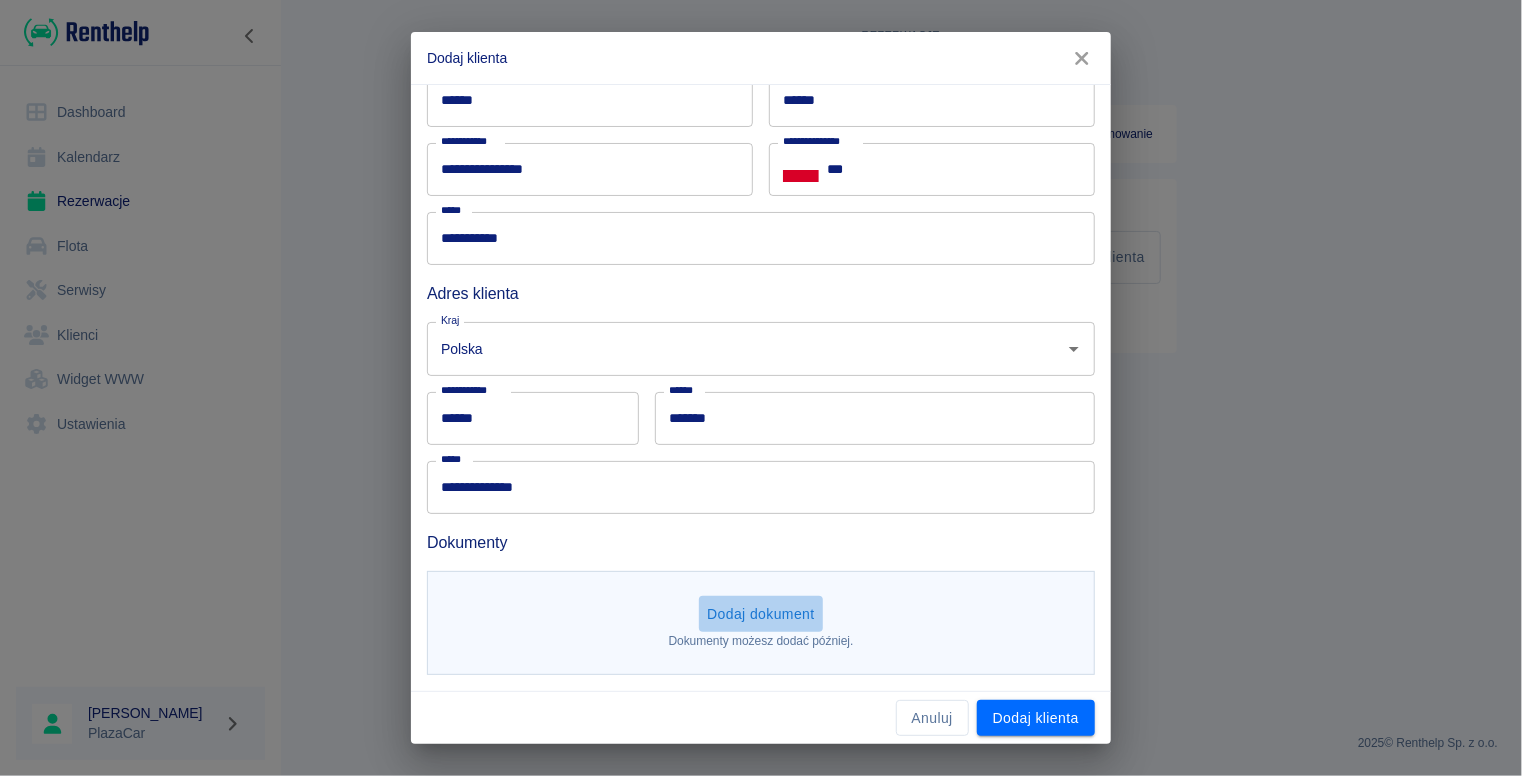click on "Dodaj dokument" at bounding box center (761, 614) 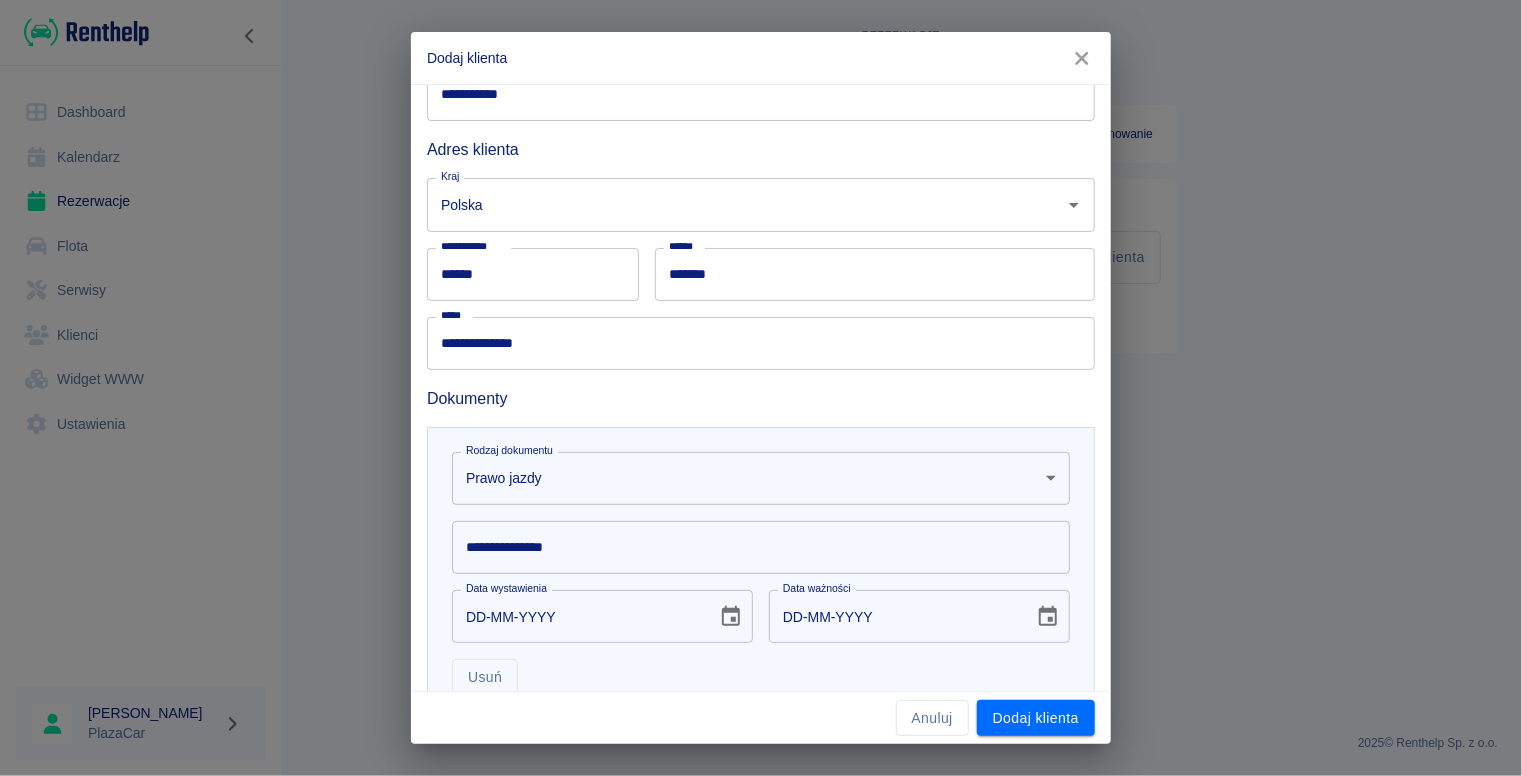 scroll, scrollTop: 415, scrollLeft: 0, axis: vertical 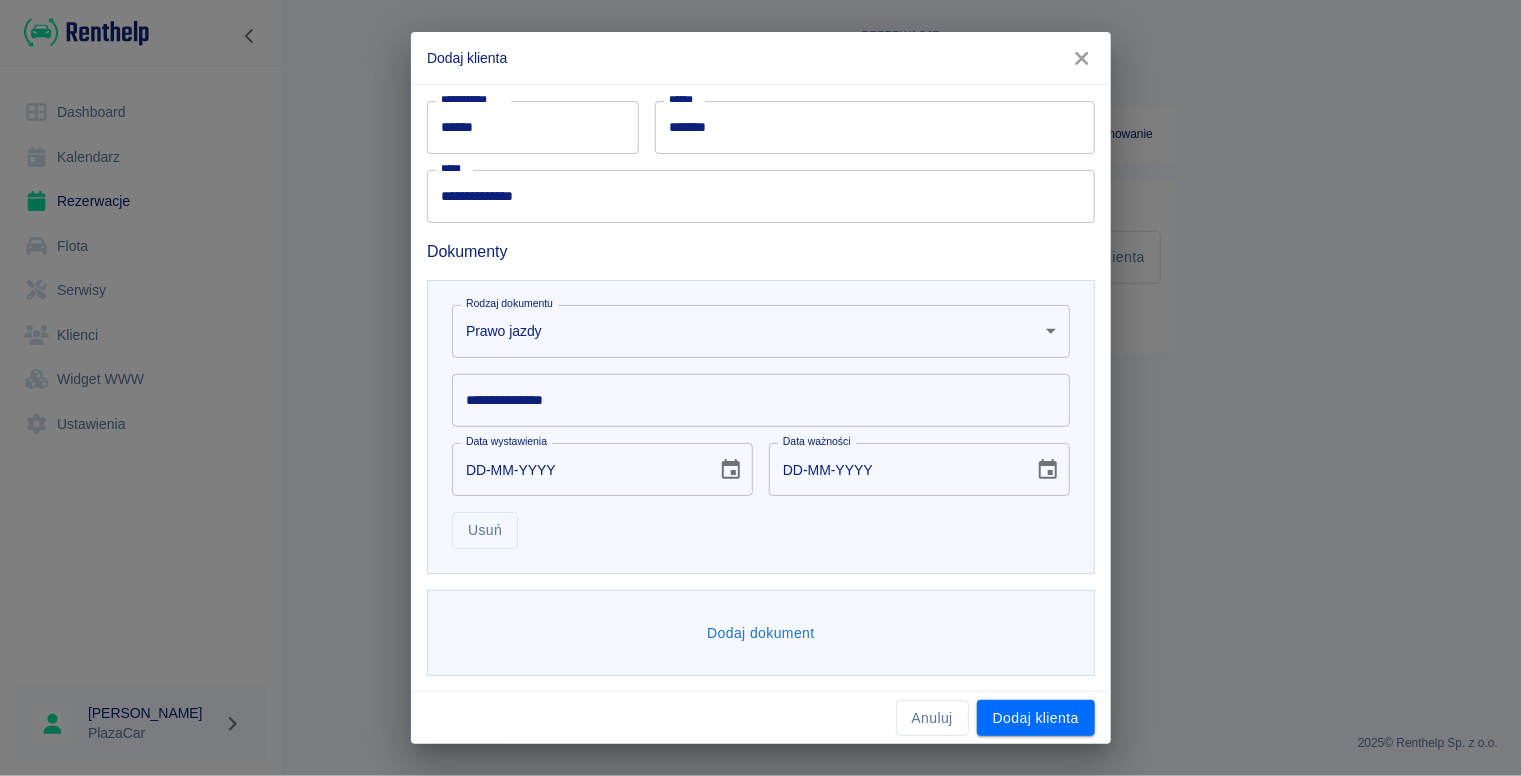 click on "**********" at bounding box center (761, 388) 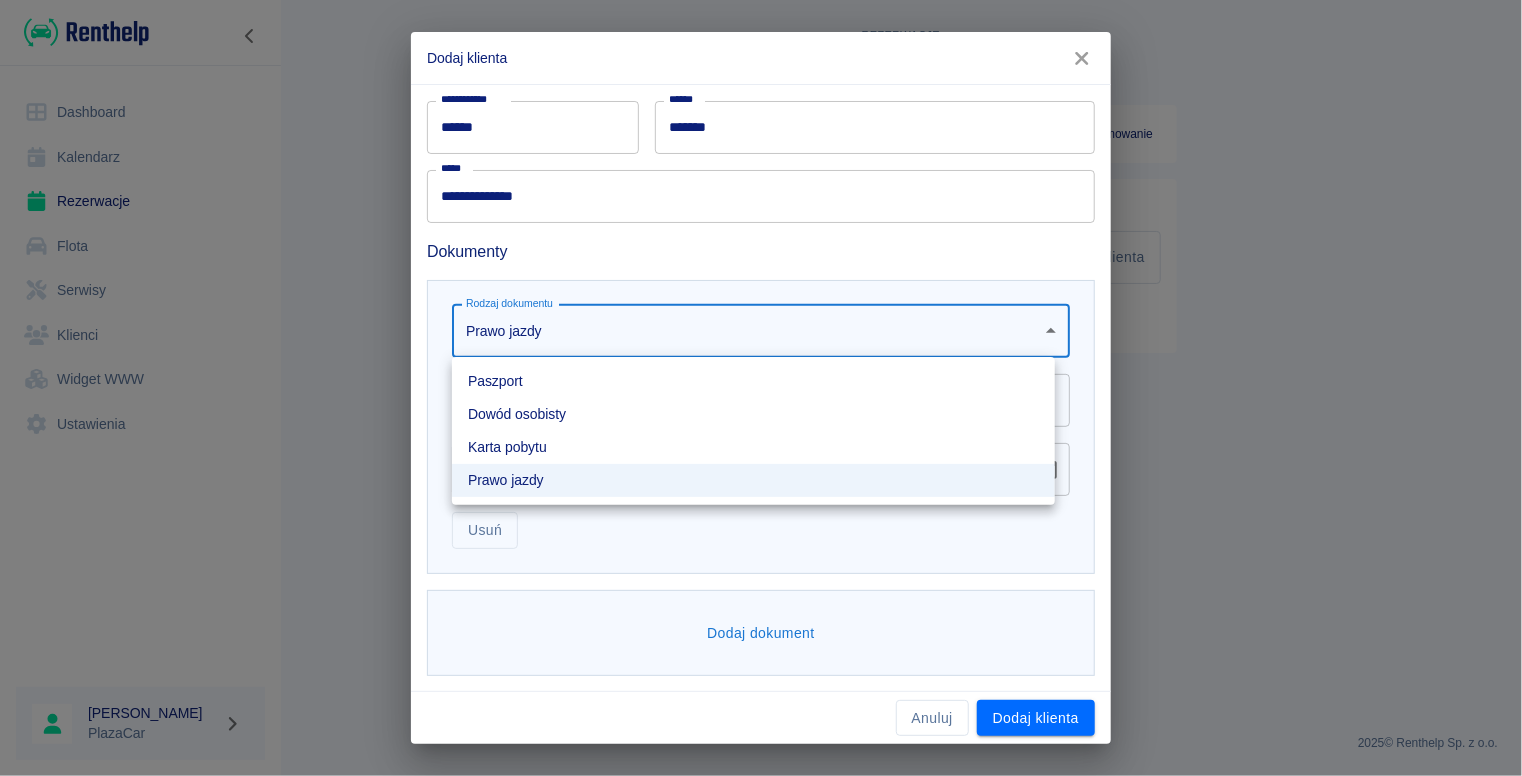 click at bounding box center [761, 388] 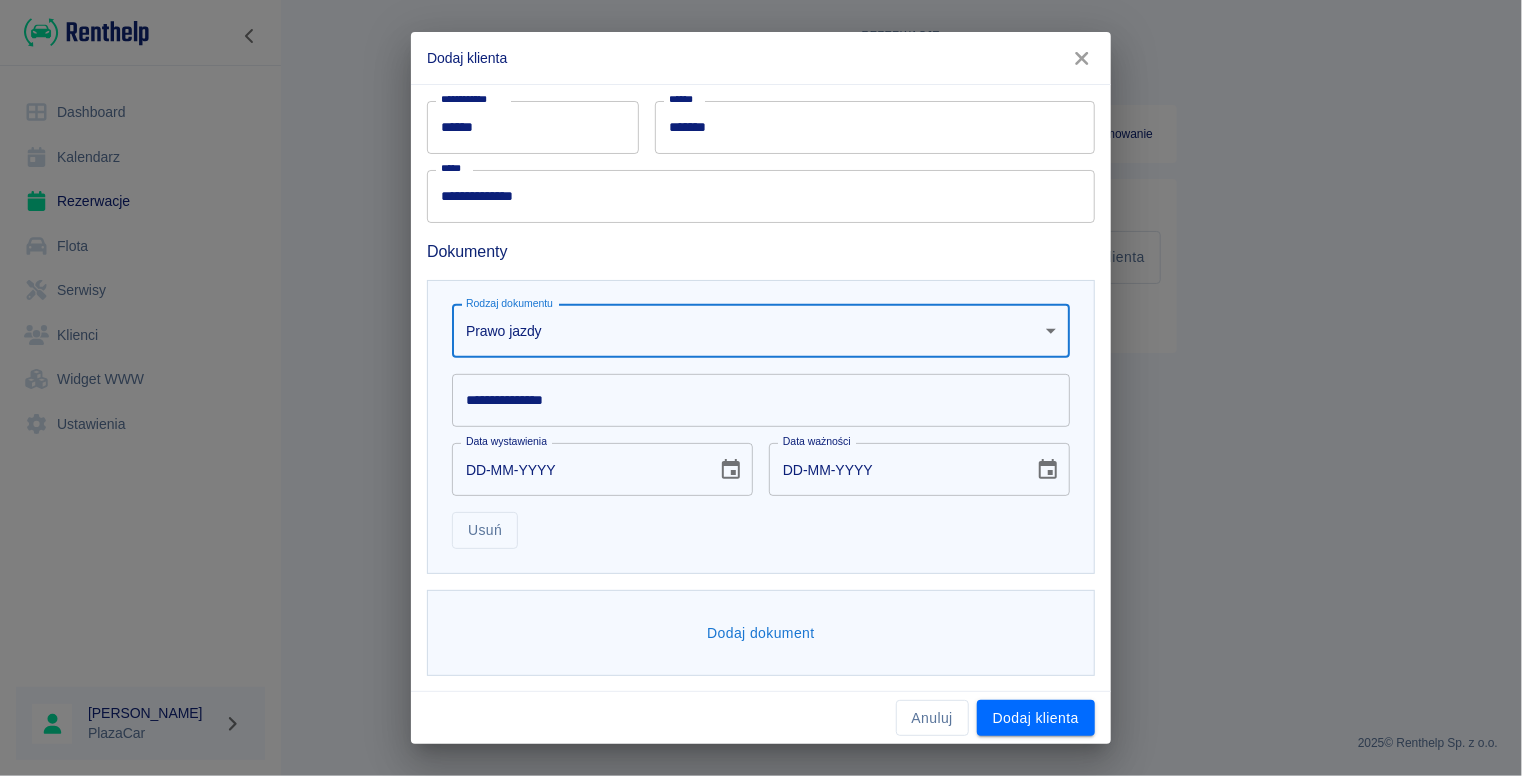 click on "**********" at bounding box center [761, 400] 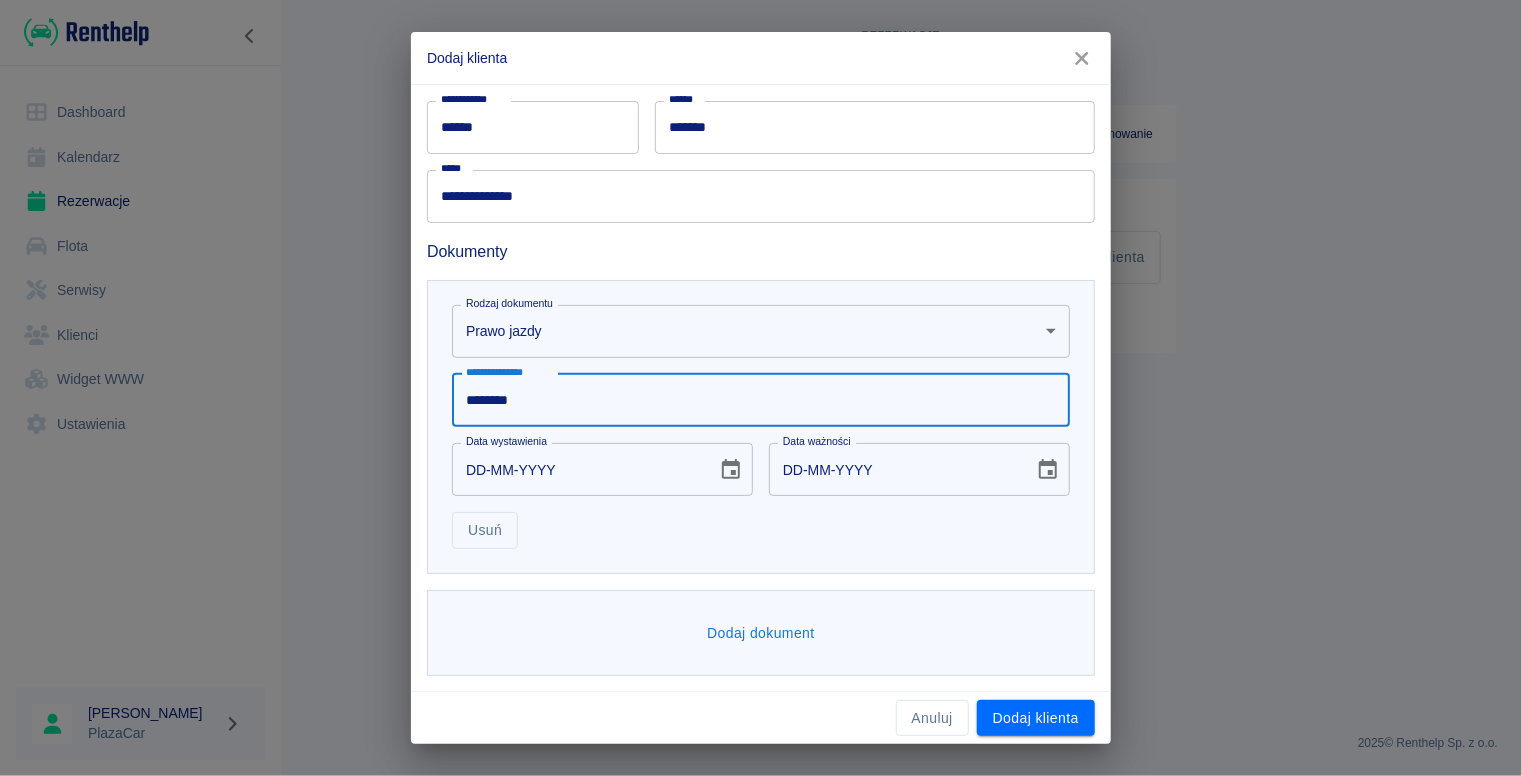 type on "********" 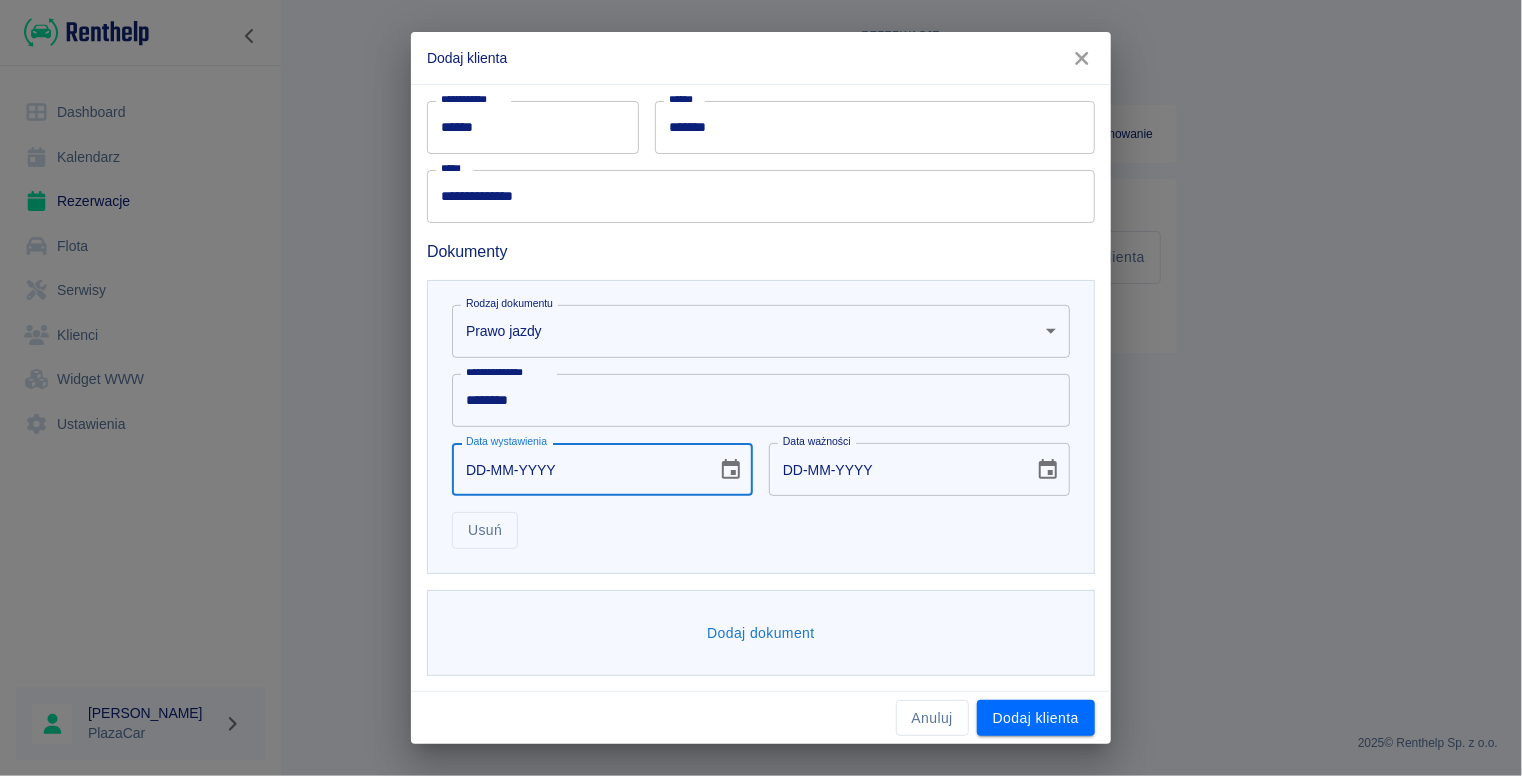 click 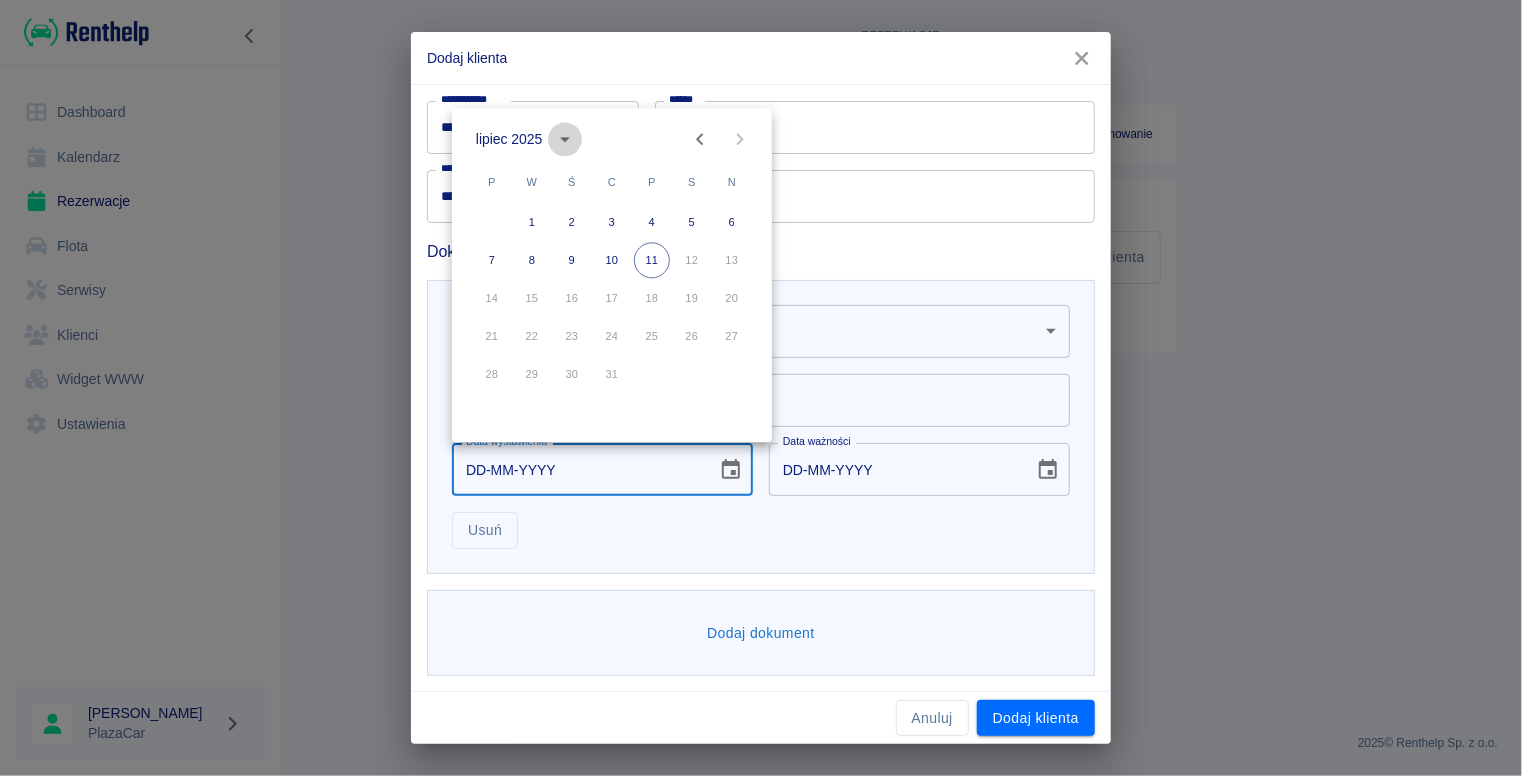 click 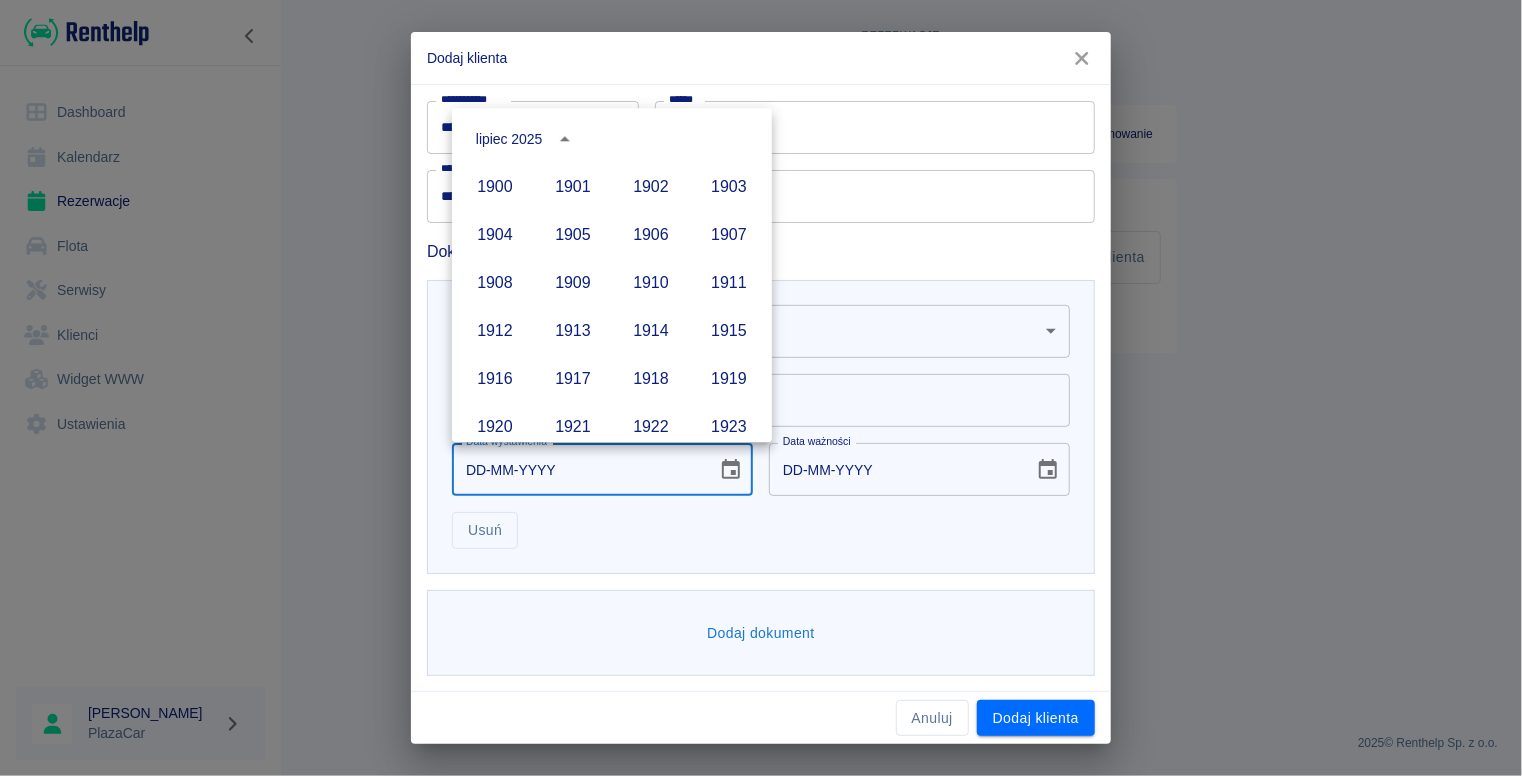 scroll, scrollTop: 1372, scrollLeft: 0, axis: vertical 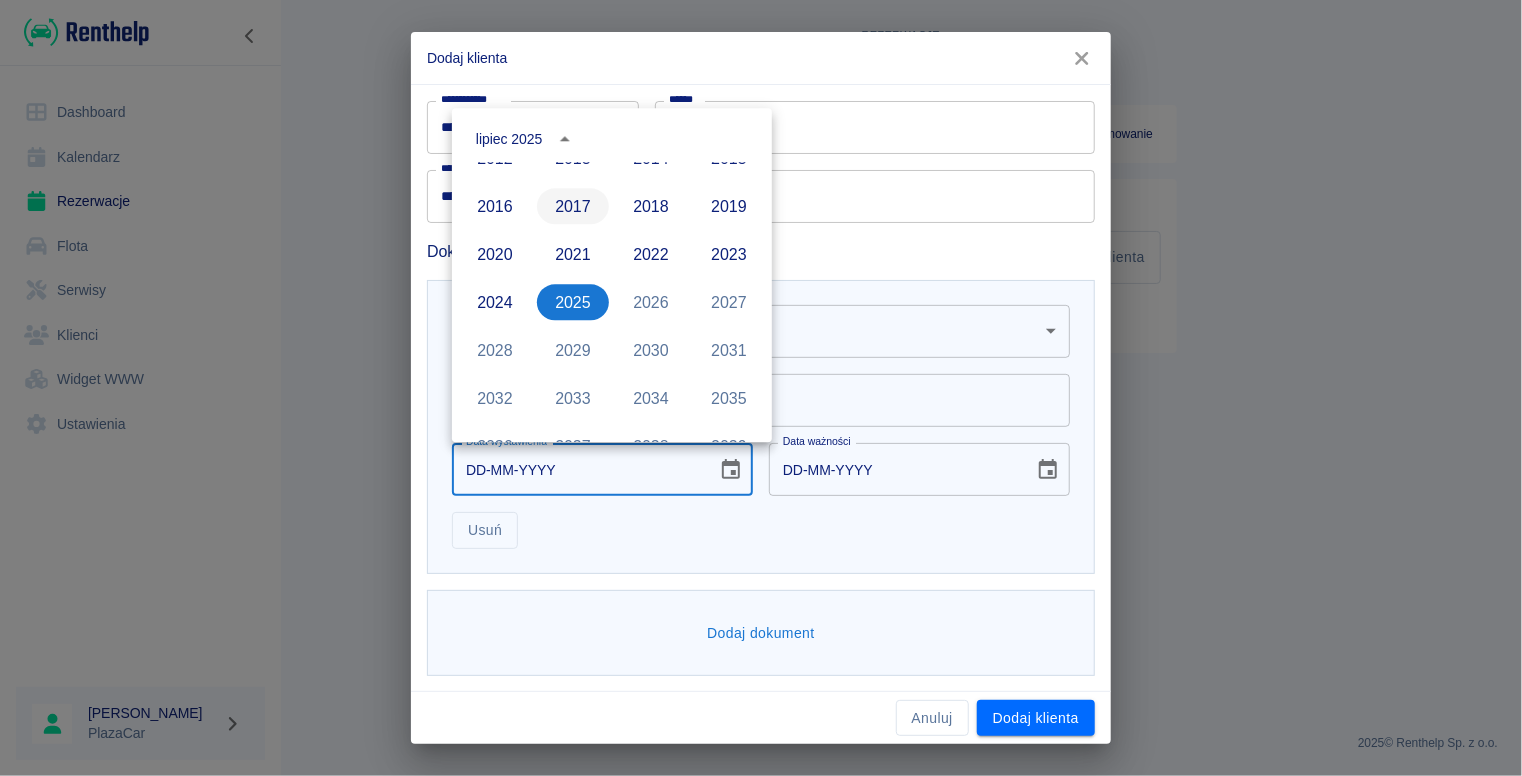 click on "2017" at bounding box center [573, 206] 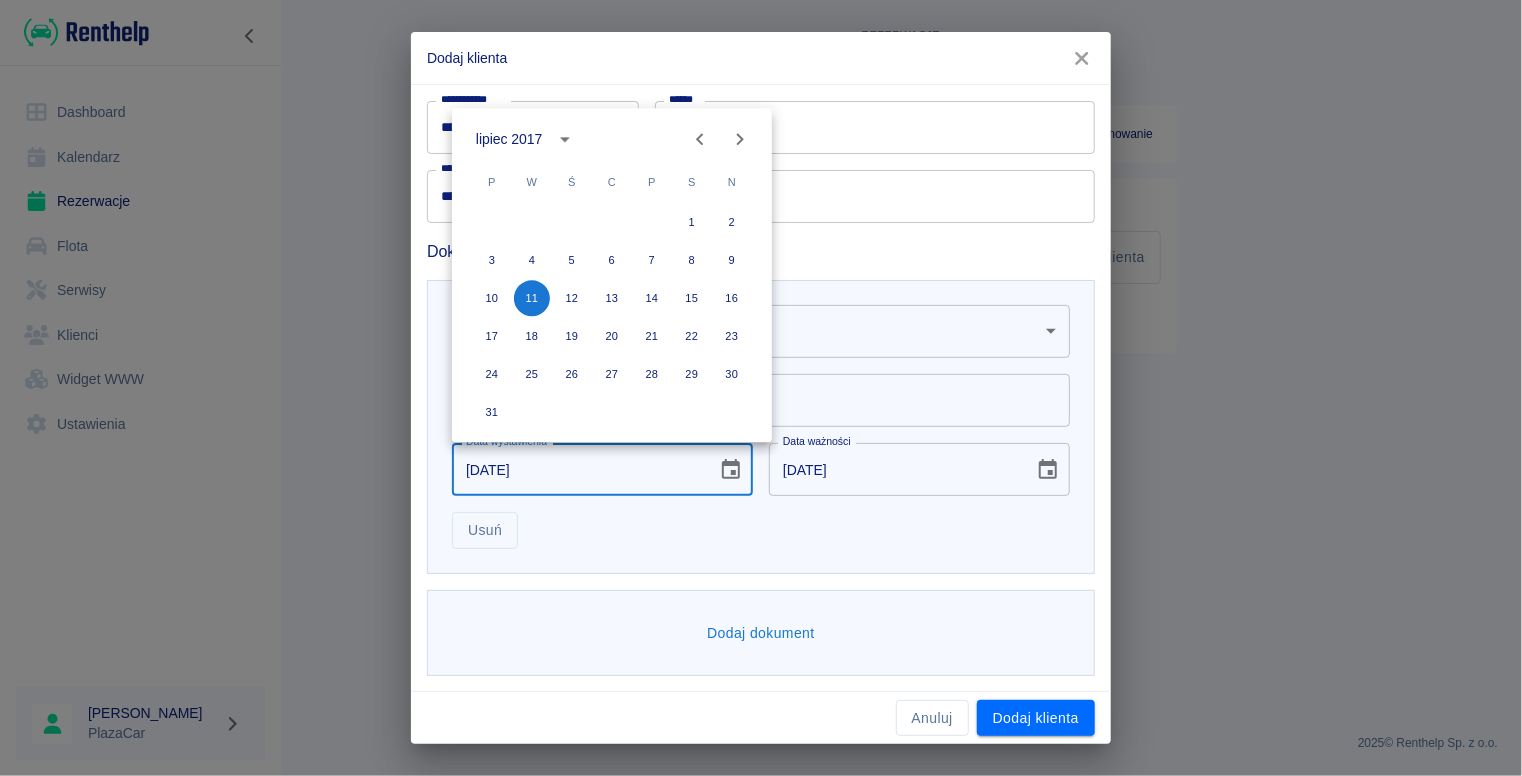 click on "**********" at bounding box center [761, 427] 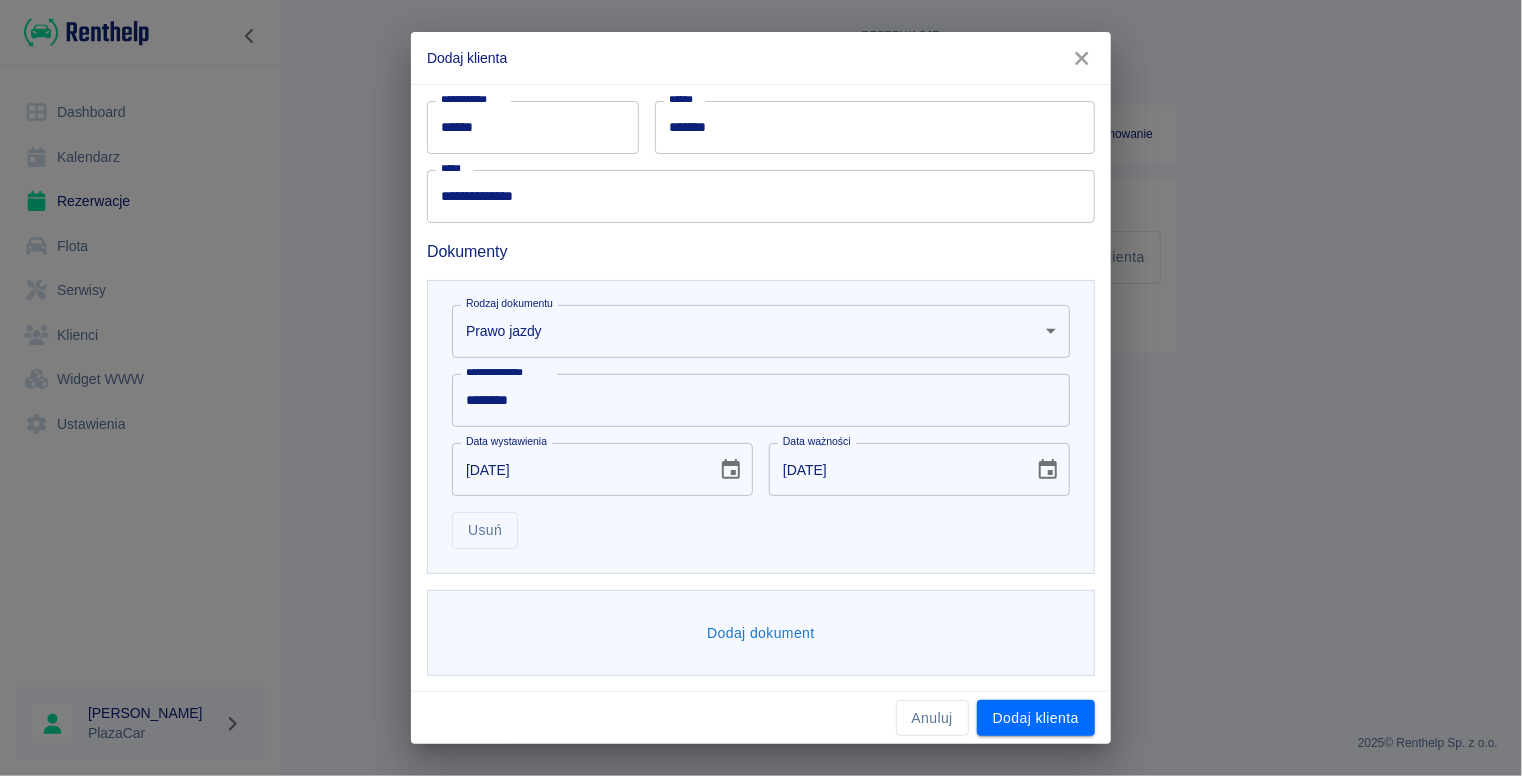 click on "Dodaj dokument" at bounding box center (761, 633) 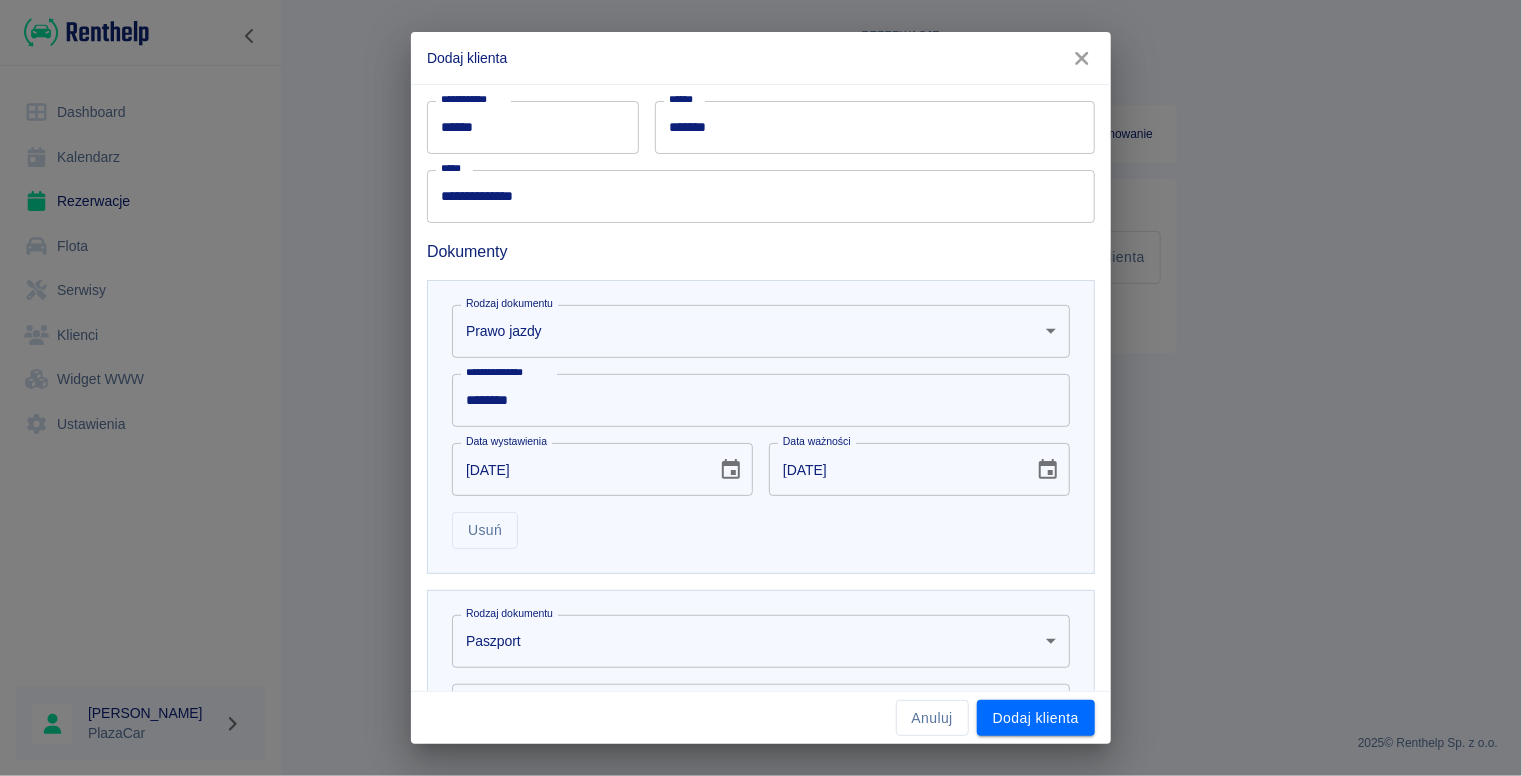 scroll, scrollTop: 724, scrollLeft: 0, axis: vertical 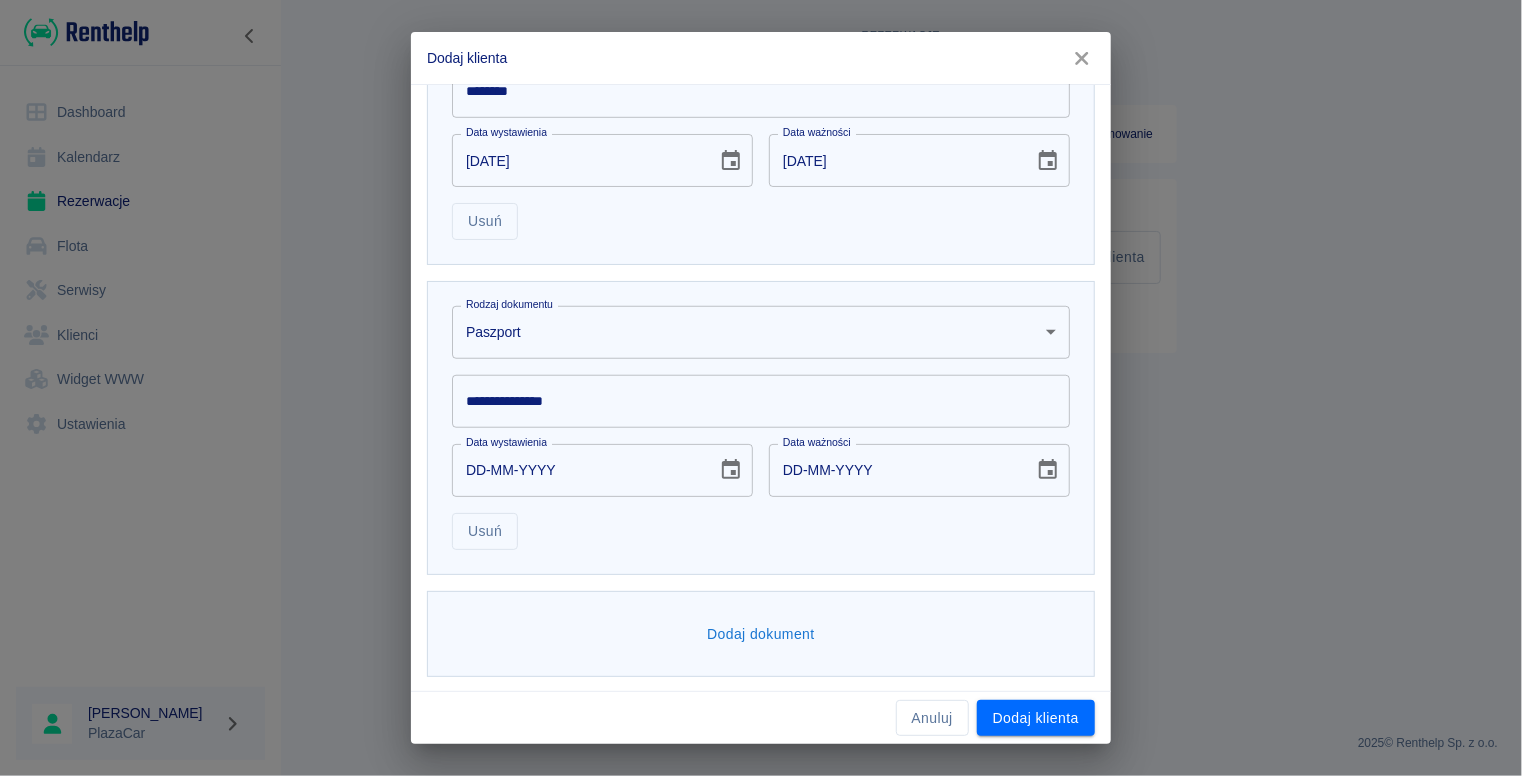 click on "**********" at bounding box center [761, 388] 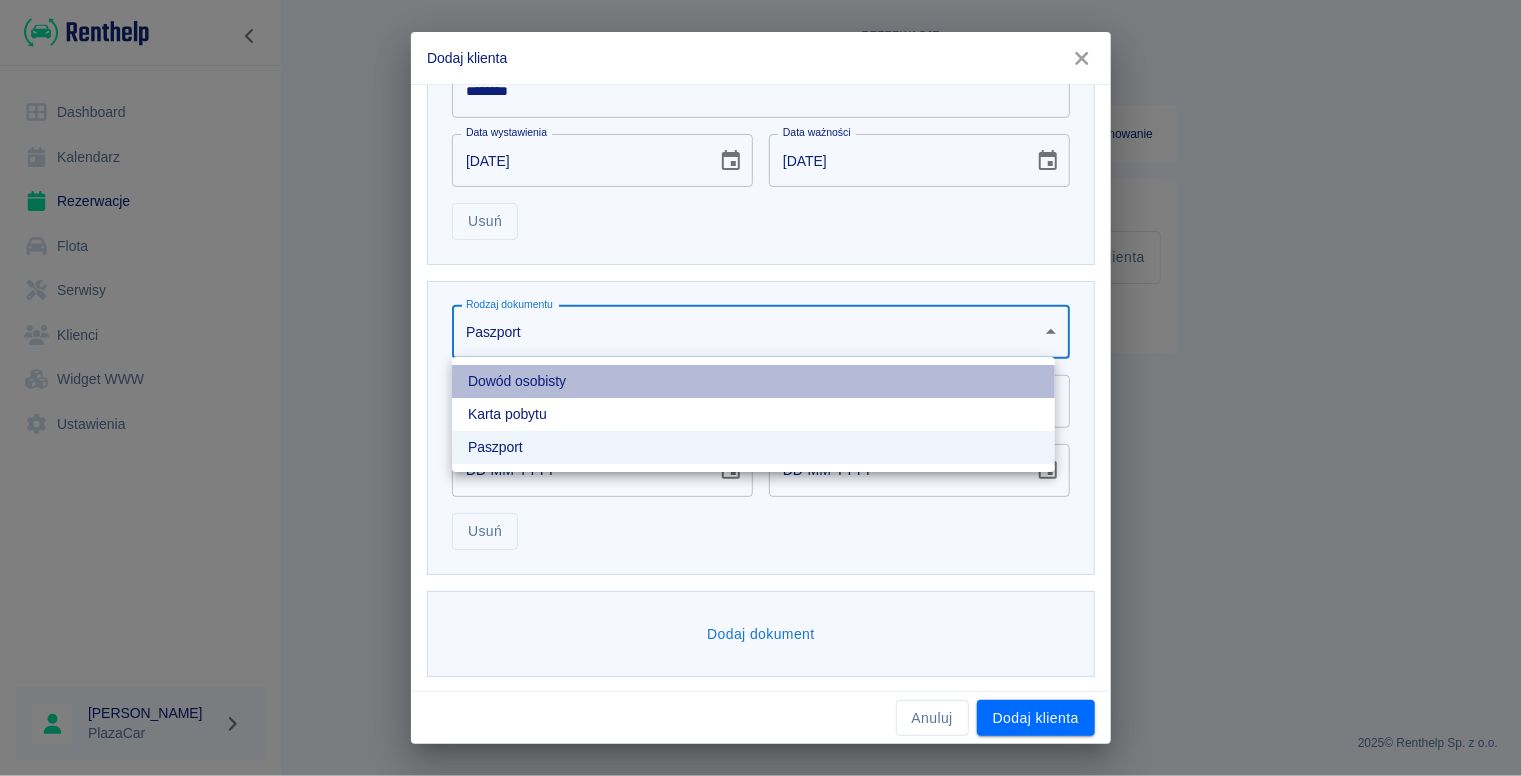 click on "Dowód osobisty" at bounding box center [753, 381] 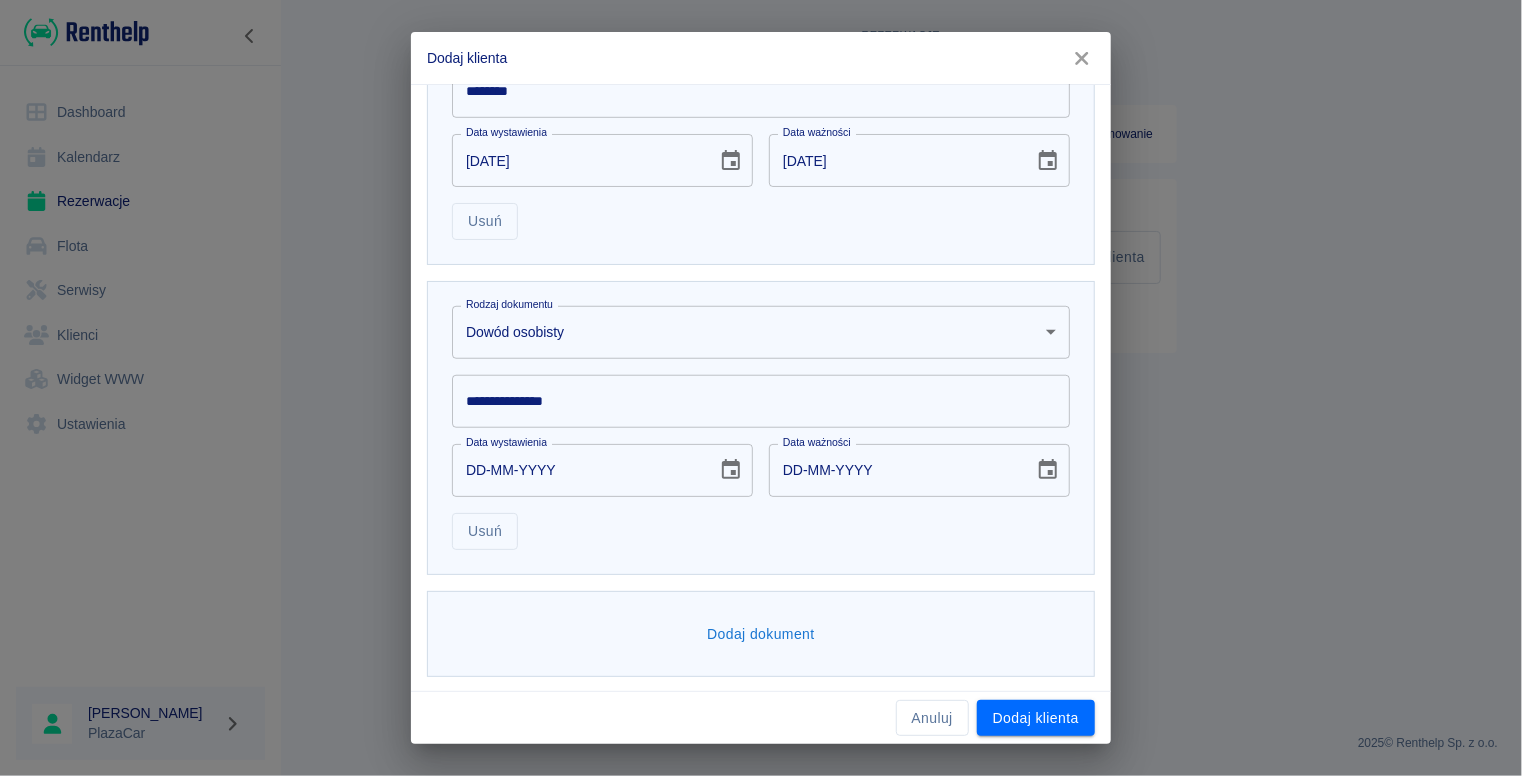click on "**********" at bounding box center (761, 401) 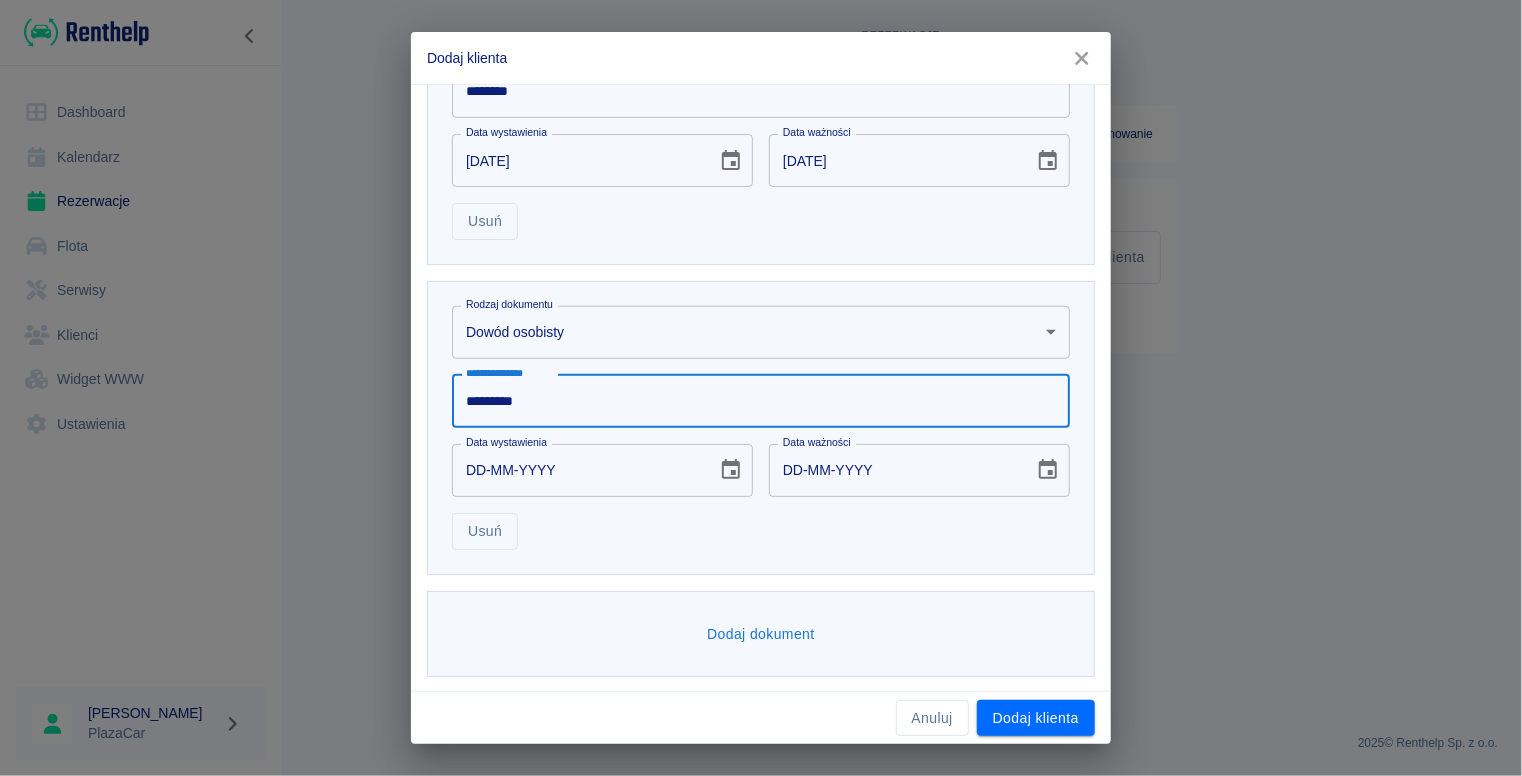 type on "*********" 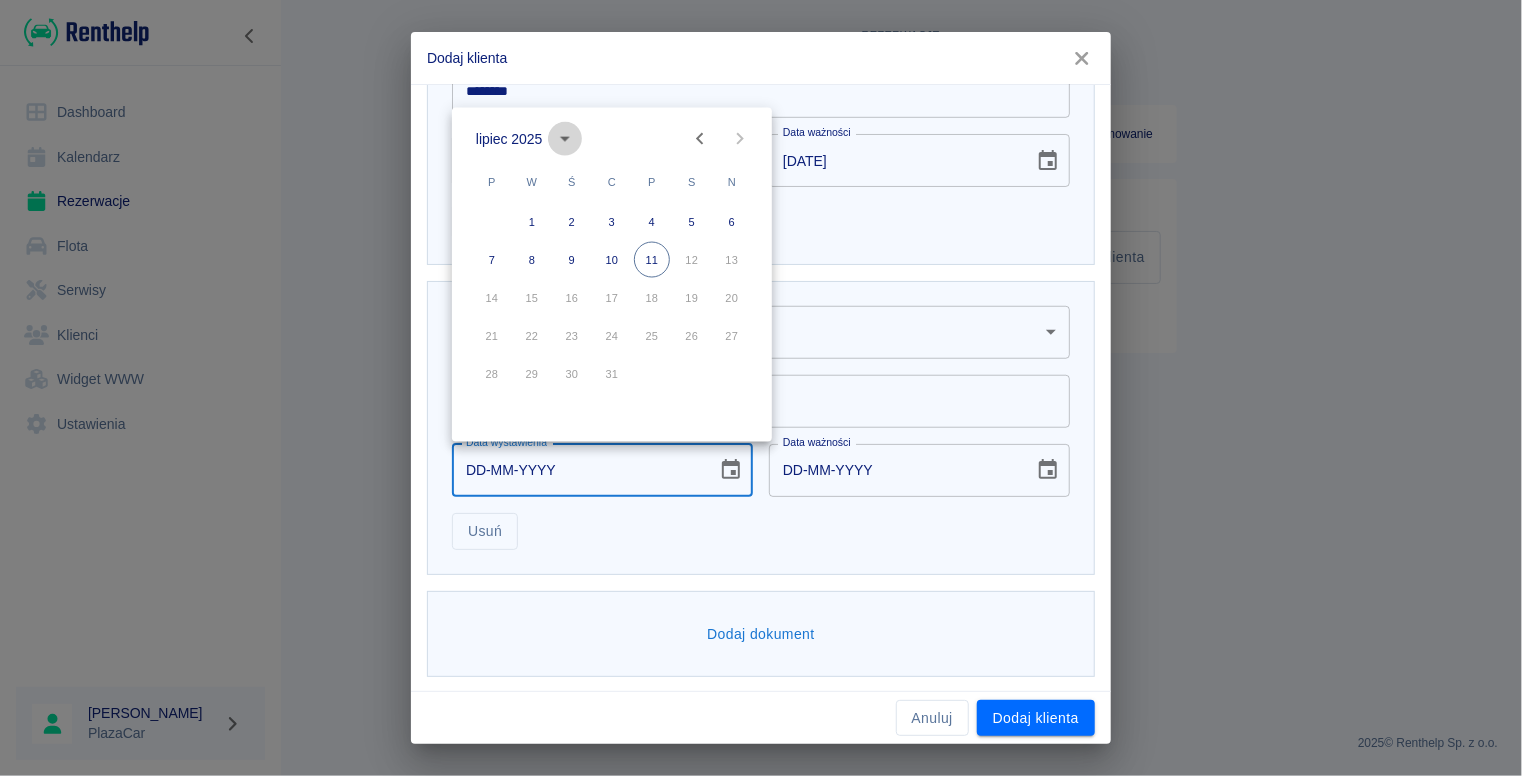 click 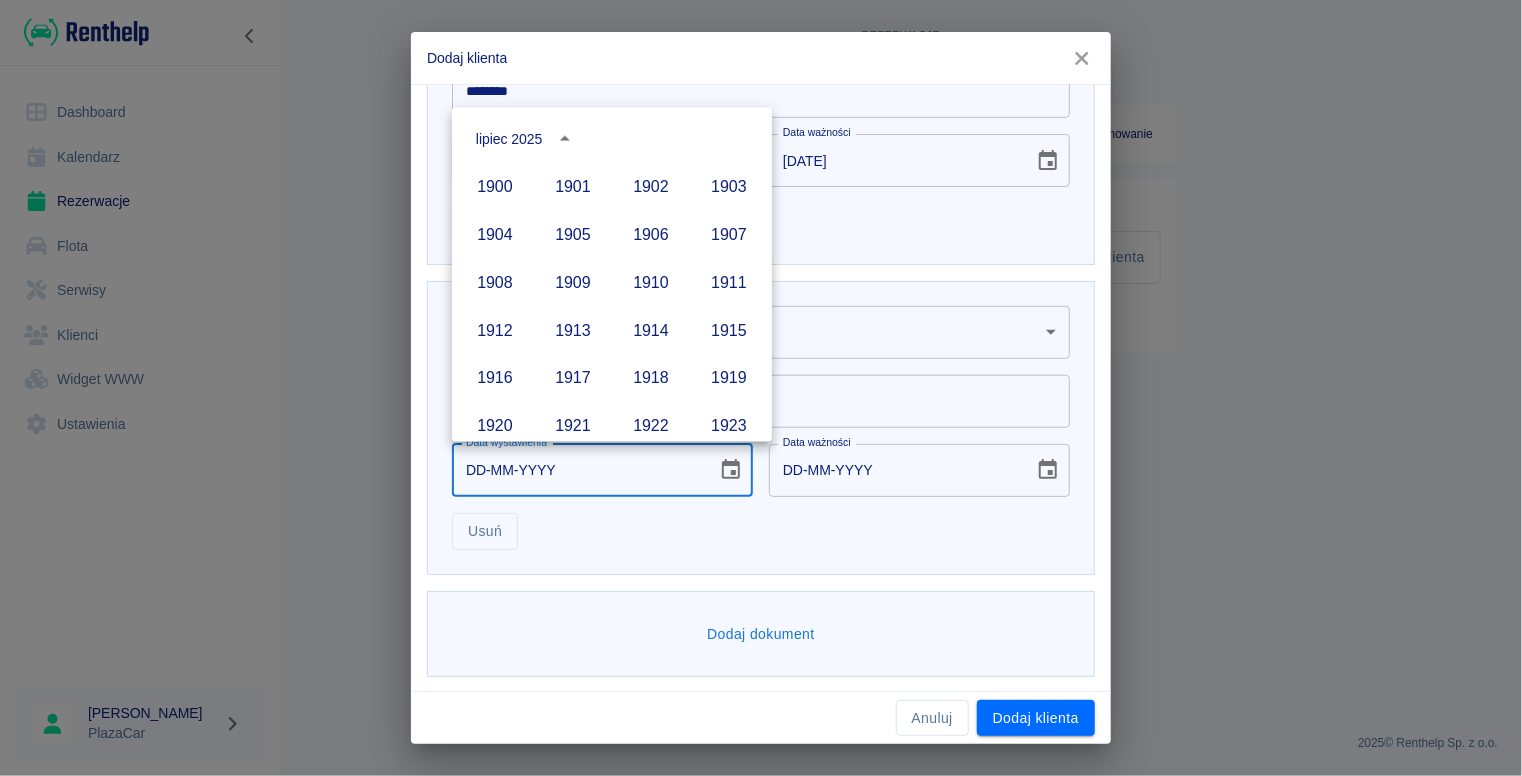 scroll, scrollTop: 1372, scrollLeft: 0, axis: vertical 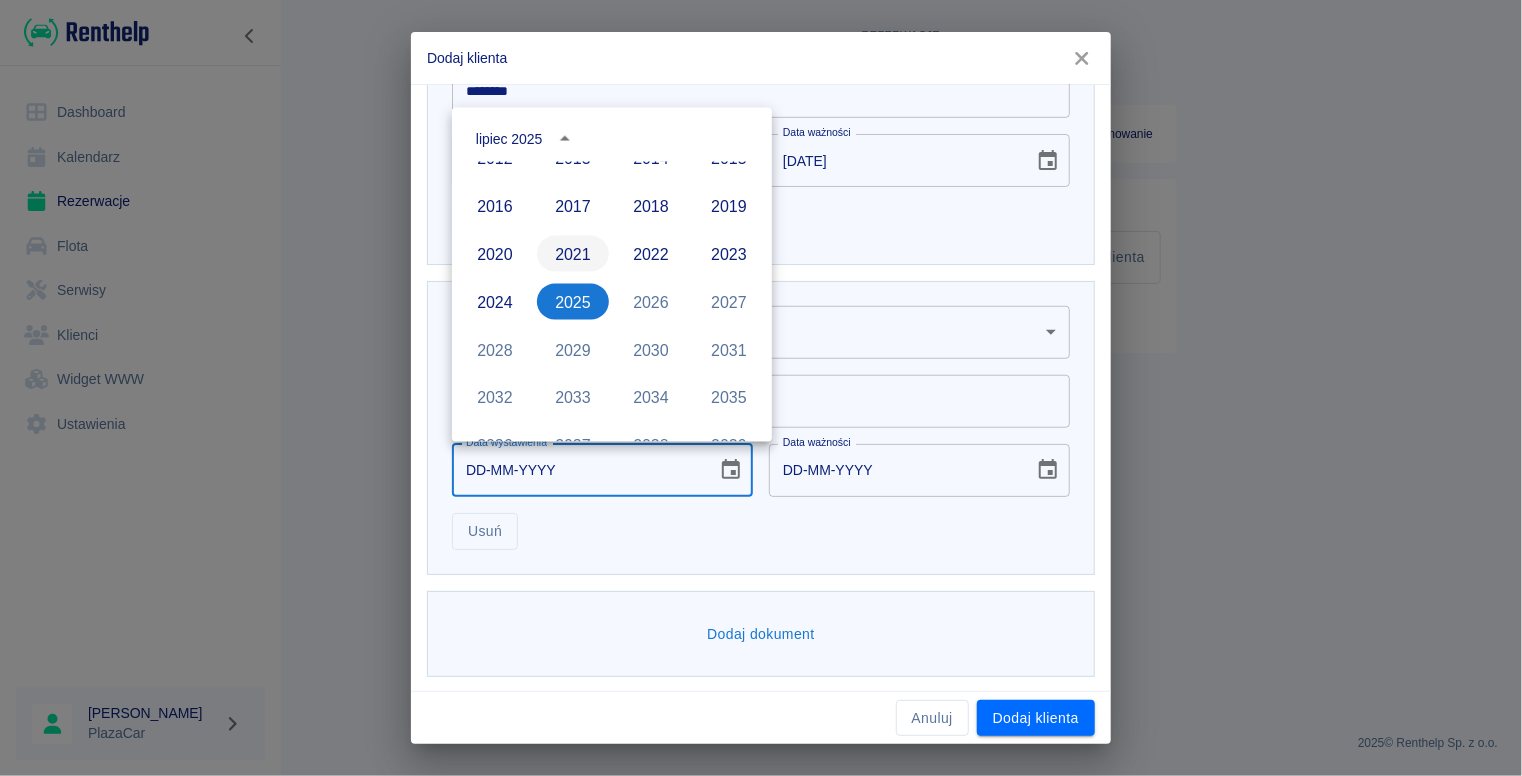 click on "2021" at bounding box center (573, 254) 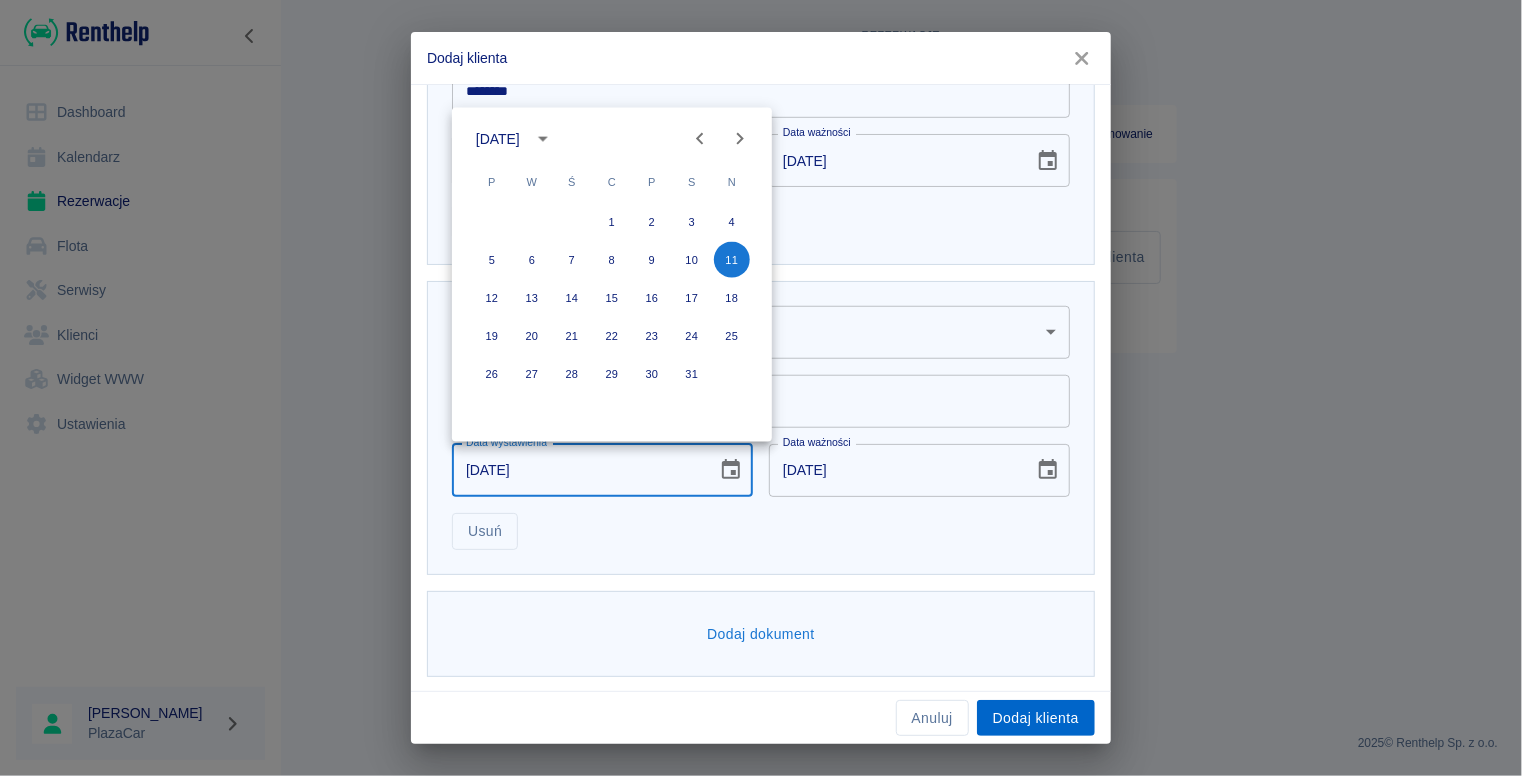 click on "Dodaj klienta" at bounding box center [1036, 718] 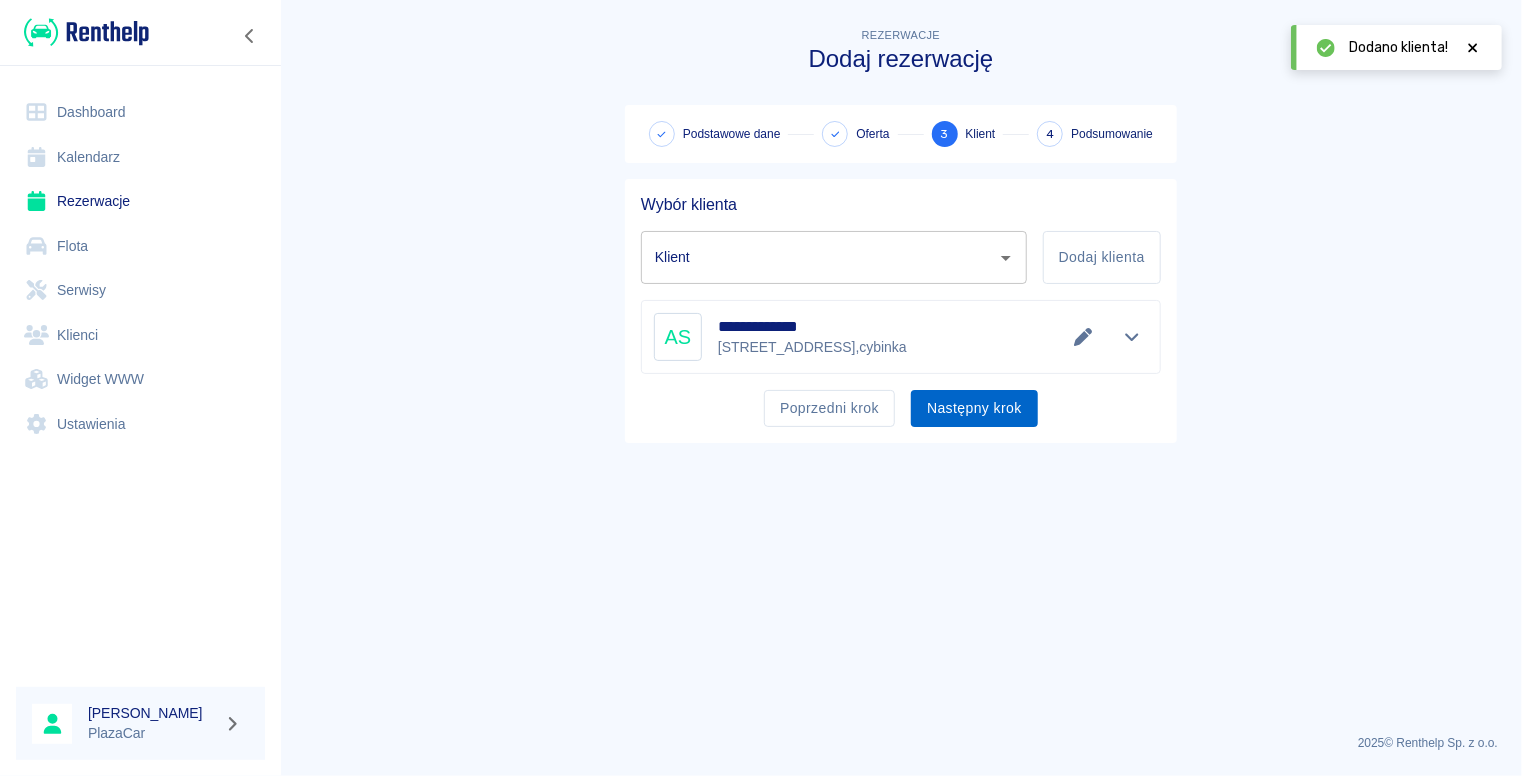 click on "Następny krok" at bounding box center (974, 408) 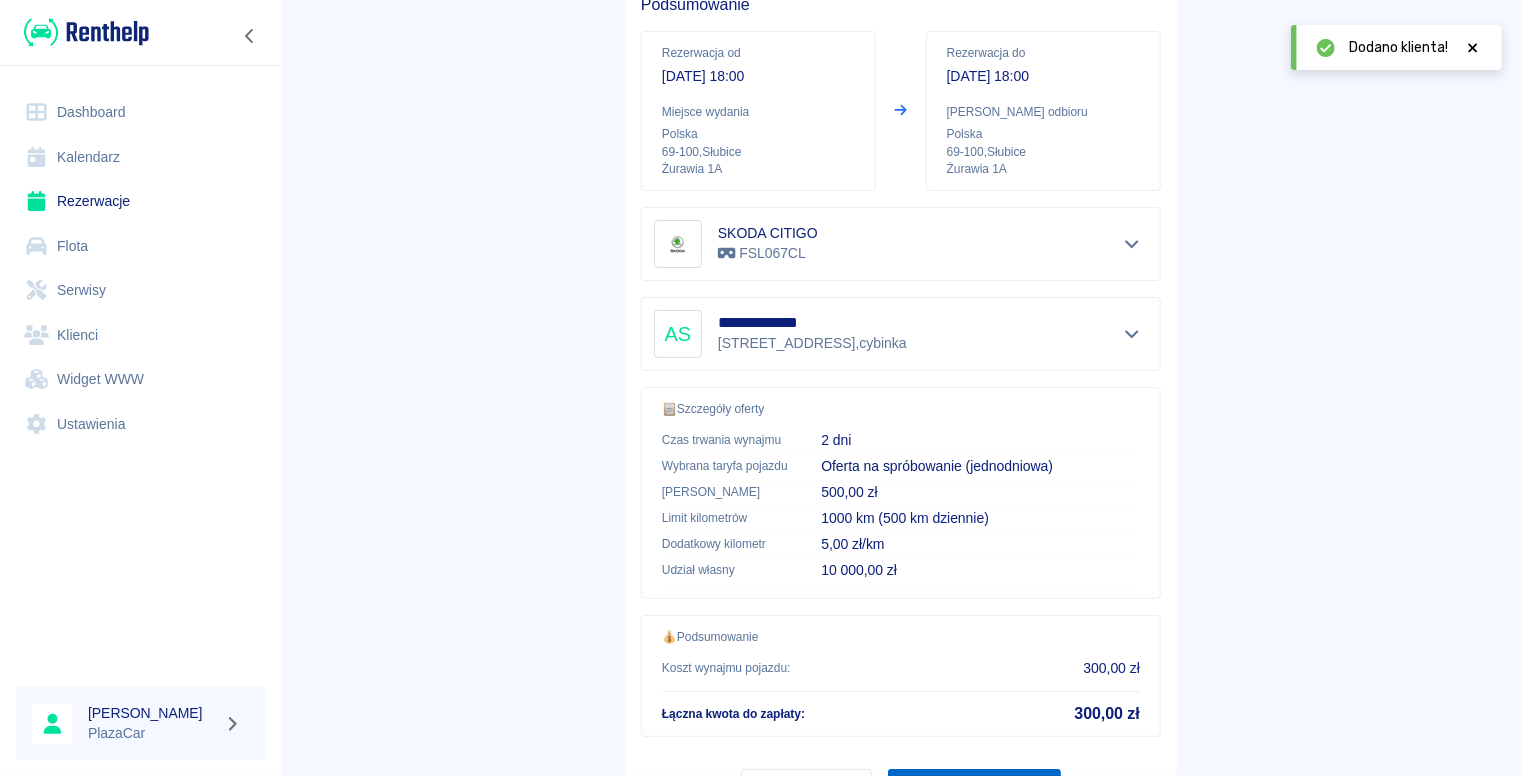 scroll, scrollTop: 300, scrollLeft: 0, axis: vertical 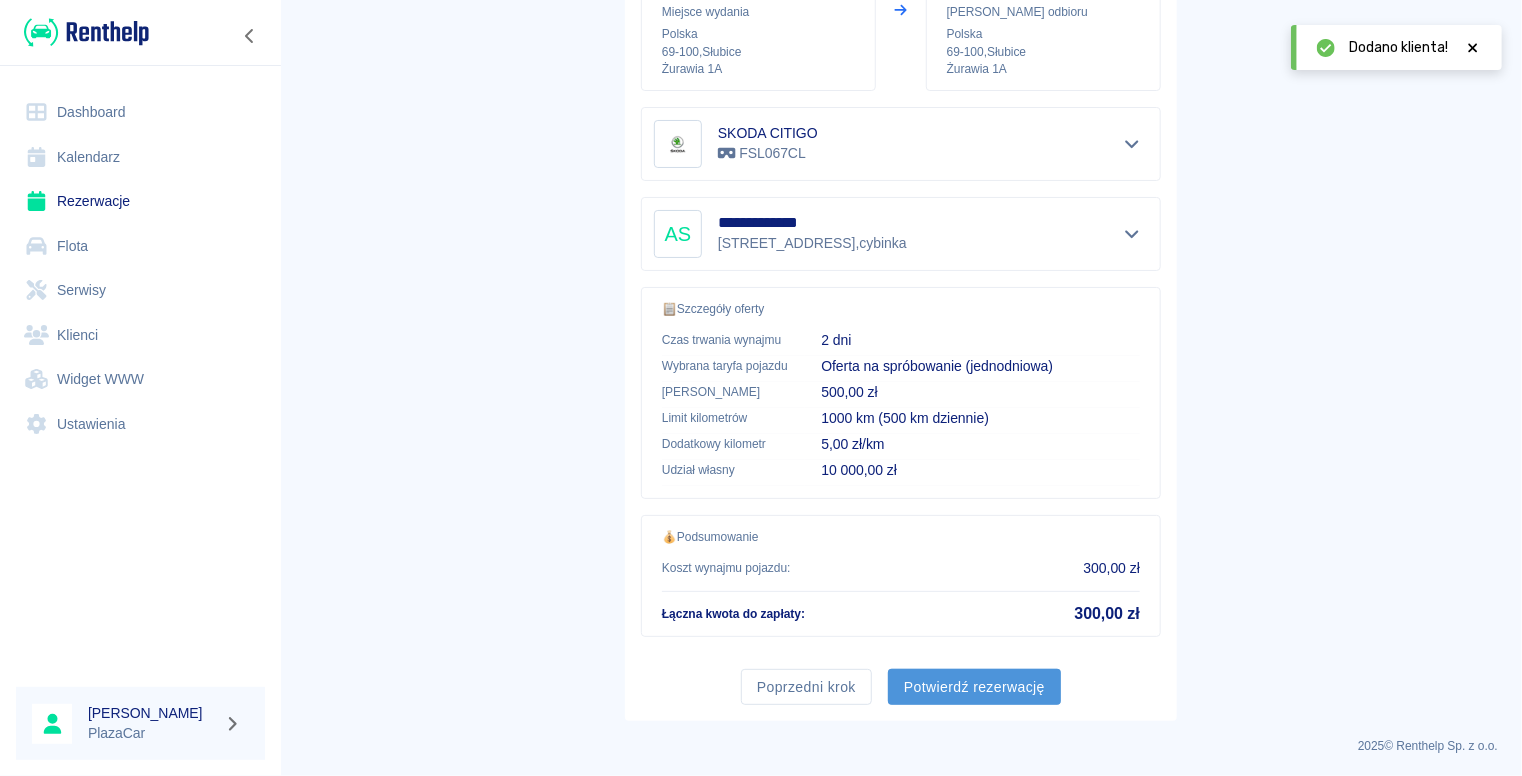 click on "Potwierdź rezerwację" at bounding box center (974, 687) 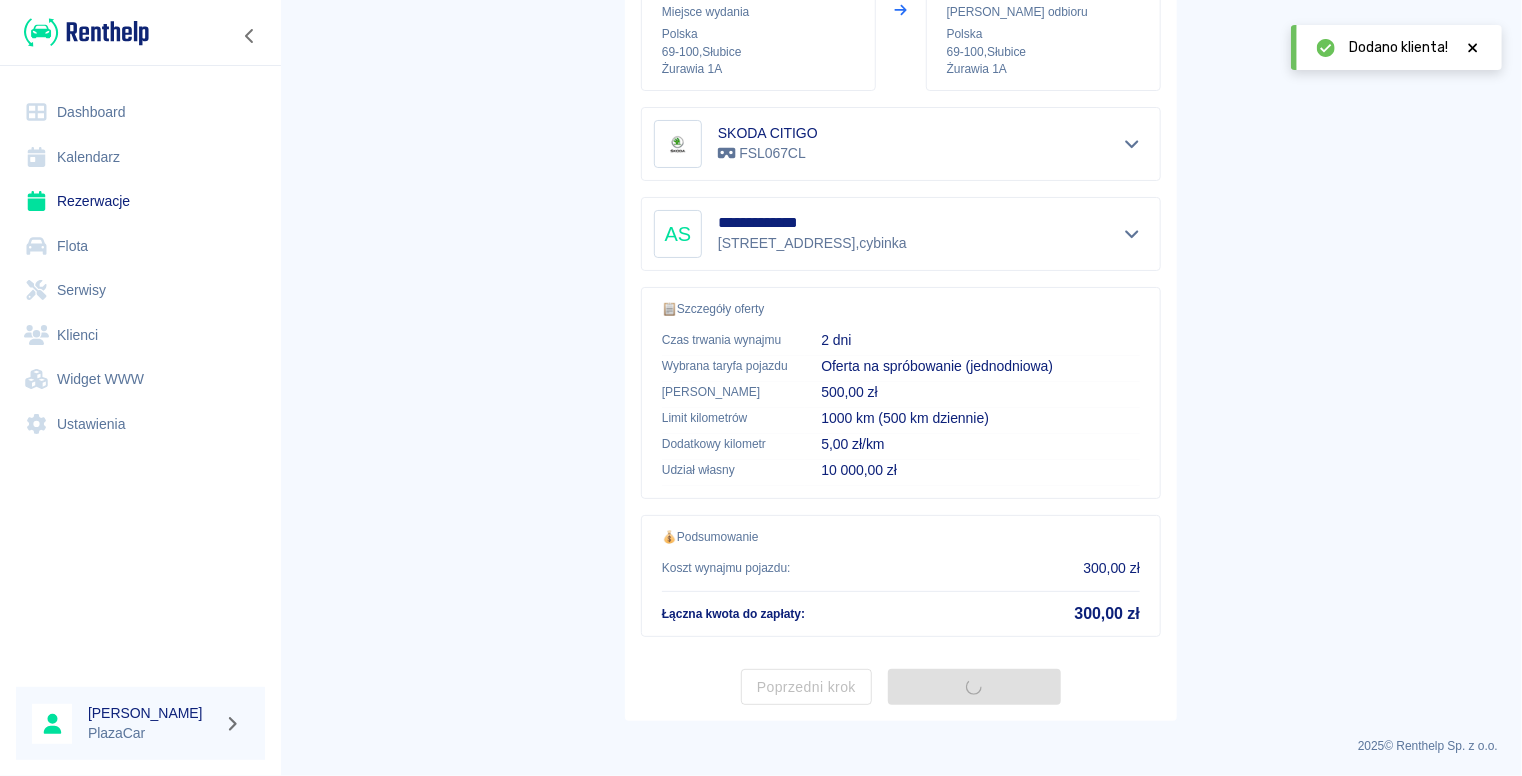 scroll, scrollTop: 0, scrollLeft: 0, axis: both 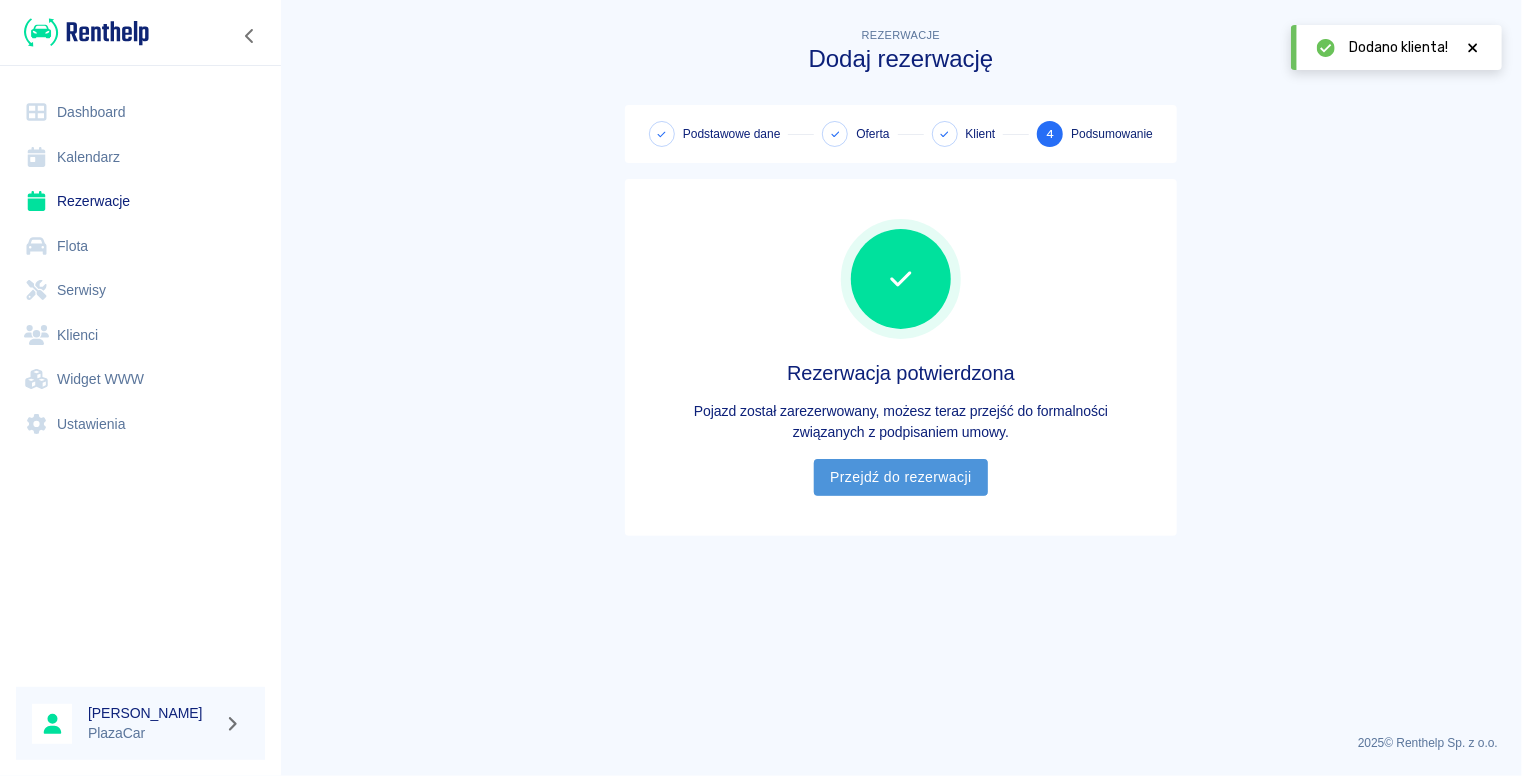 click on "Przejdź do rezerwacji" at bounding box center (900, 477) 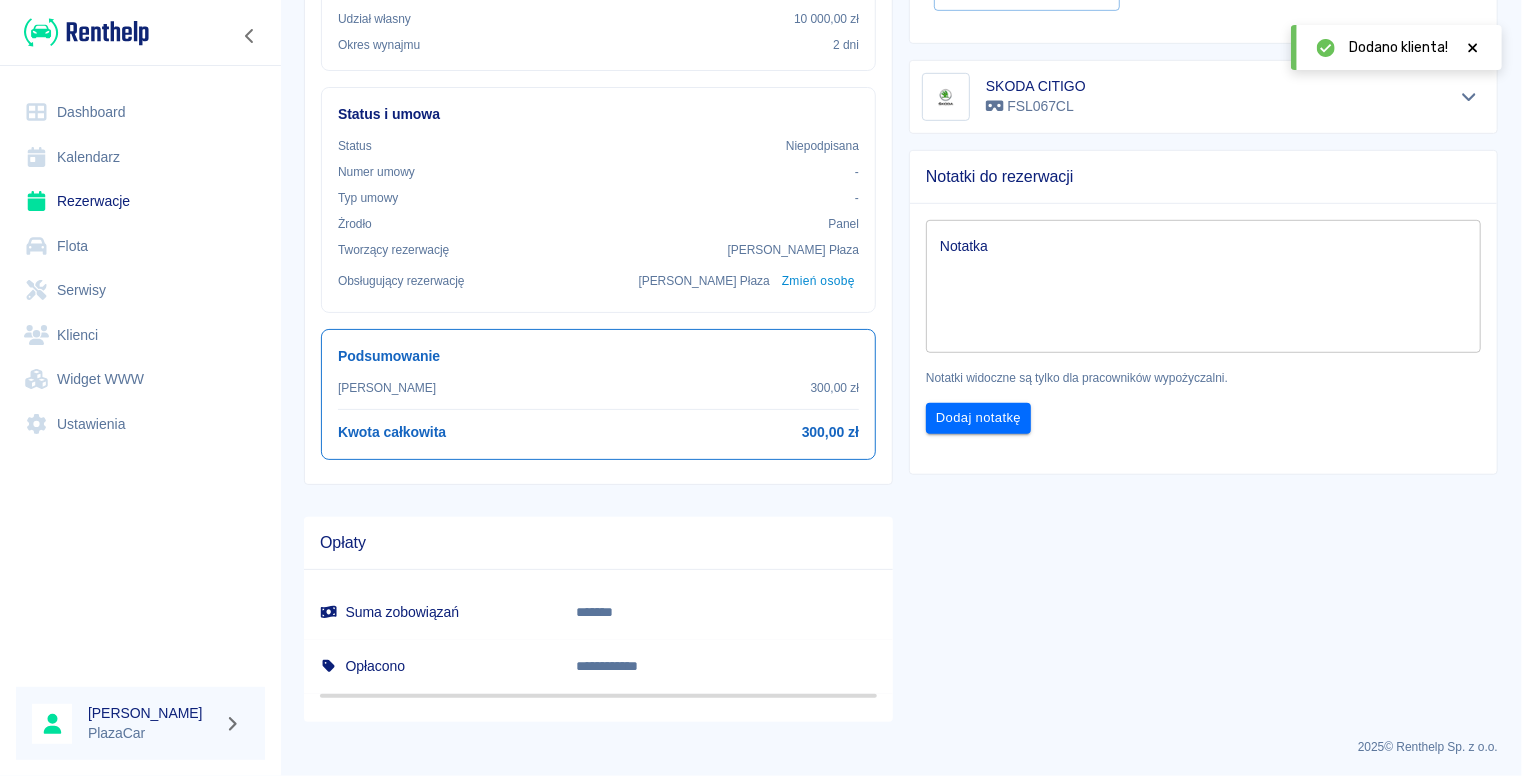 scroll, scrollTop: 0, scrollLeft: 0, axis: both 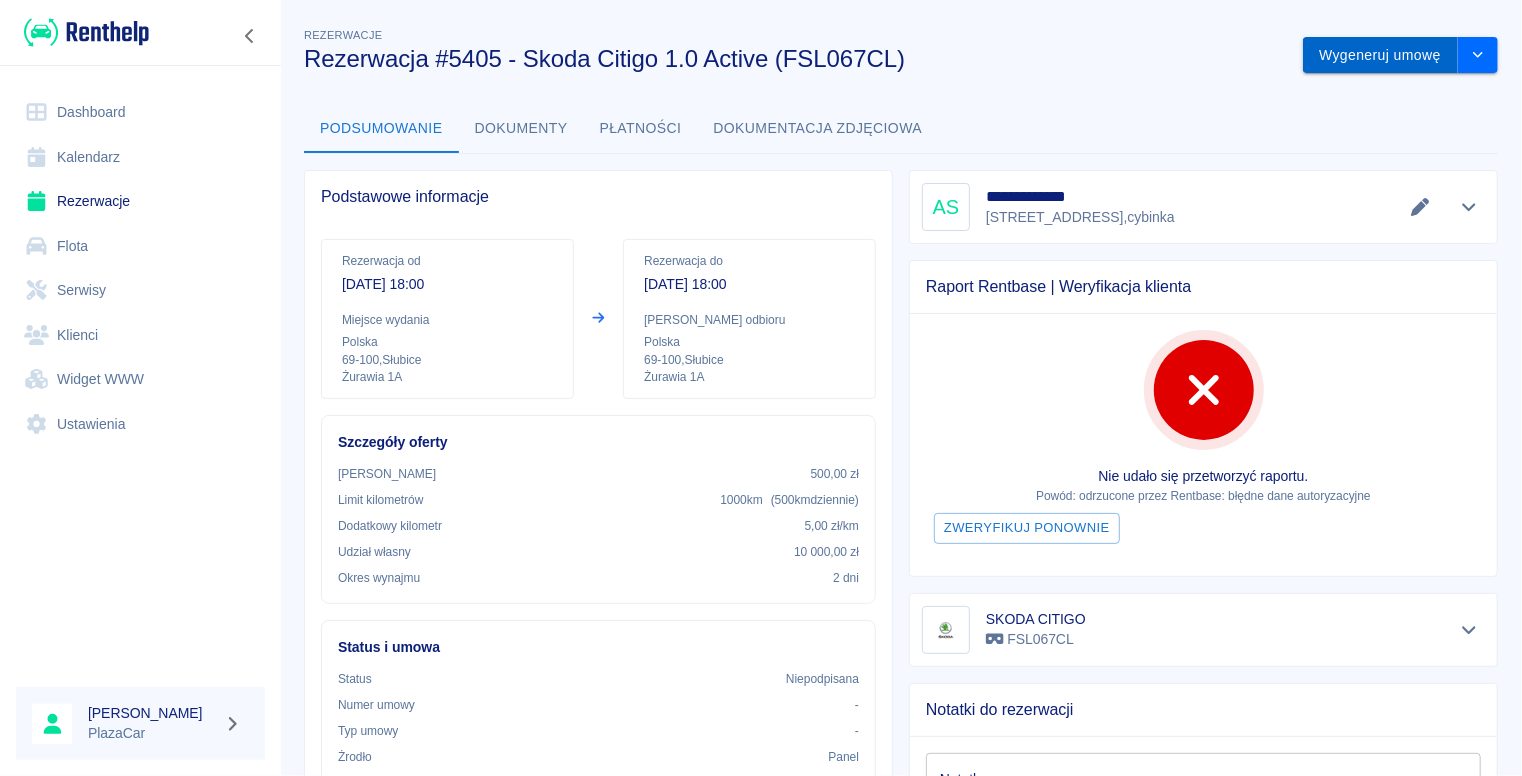click on "Wygeneruj umowę" at bounding box center [1380, 55] 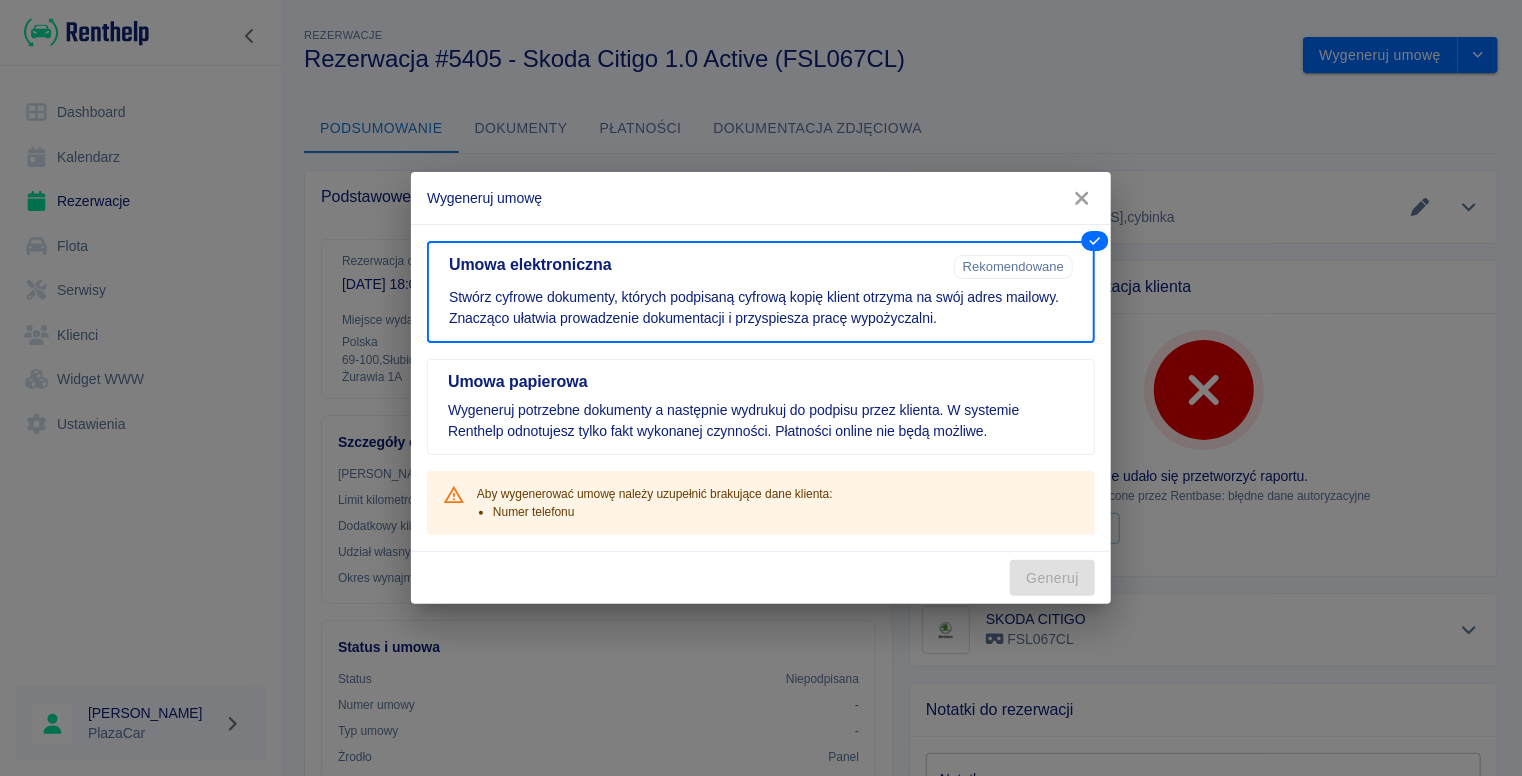 click on "Wygeneruj umowę Umowa elektroniczna Rekomendowane Stwórz cyfrowe dokumenty, których podpisaną cyfrową kopię klient otrzyma na swój adres mailowy. Znacząco ułatwia prowadzenie dokumentacji i przyspiesza pracę wypożyczalni. Umowa papierowa Wygeneruj potrzebne dokumenty a następnie wydrukuj do podpisu przez klienta. W systemie Renthelp odnotujesz tylko fakt wykonanej czynności. Płatności online nie będą możliwe. Aby wygenerować umowę należy uzupełnić brakujące dane klienta: Numer telefonu Generuj" at bounding box center [761, 388] 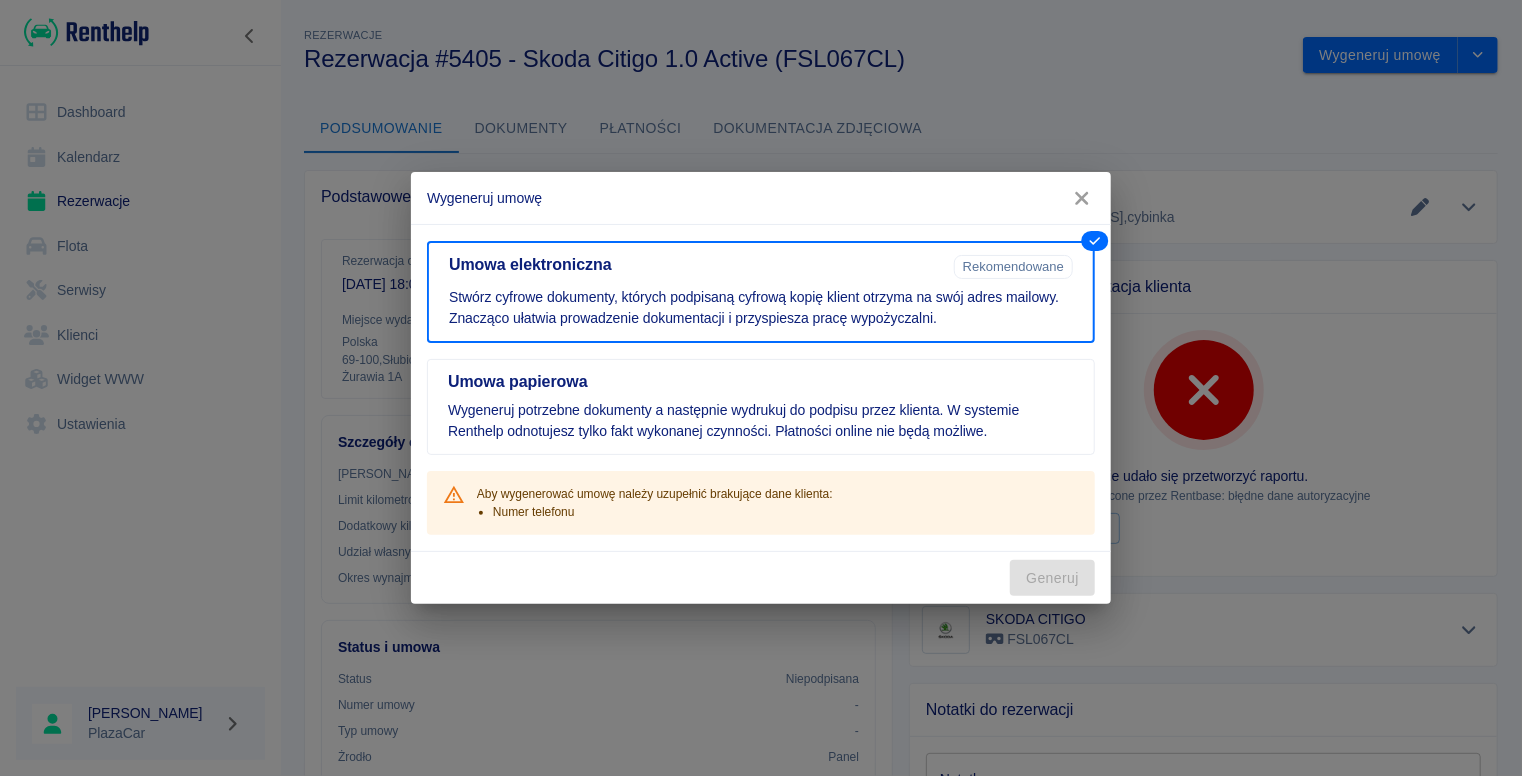 click 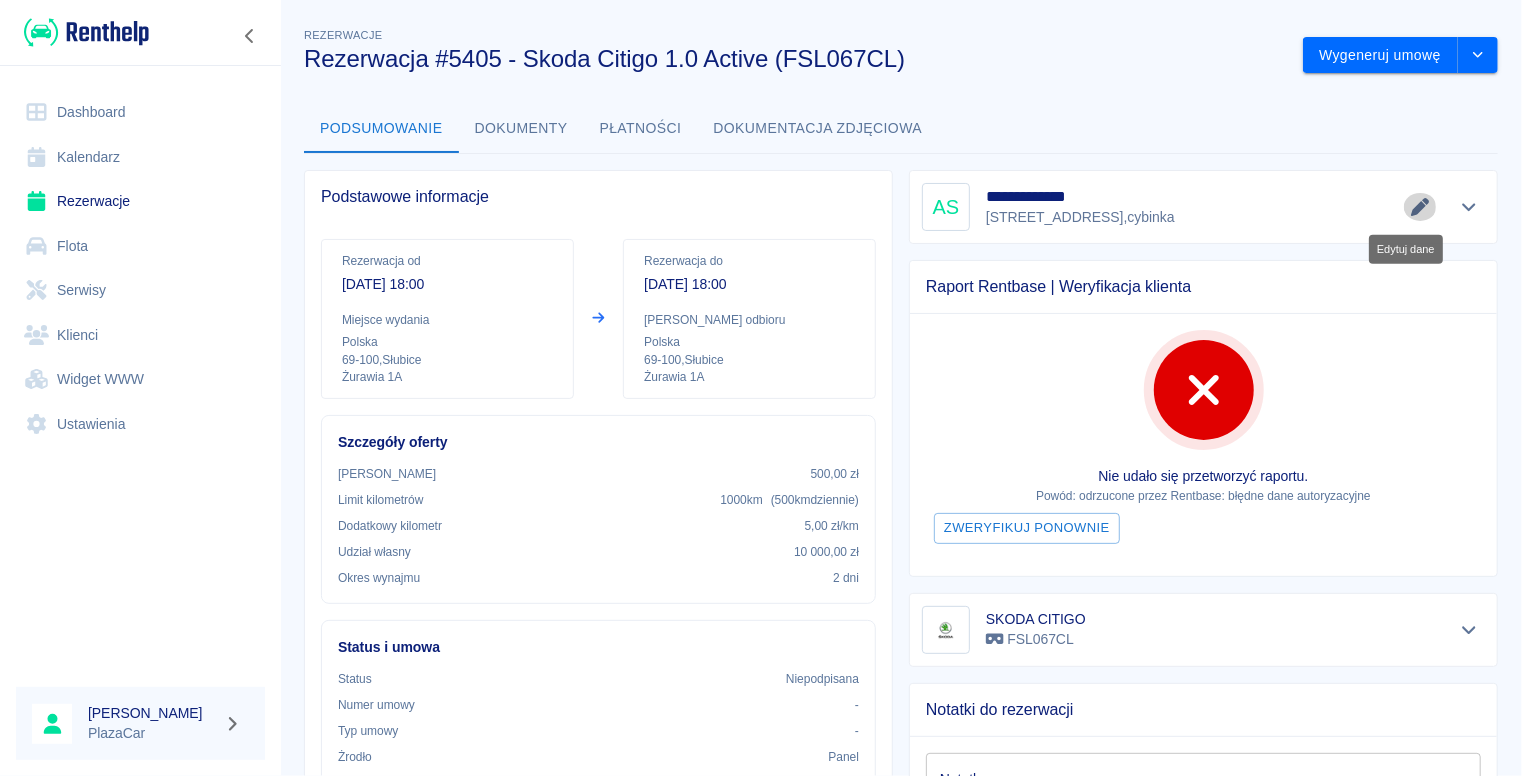 click 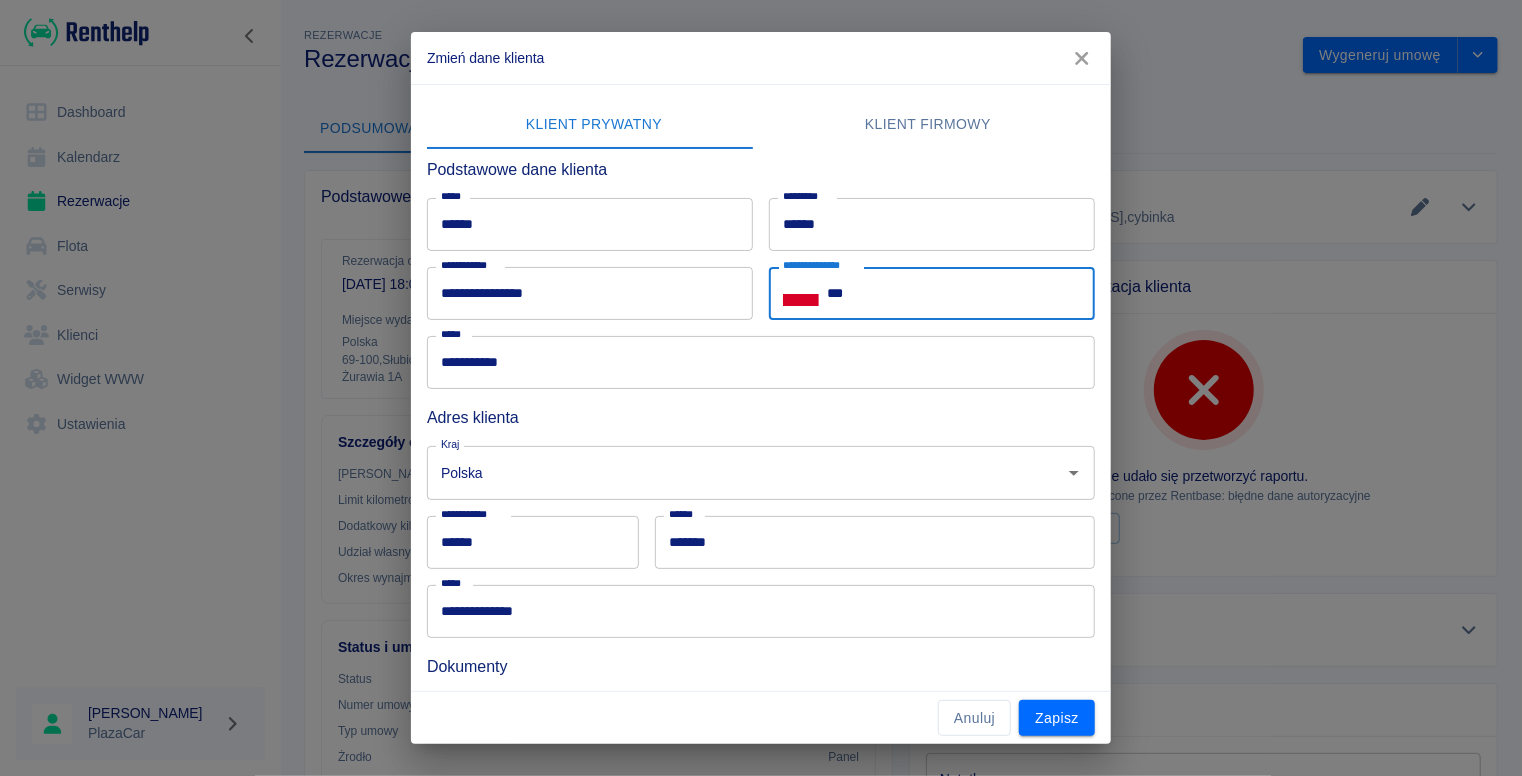 click on "***" at bounding box center [961, 293] 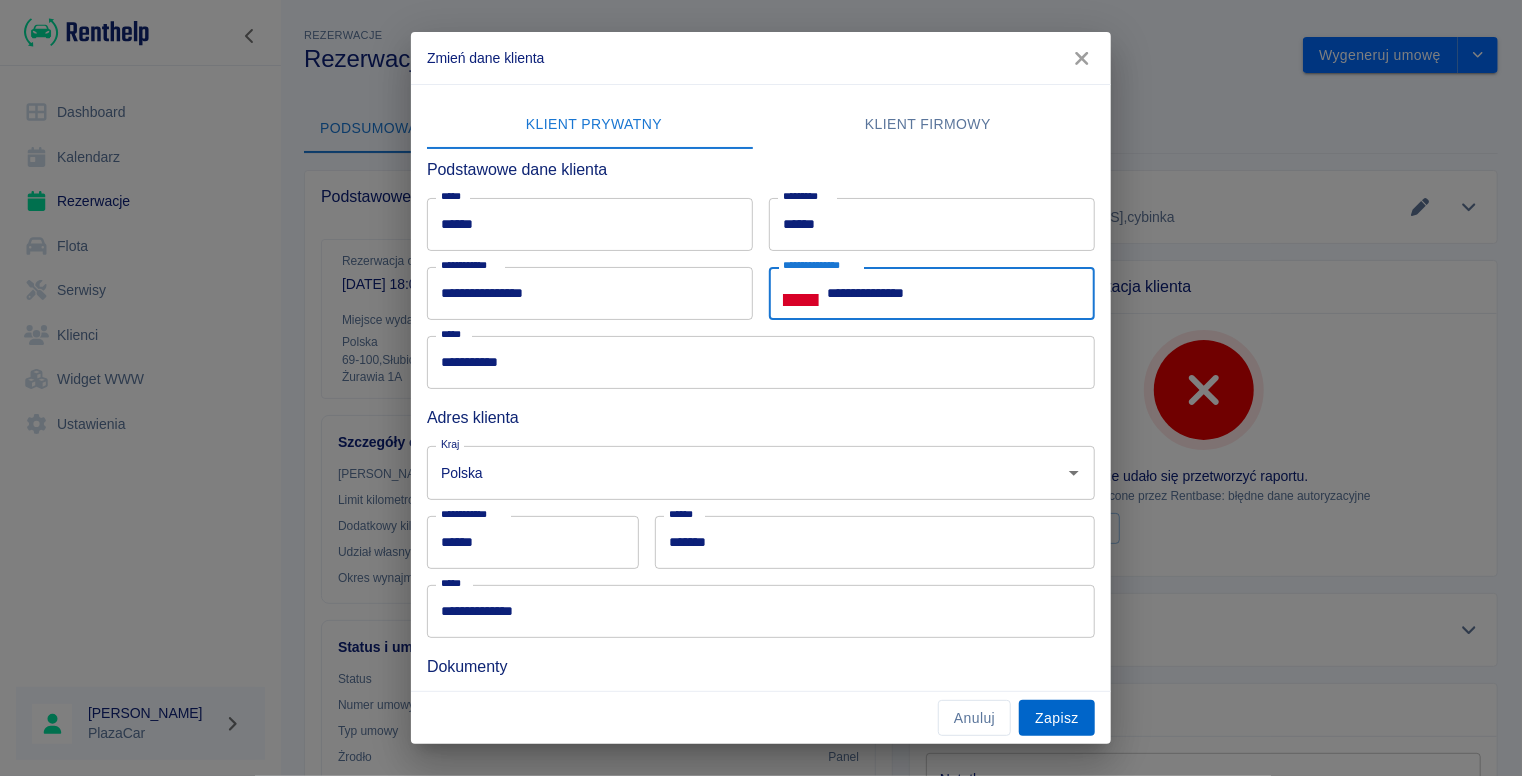 type on "**********" 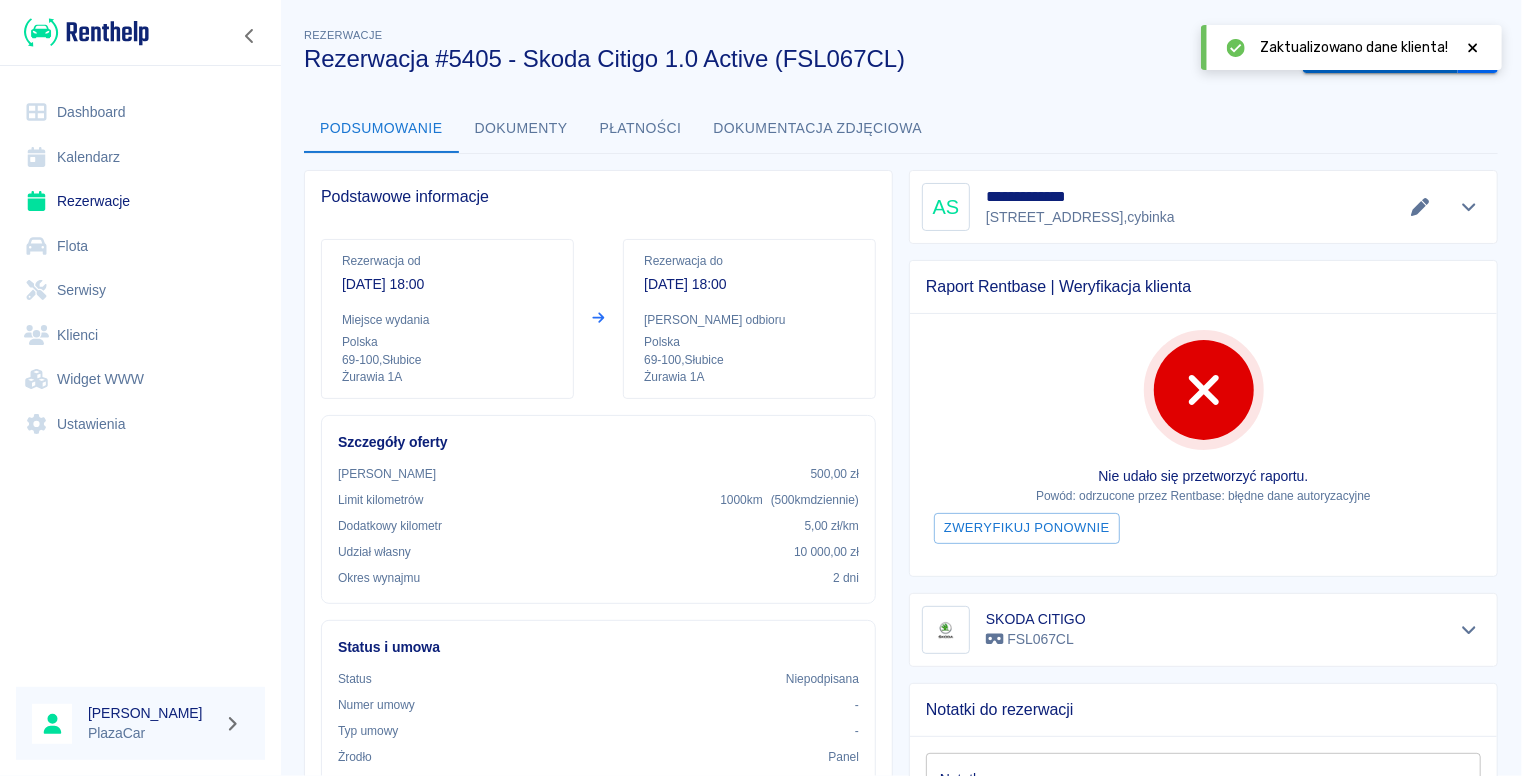 click on "Wygeneruj umowę" at bounding box center [1380, 55] 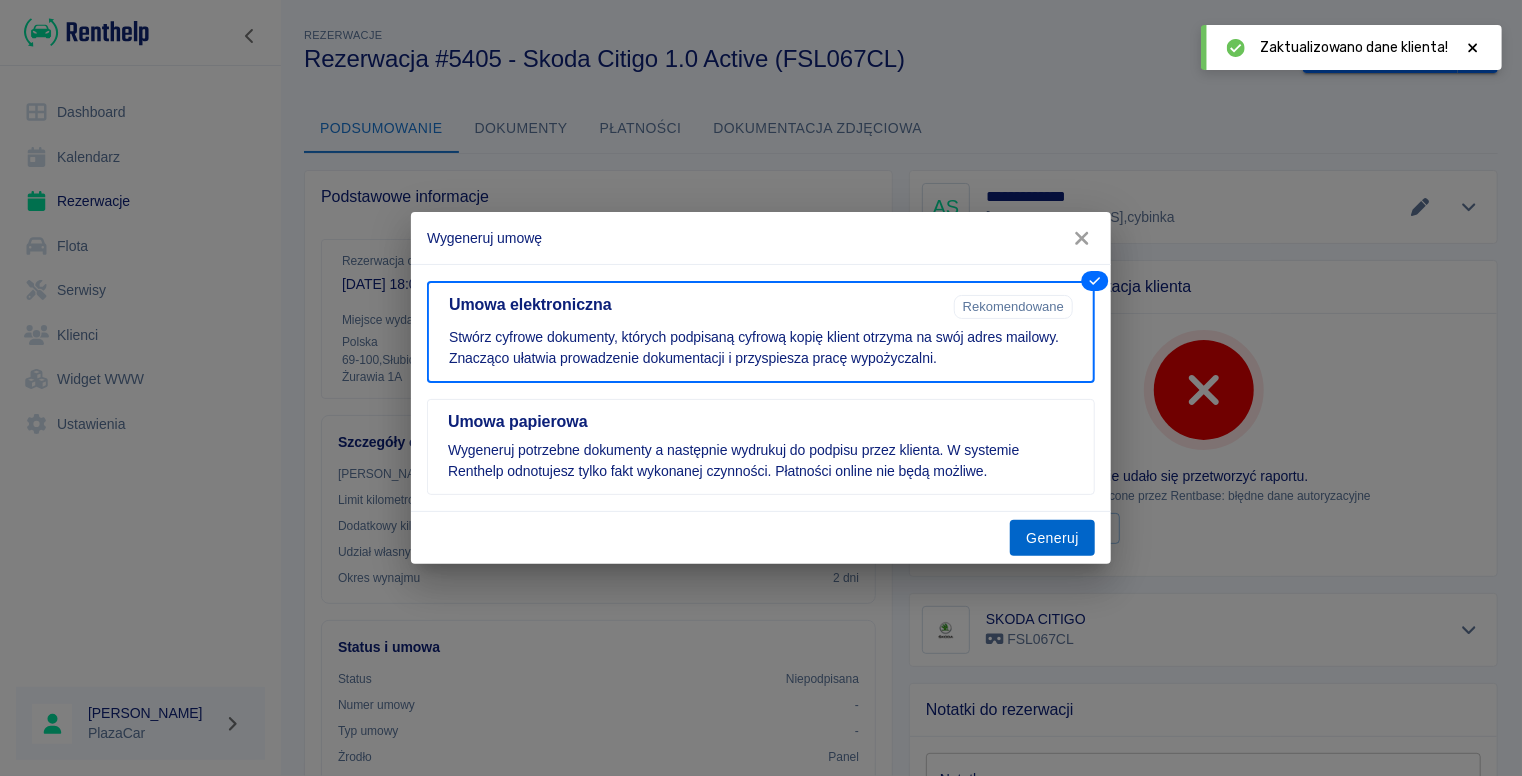 click on "Generuj" at bounding box center [1052, 538] 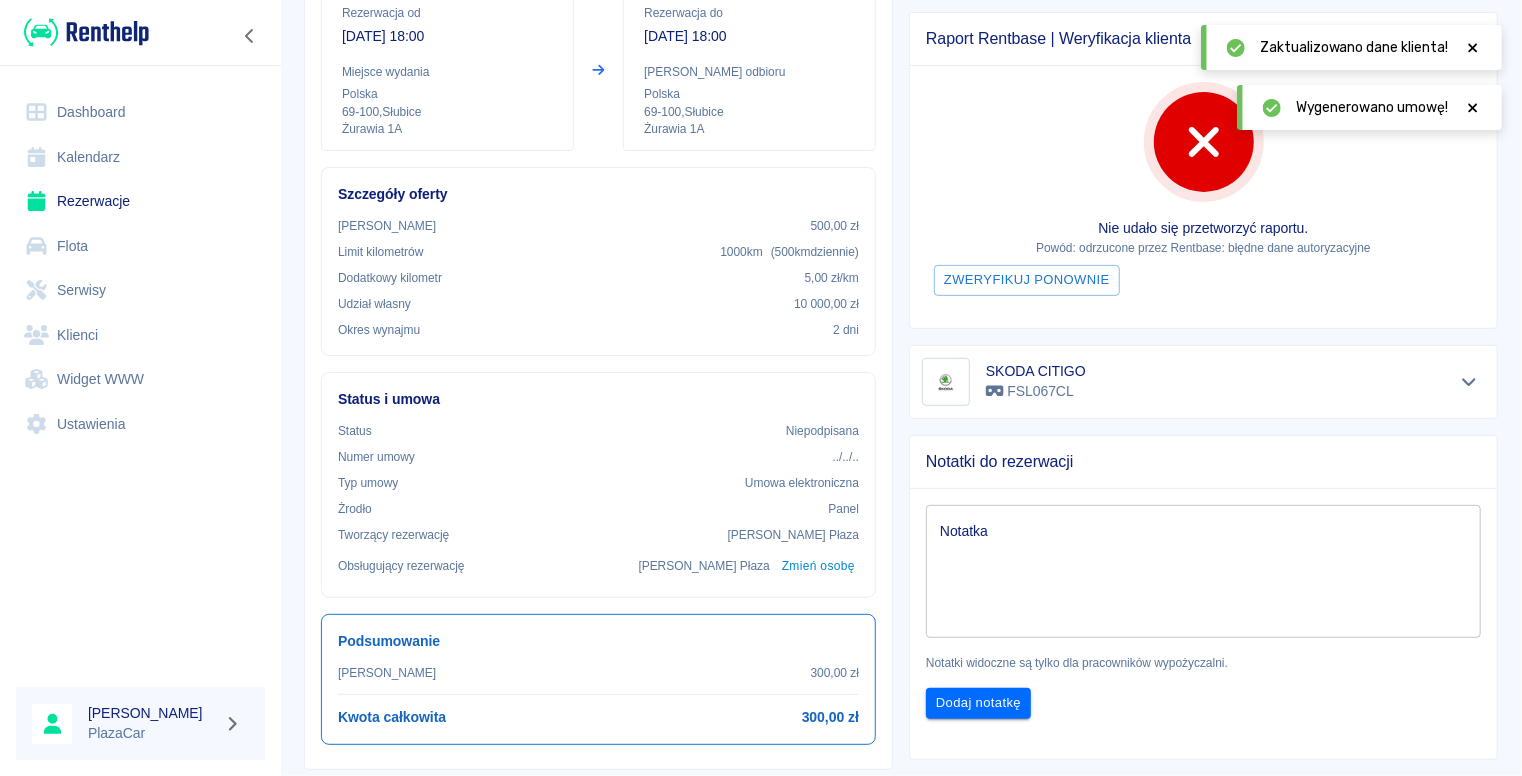 scroll, scrollTop: 0, scrollLeft: 0, axis: both 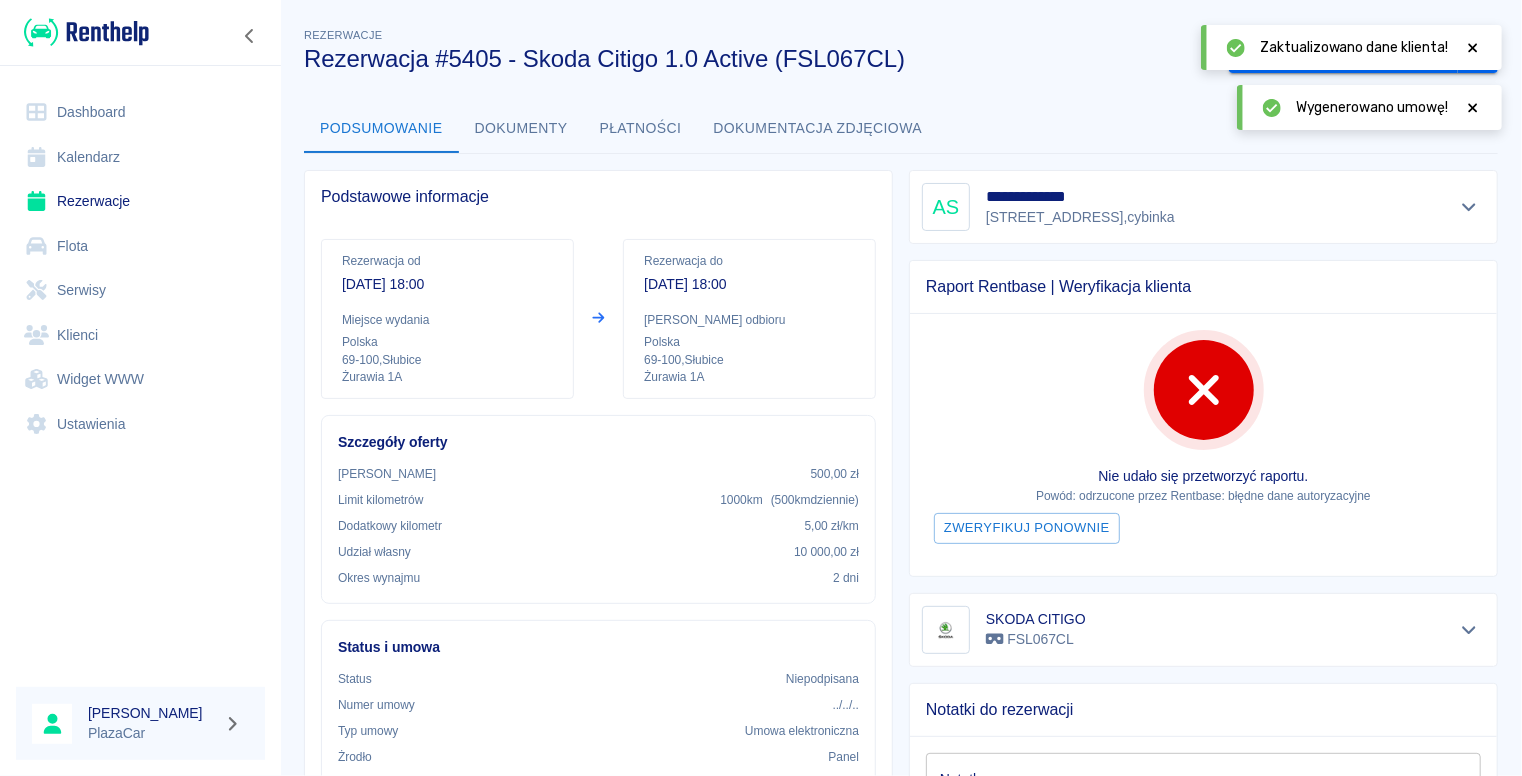 click 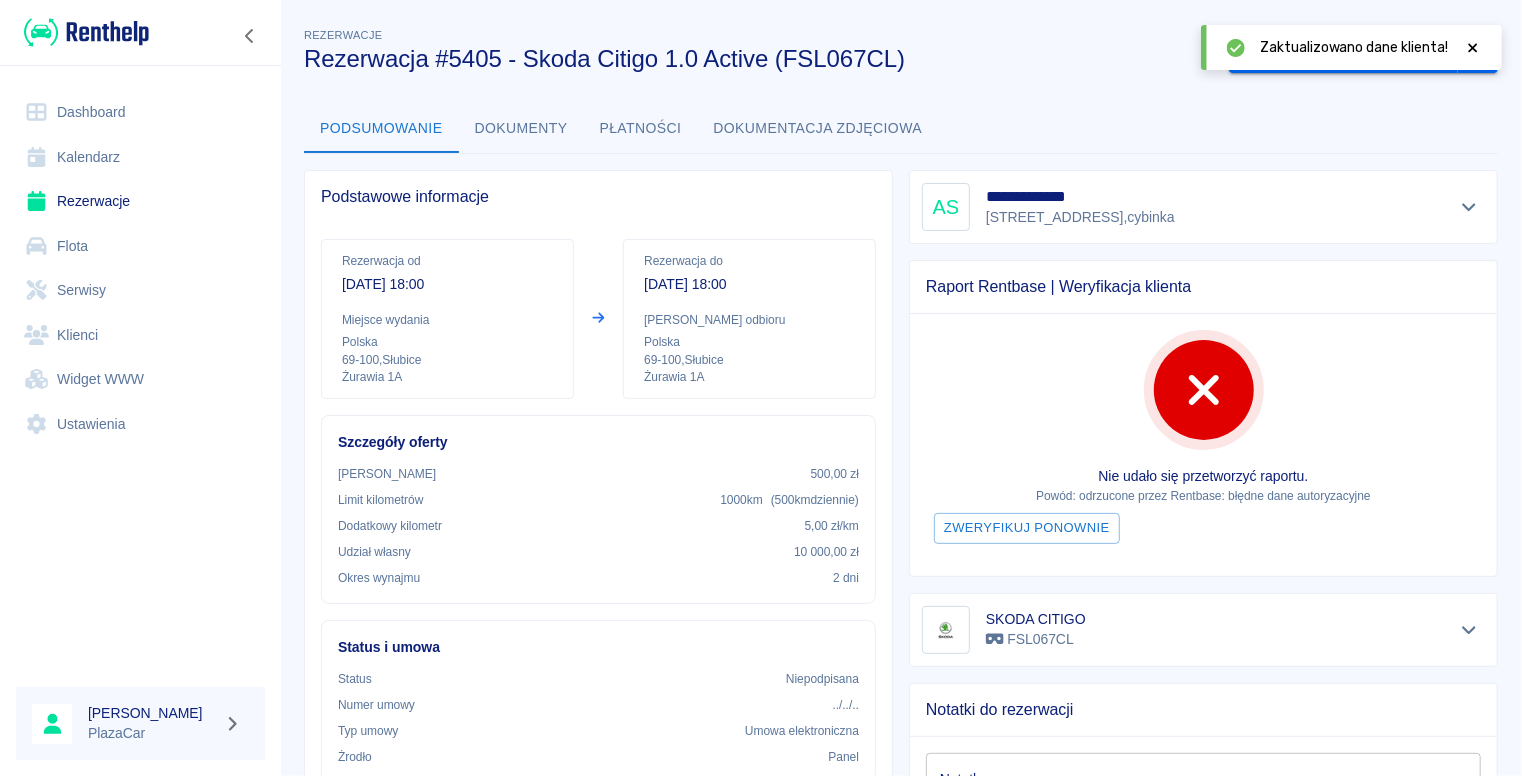click 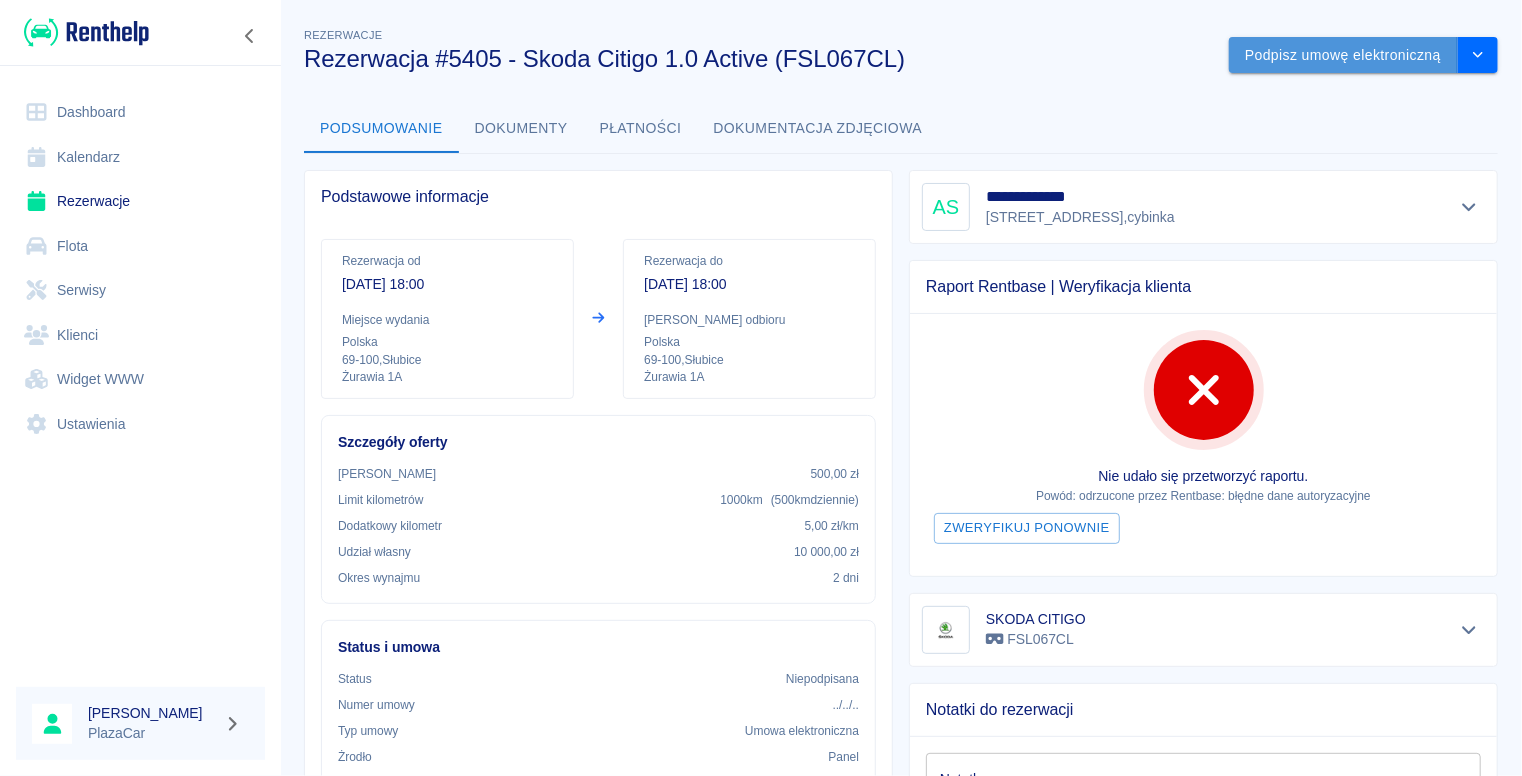 click on "Podpisz umowę elektroniczną" at bounding box center (1343, 55) 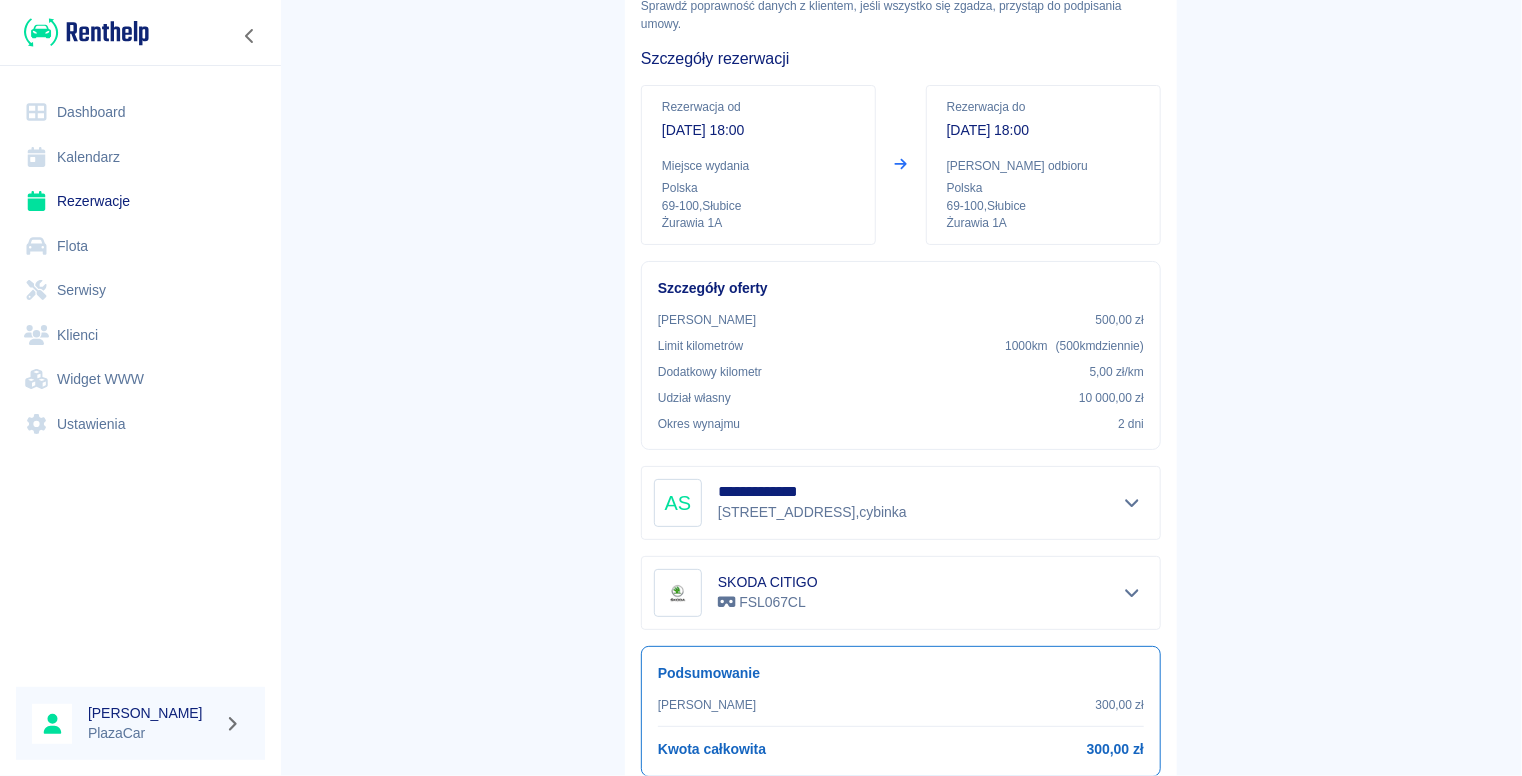 scroll, scrollTop: 248, scrollLeft: 0, axis: vertical 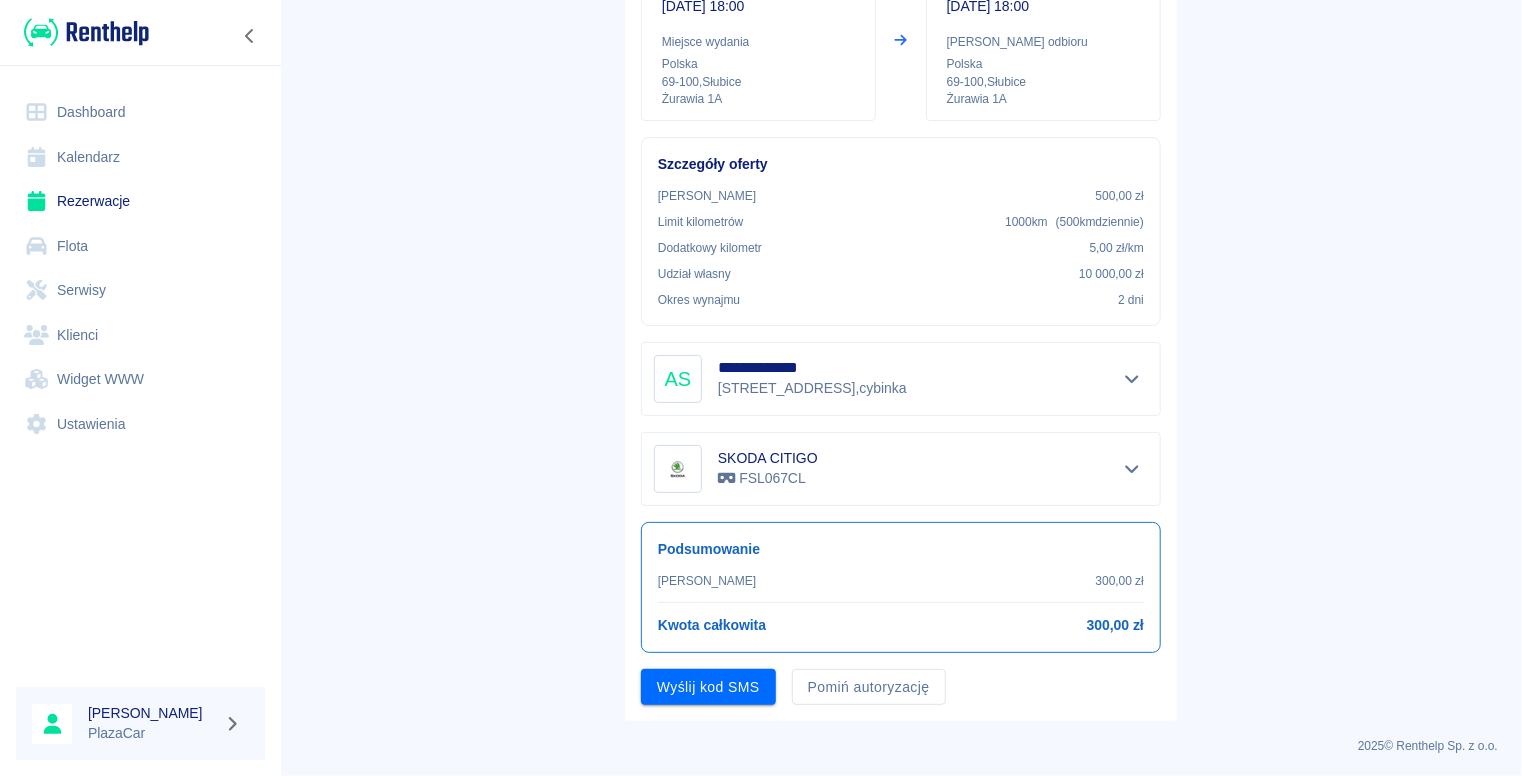 click on "**********" at bounding box center (901, 289) 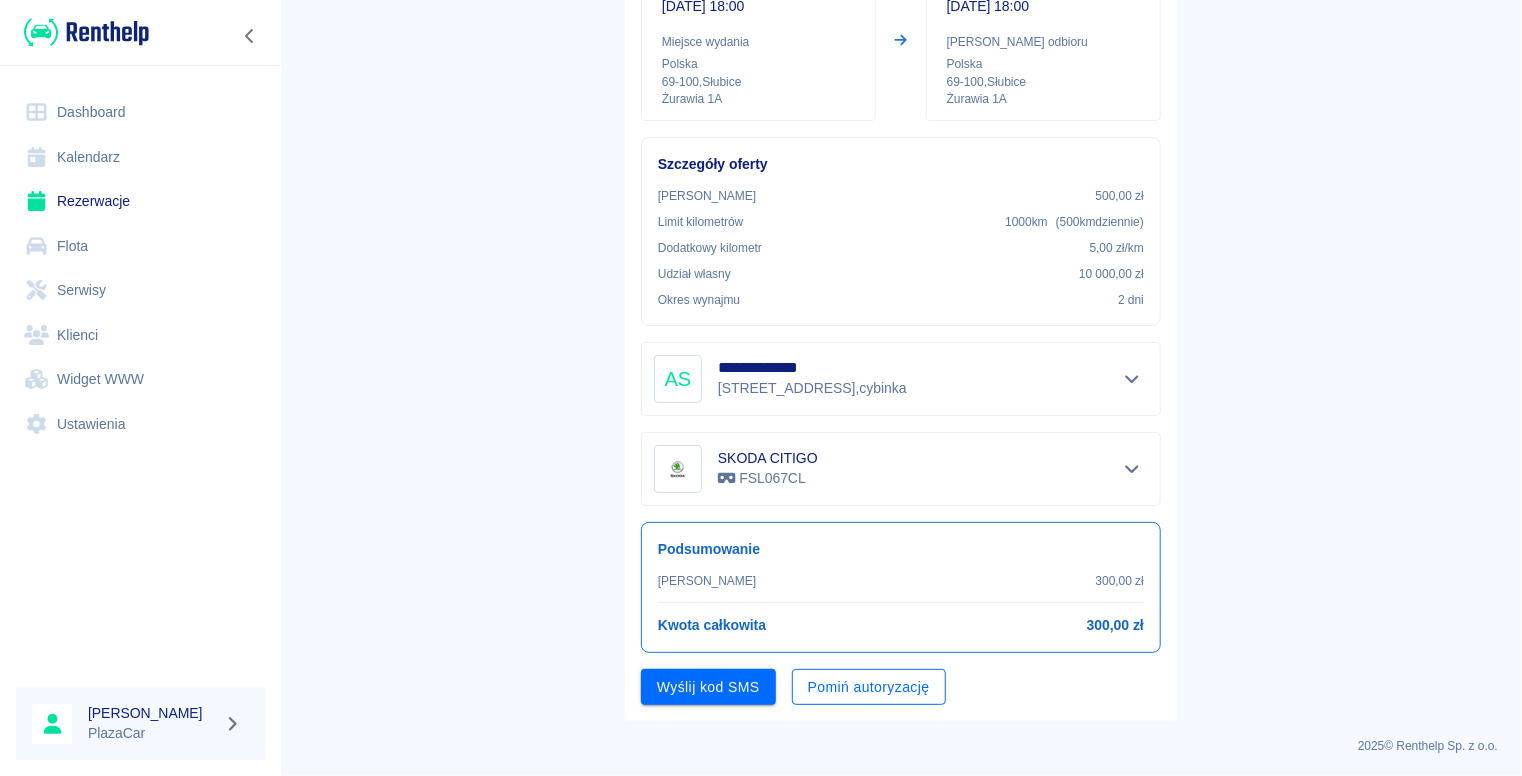 drag, startPoint x: 895, startPoint y: 663, endPoint x: 880, endPoint y: 667, distance: 15.524175 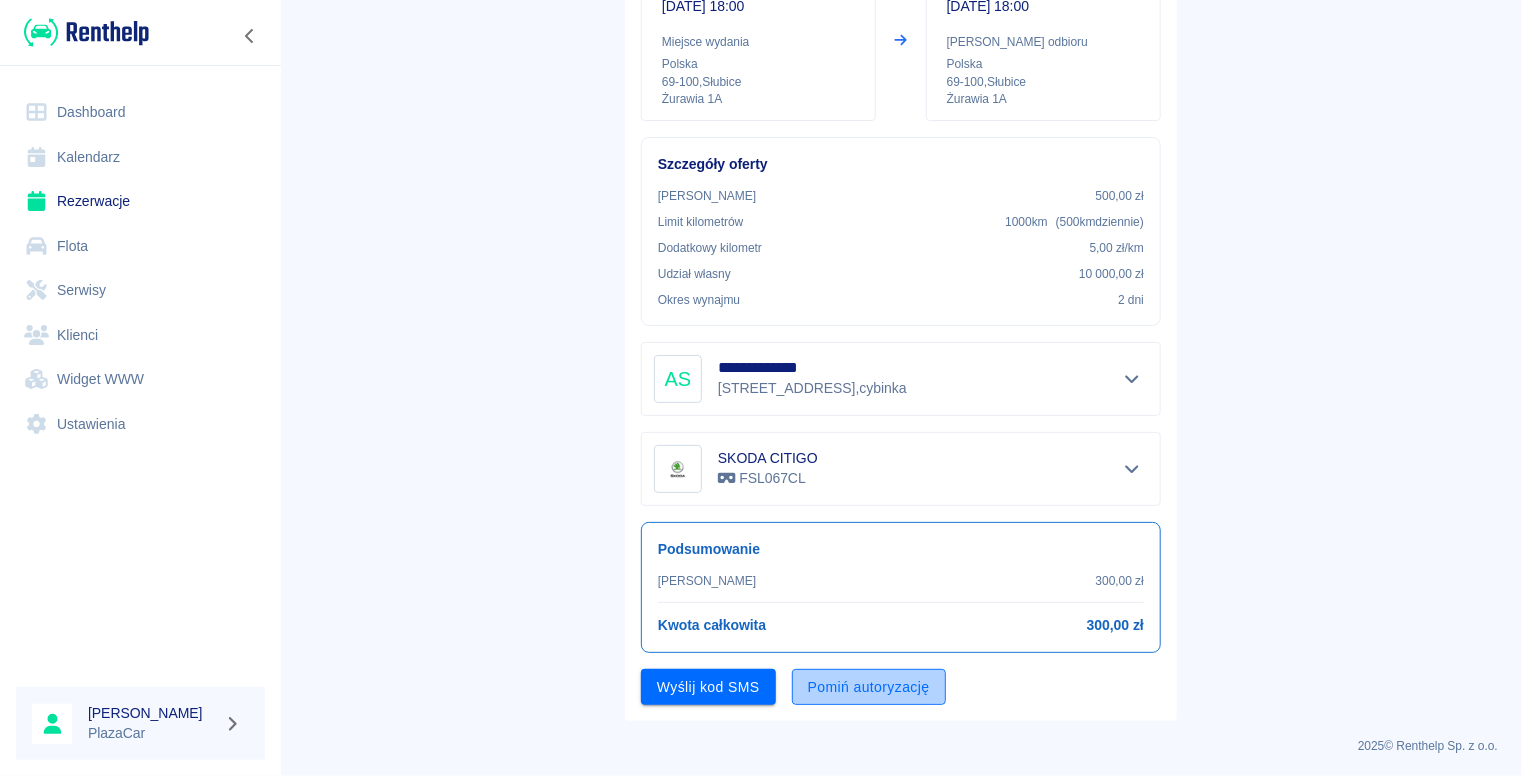 click on "Pomiń autoryzację" at bounding box center (869, 687) 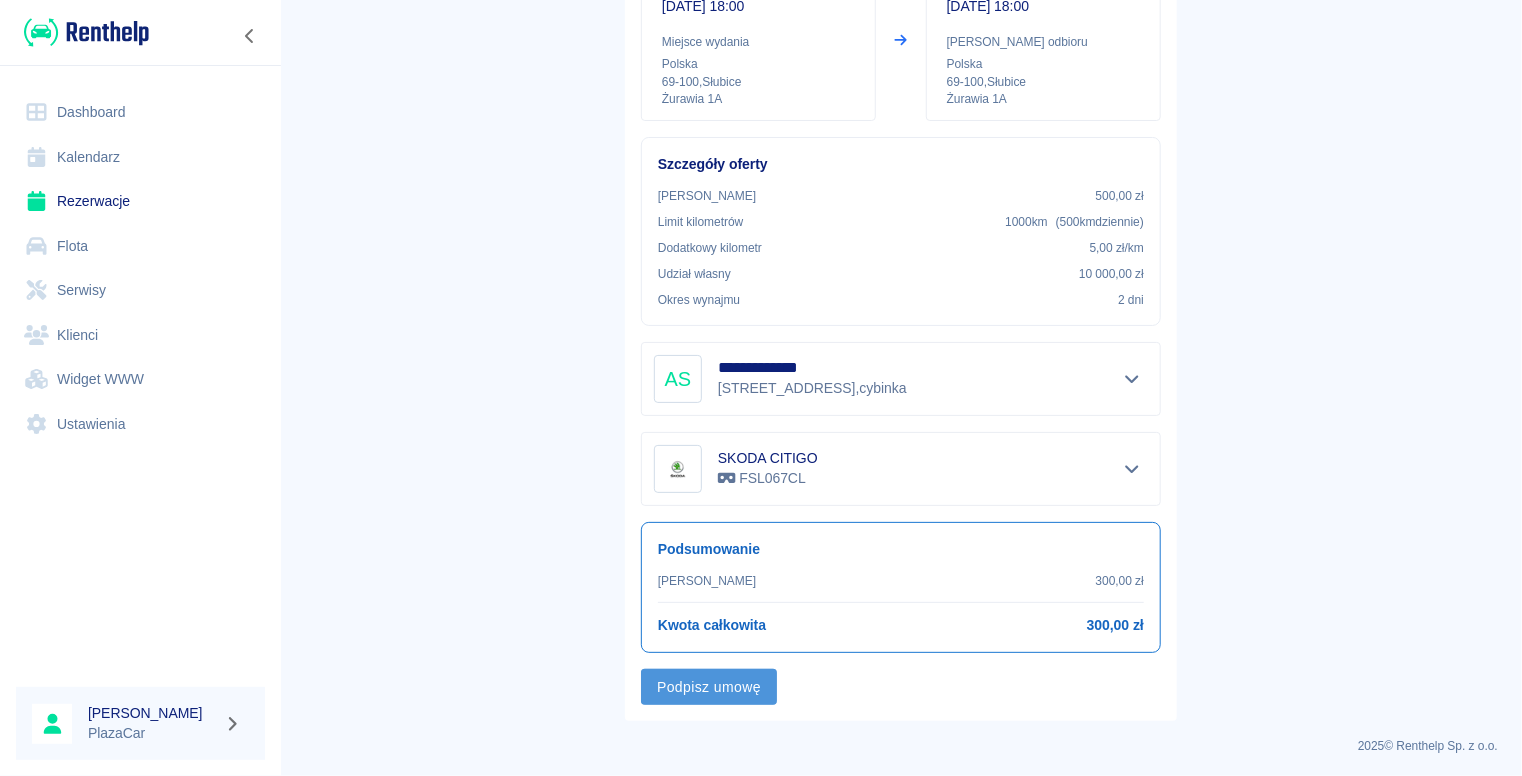 click on "Podpisz umowę" at bounding box center (709, 687) 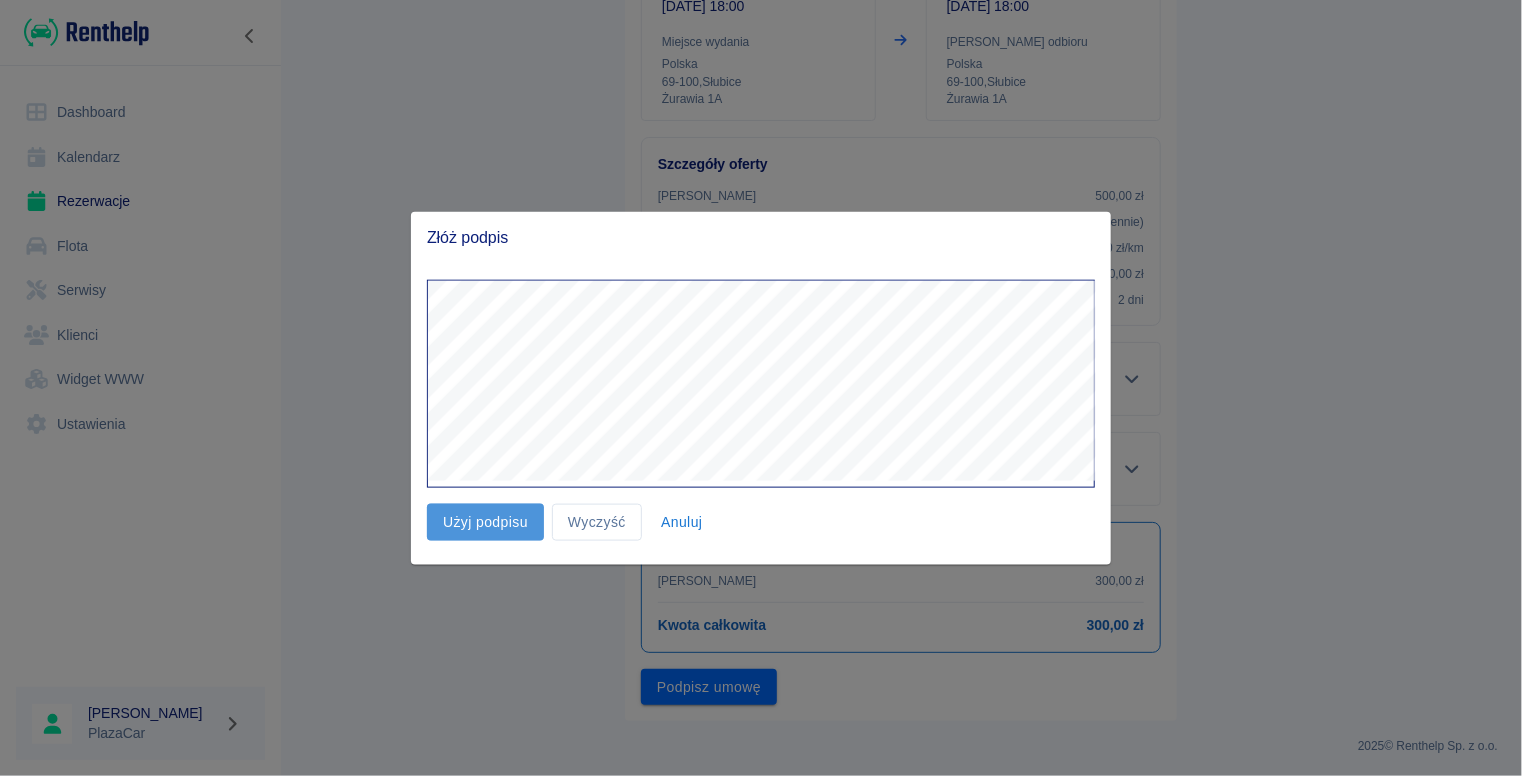 click on "Użyj podpisu" at bounding box center (485, 522) 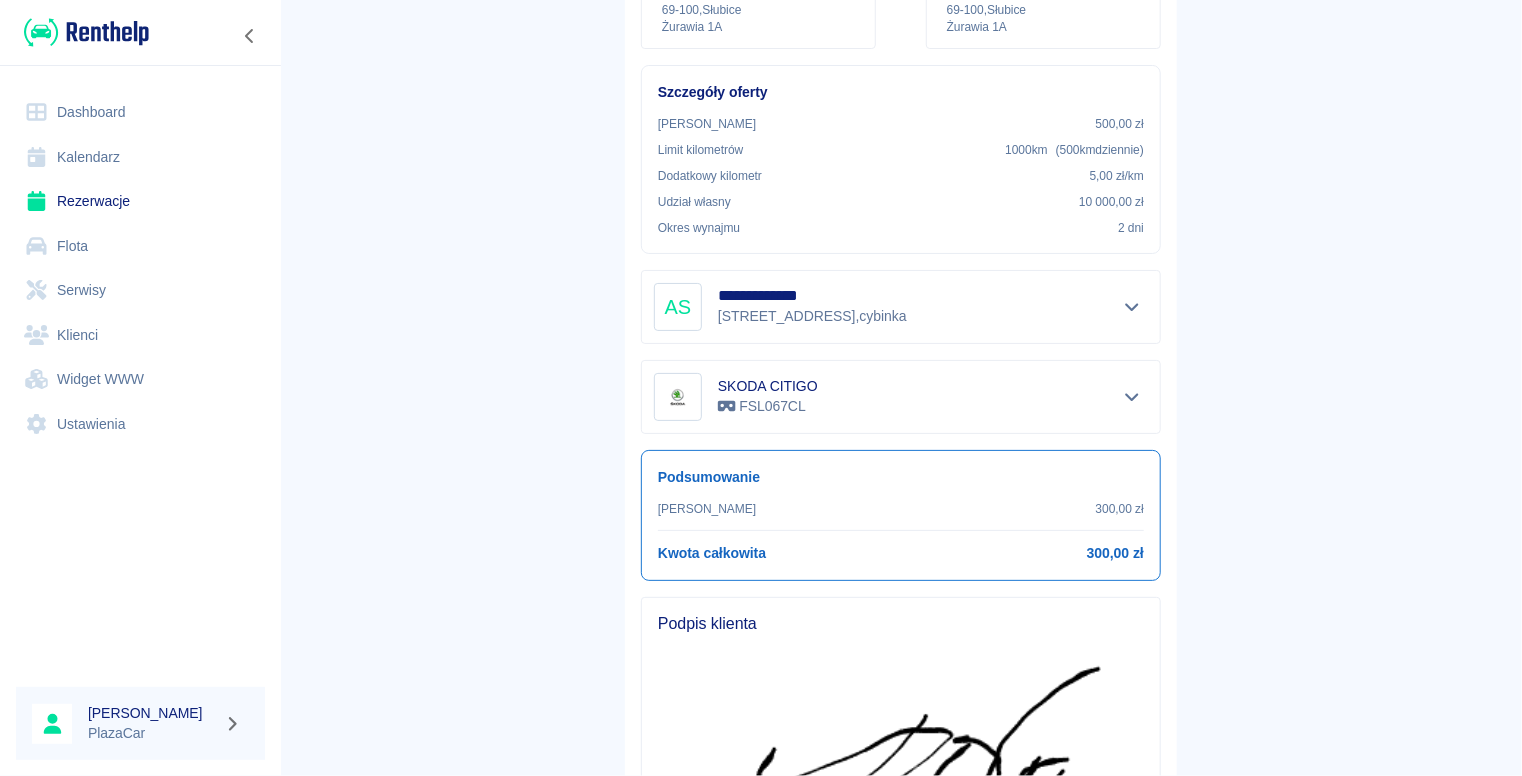 scroll, scrollTop: 604, scrollLeft: 0, axis: vertical 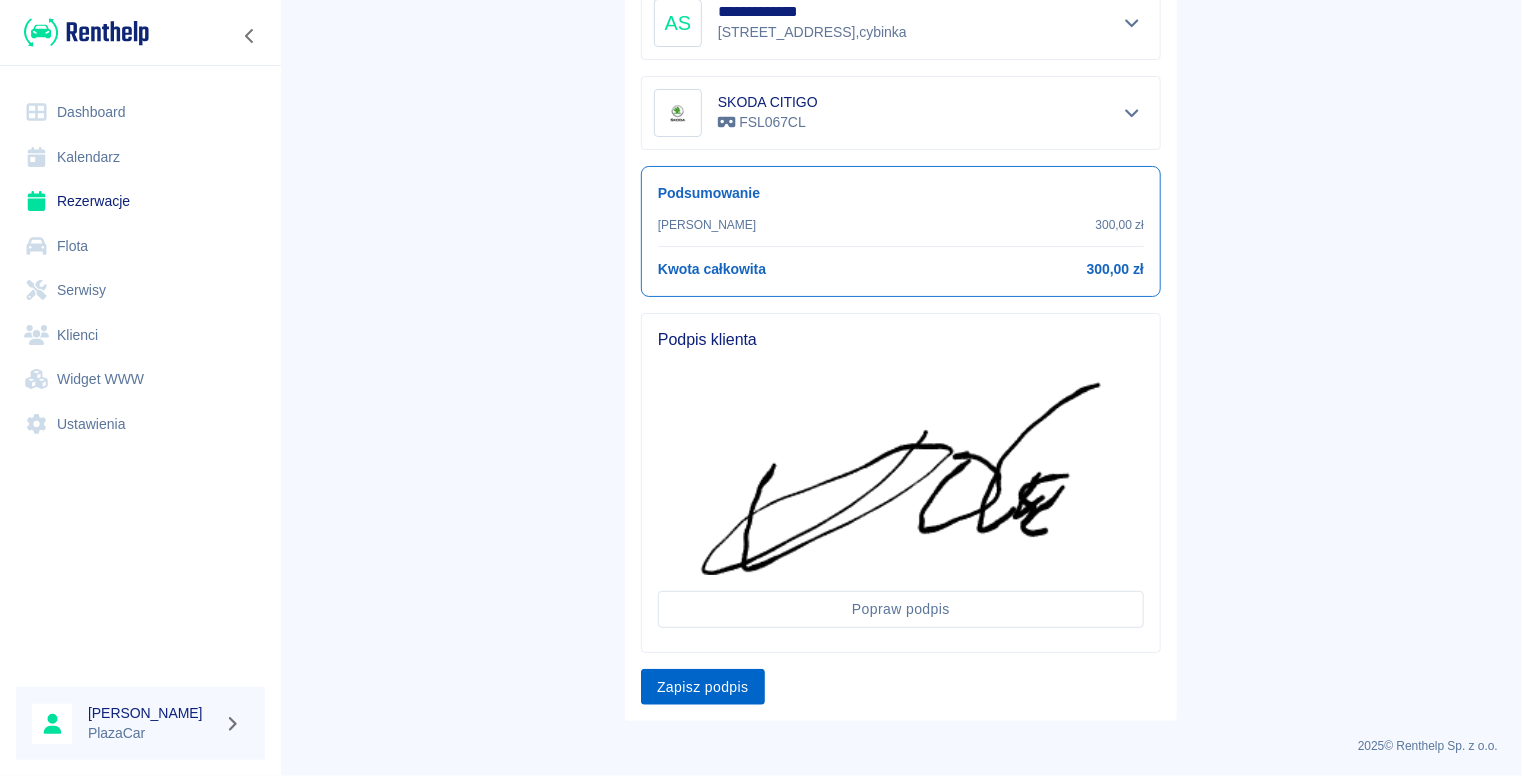 click on "Zapisz podpis" at bounding box center (703, 687) 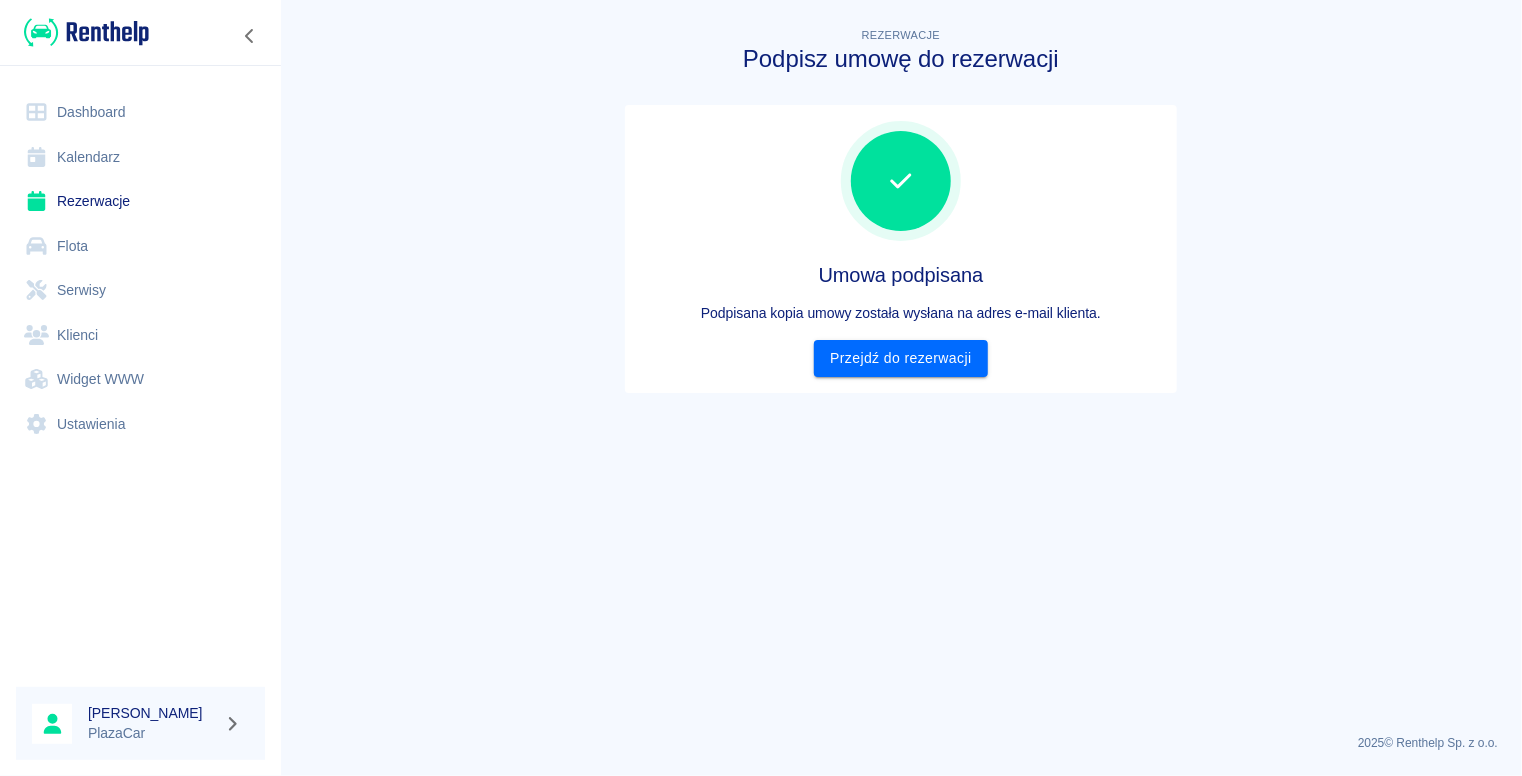 scroll, scrollTop: 0, scrollLeft: 0, axis: both 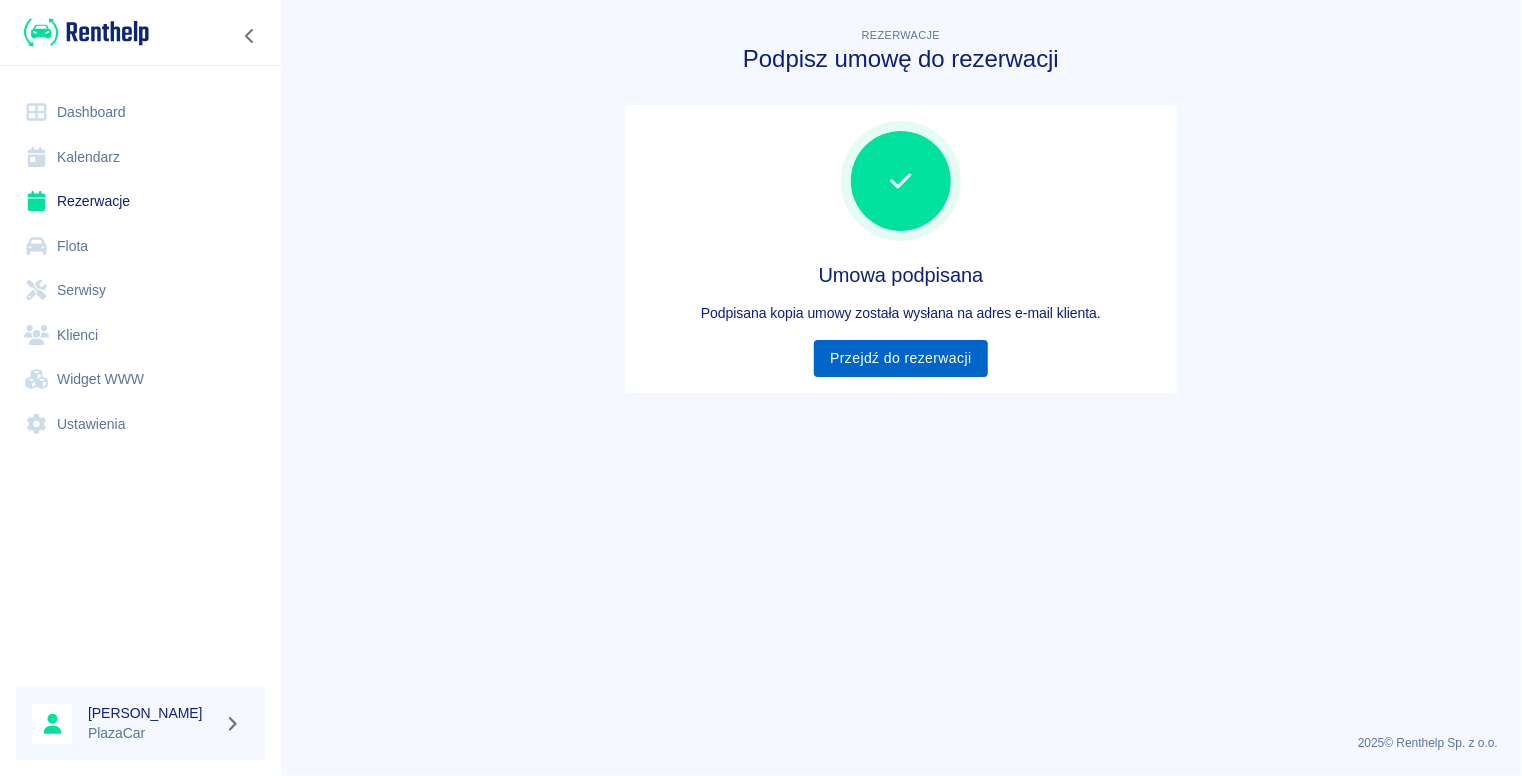 click on "Przejdź do rezerwacji" at bounding box center (900, 358) 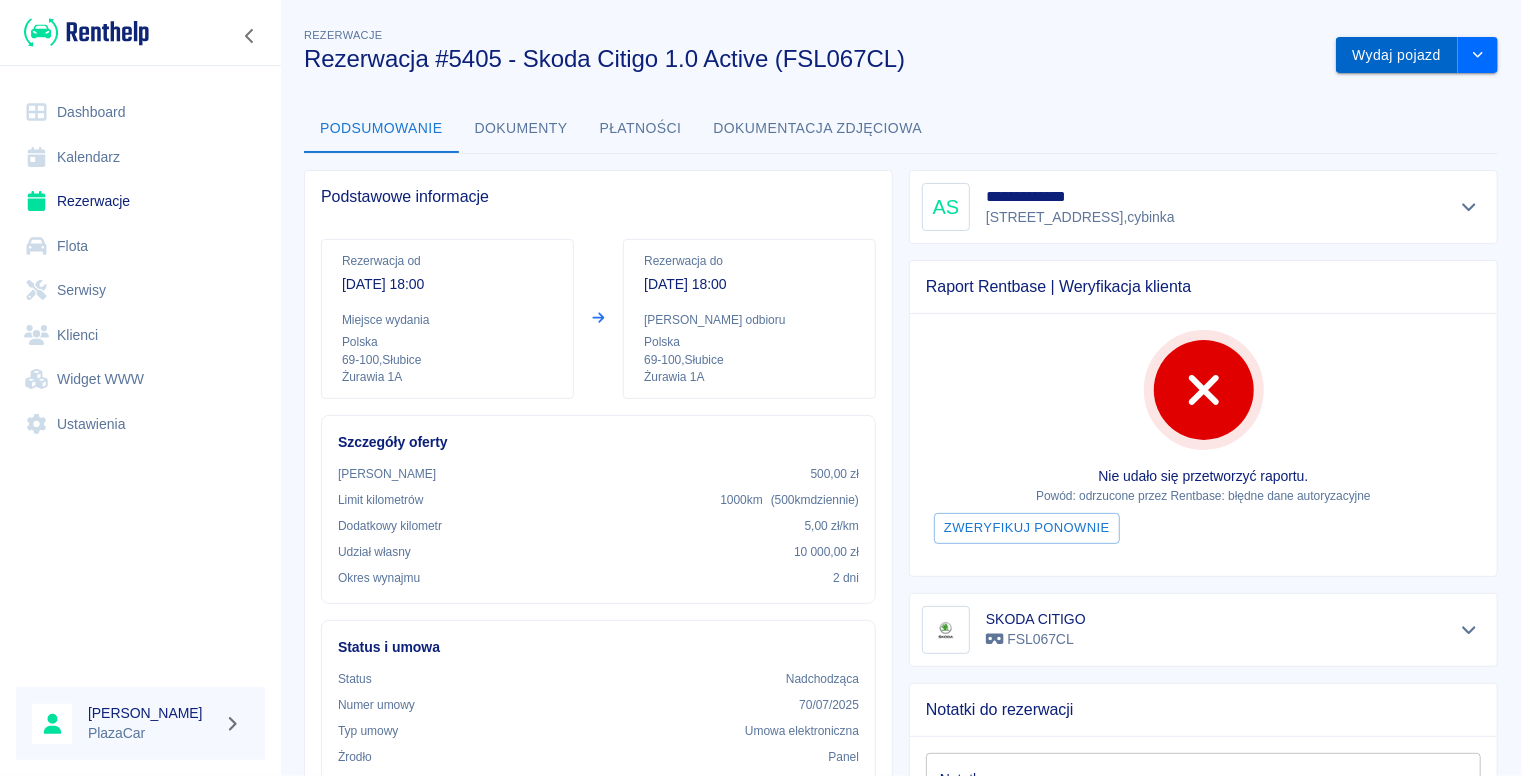 click on "Wydaj pojazd" at bounding box center (1397, 55) 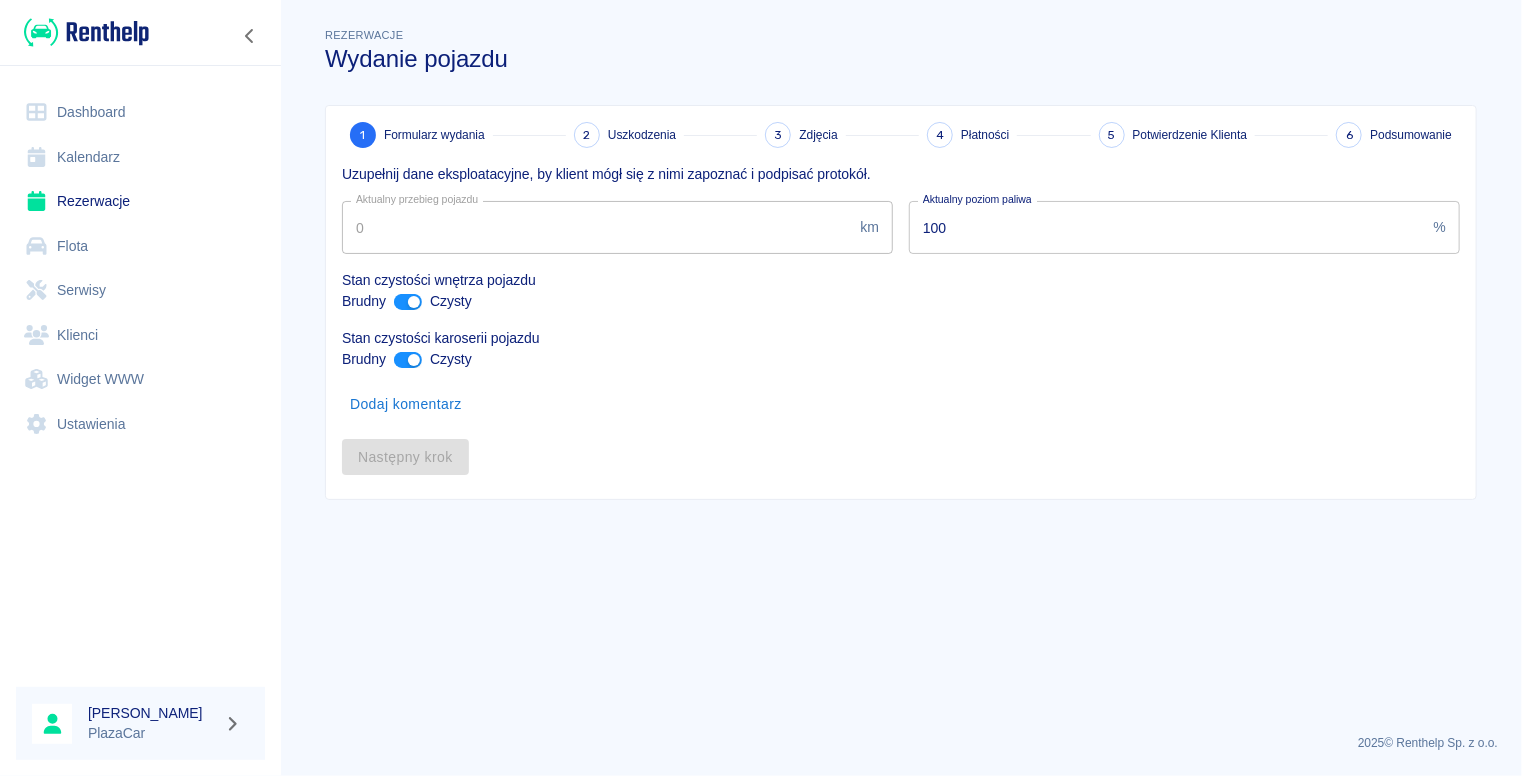 type on "23632" 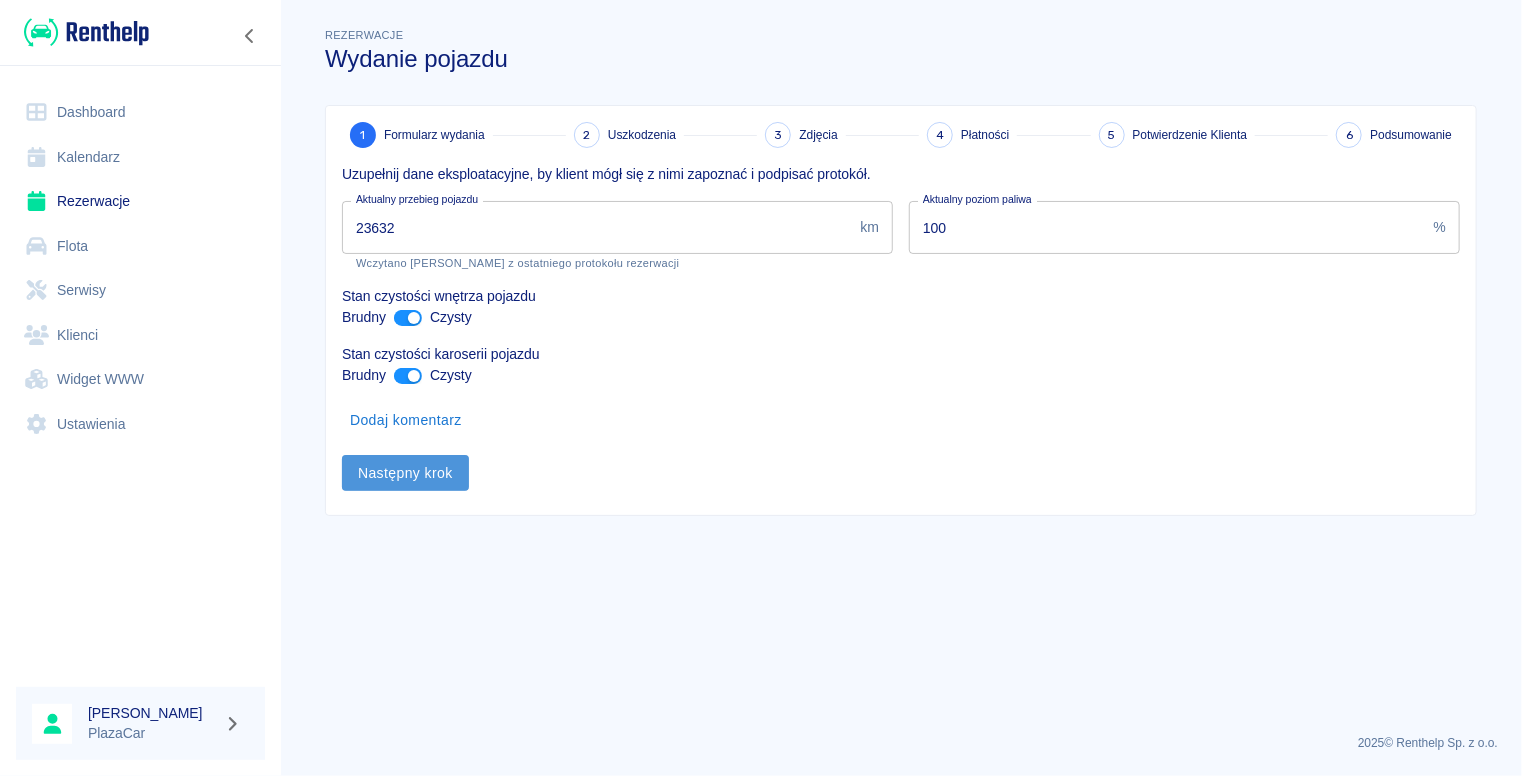 click on "Następny krok" at bounding box center (405, 473) 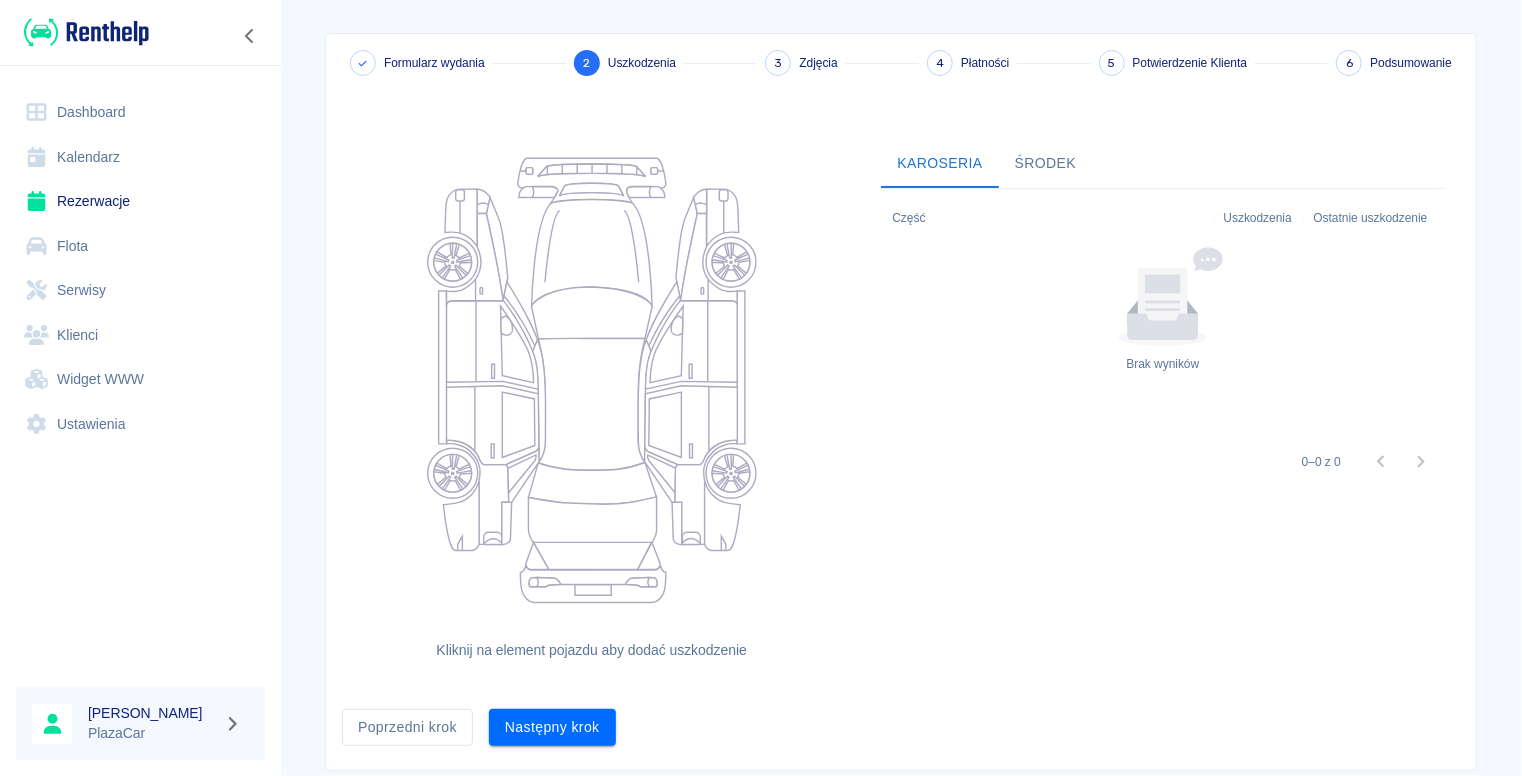 scroll, scrollTop: 124, scrollLeft: 0, axis: vertical 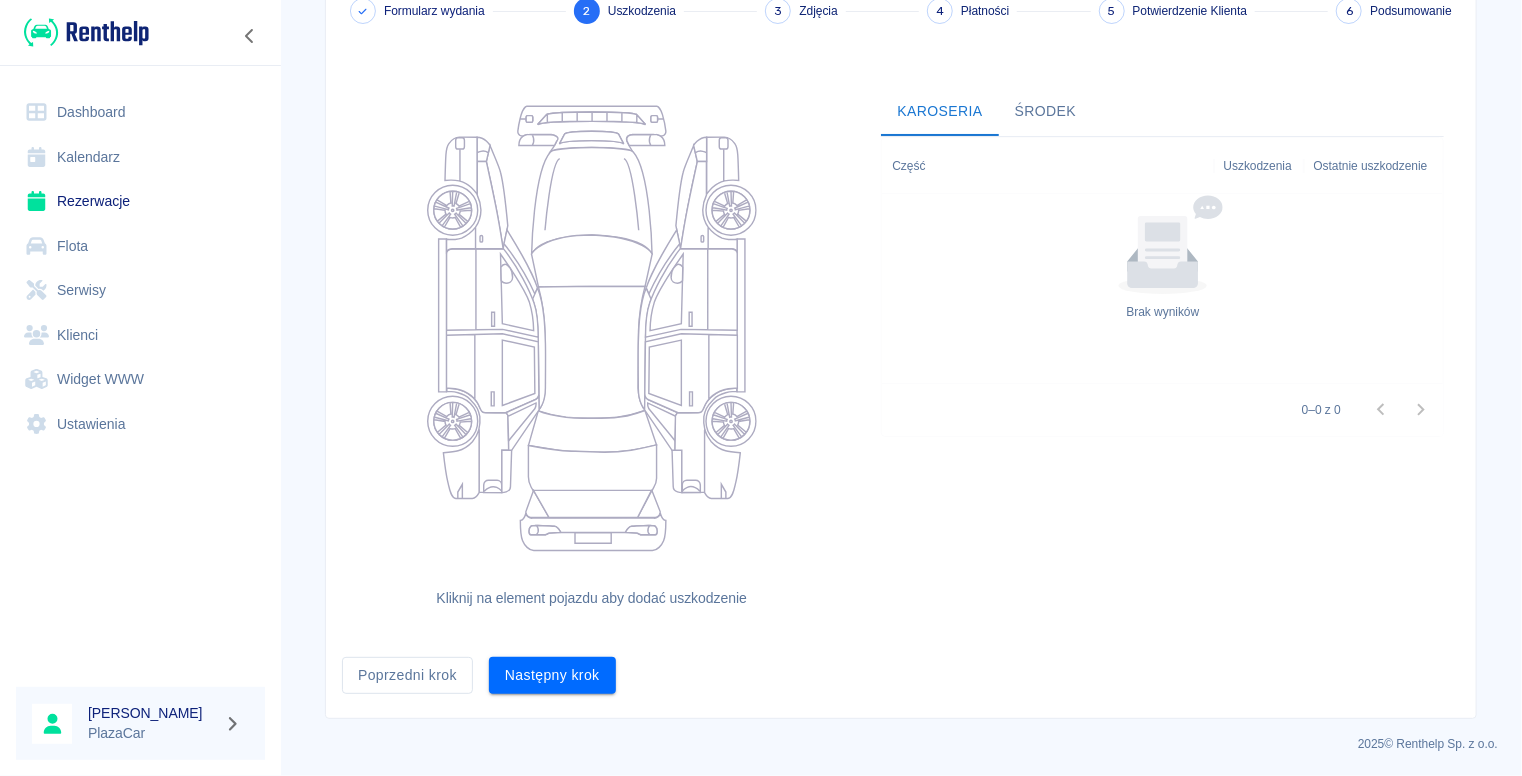 click on "Następny krok" at bounding box center [552, 675] 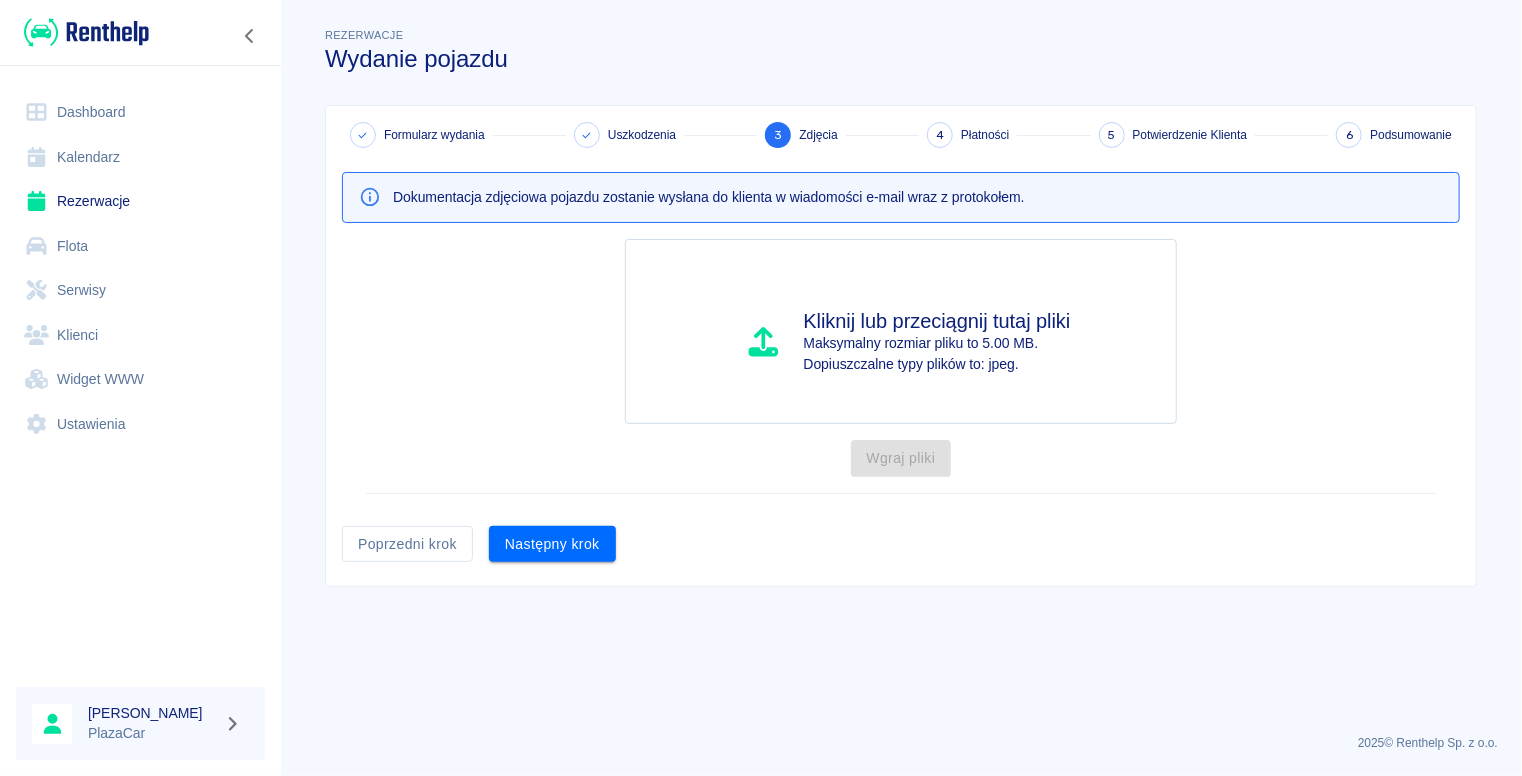 scroll, scrollTop: 0, scrollLeft: 0, axis: both 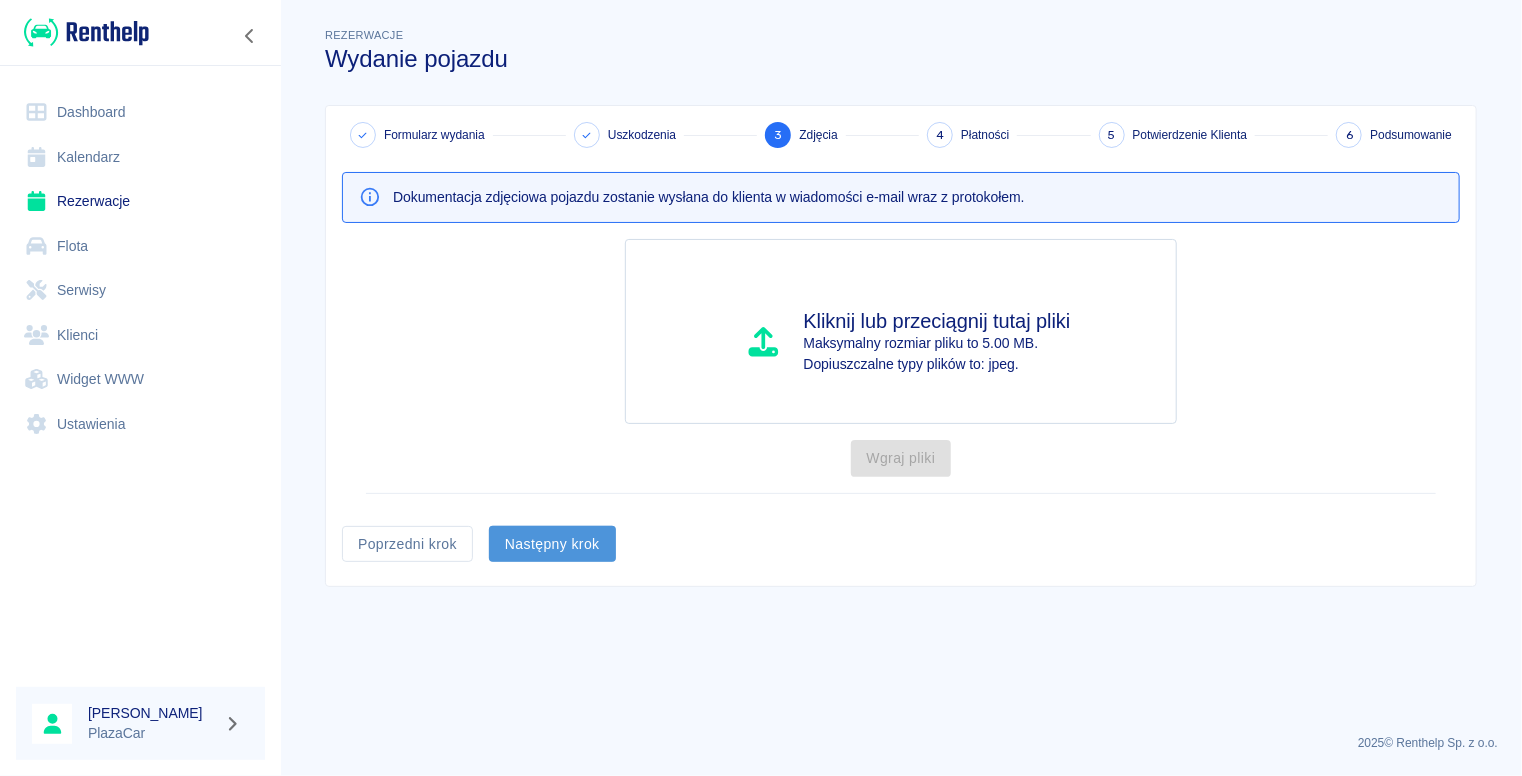 click on "Następny krok" at bounding box center (552, 544) 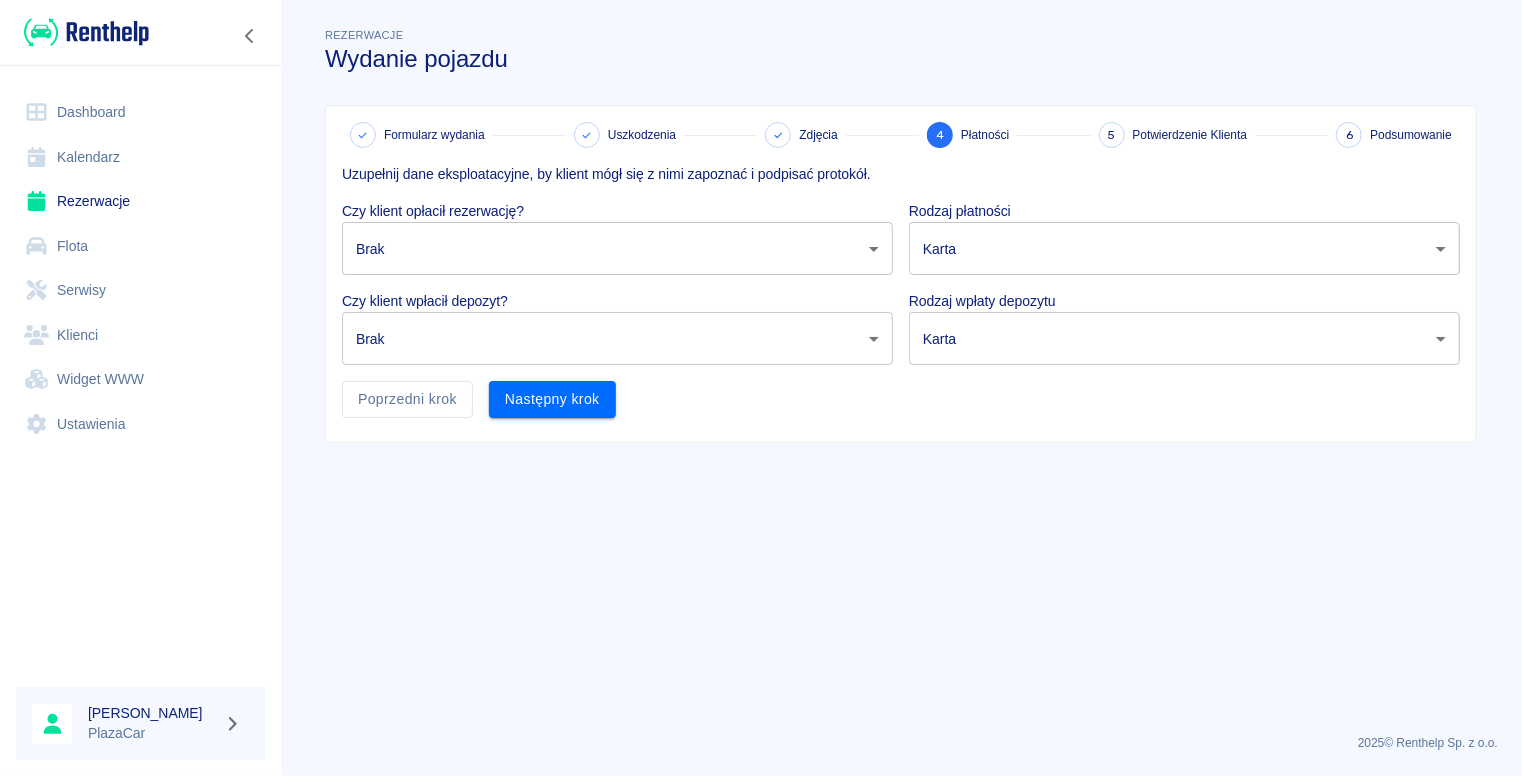 click on "Używamy plików Cookies, by zapewnić Ci najlepsze możliwe doświadczenie. Aby dowiedzieć się więcej, zapoznaj się z naszą Polityką Prywatności.  Polityka Prywatności Rozumiem Dashboard Kalendarz Rezerwacje Flota Serwisy Klienci Widget WWW Ustawienia [PERSON_NAME] PlazaCar Rezerwacje Wydanie pojazdu Formularz wydania Uszkodzenia Zdjęcia 4 Płatności 5 Potwierdzenie Klienta 6 Podsumowanie Uzupełnij dane eksploatacyjne, by klient mógł się z nimi zapoznać i podpisać protokół. Czy klient opłacił rezerwację? Brak none ​ Rodzaj płatności Karta card ​ Czy klient wpłacił depozyt? Brak none ​ Rodzaj wpłaty depozytu Karta terminal_card_authorization ​ Poprzedni krok Następny krok 2025  © Renthelp Sp. z o.o. Wydanie pojazdu | Renthelp" at bounding box center (761, 388) 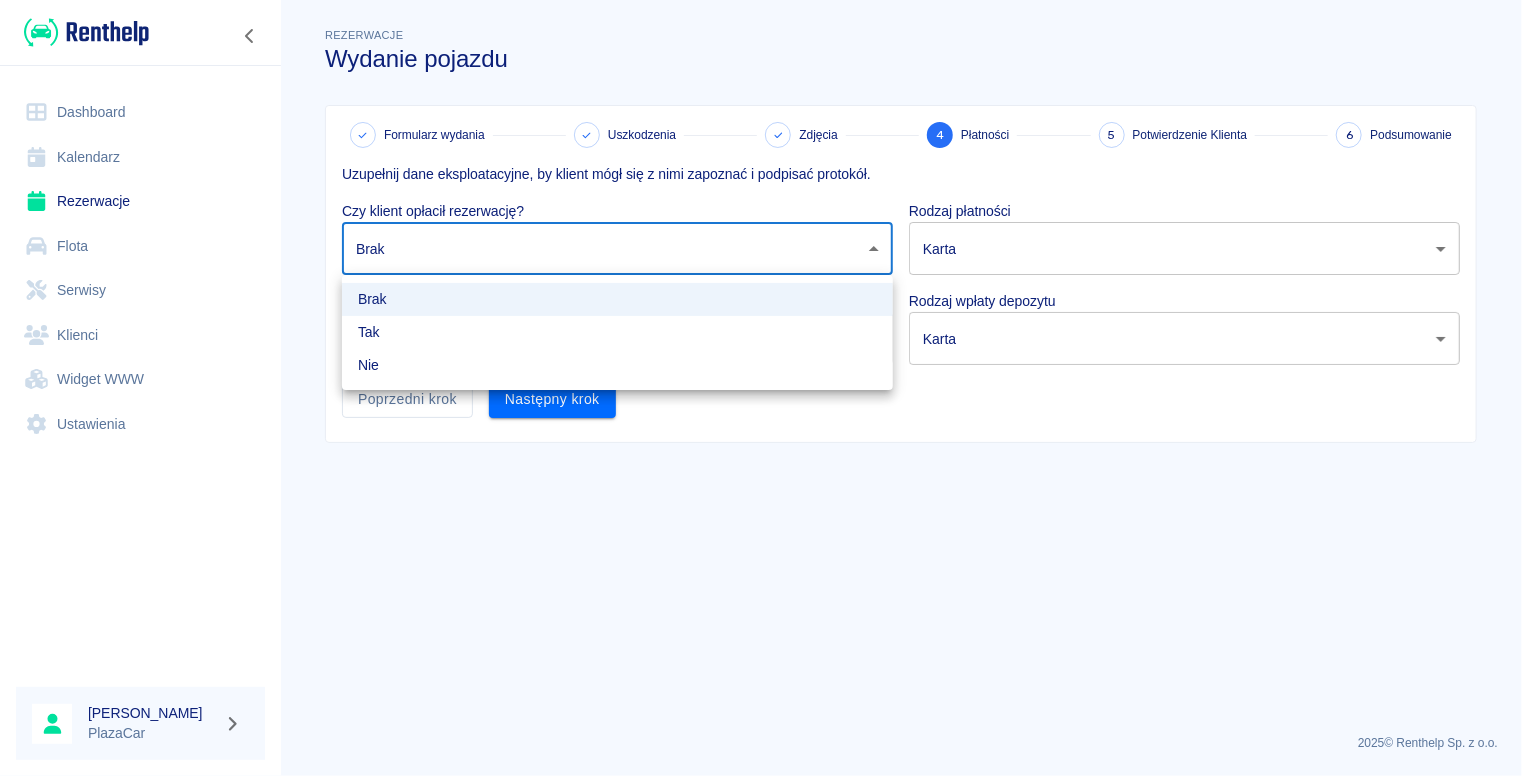drag, startPoint x: 423, startPoint y: 339, endPoint x: 618, endPoint y: 319, distance: 196.02296 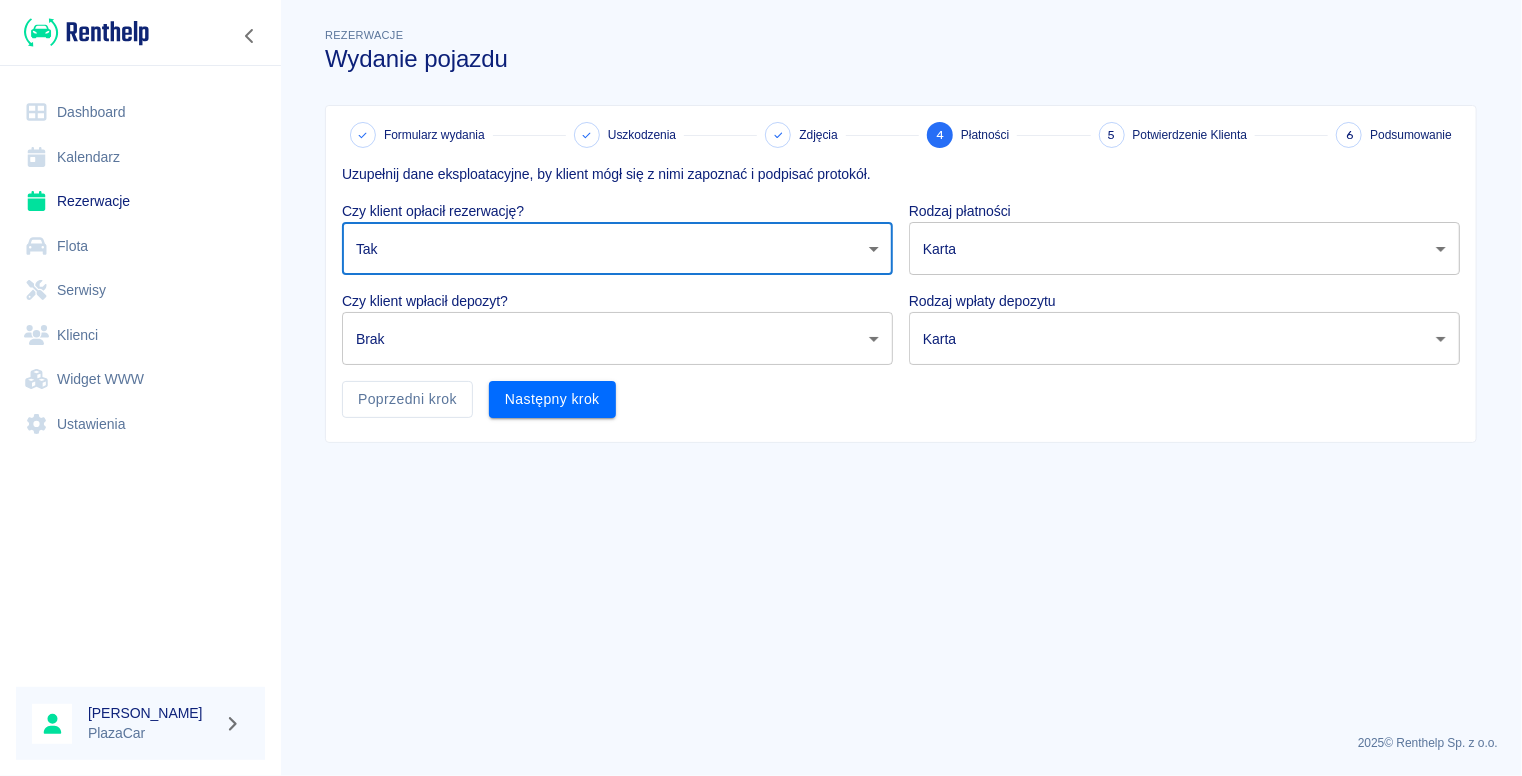 click on "Używamy plików Cookies, by zapewnić Ci najlepsze możliwe doświadczenie. Aby dowiedzieć się więcej, zapoznaj się z naszą Polityką Prywatności.  Polityka Prywatności Rozumiem Dashboard Kalendarz Rezerwacje Flota Serwisy Klienci Widget WWW Ustawienia [PERSON_NAME] PlazaCar Rezerwacje Wydanie pojazdu Formularz wydania Uszkodzenia Zdjęcia 4 Płatności 5 Potwierdzenie Klienta 6 Podsumowanie Uzupełnij dane eksploatacyjne, by klient mógł się z nimi zapoznać i podpisać protokół. Czy klient opłacił rezerwację? Tak true ​ Rodzaj płatności Karta card ​ Czy klient wpłacił depozyt? Brak none ​ Rodzaj wpłaty depozytu Karta terminal_card_authorization ​ Poprzedni krok Następny krok 2025  © Renthelp Sp. z o.o. Wydanie pojazdu | Renthelp" at bounding box center [761, 388] 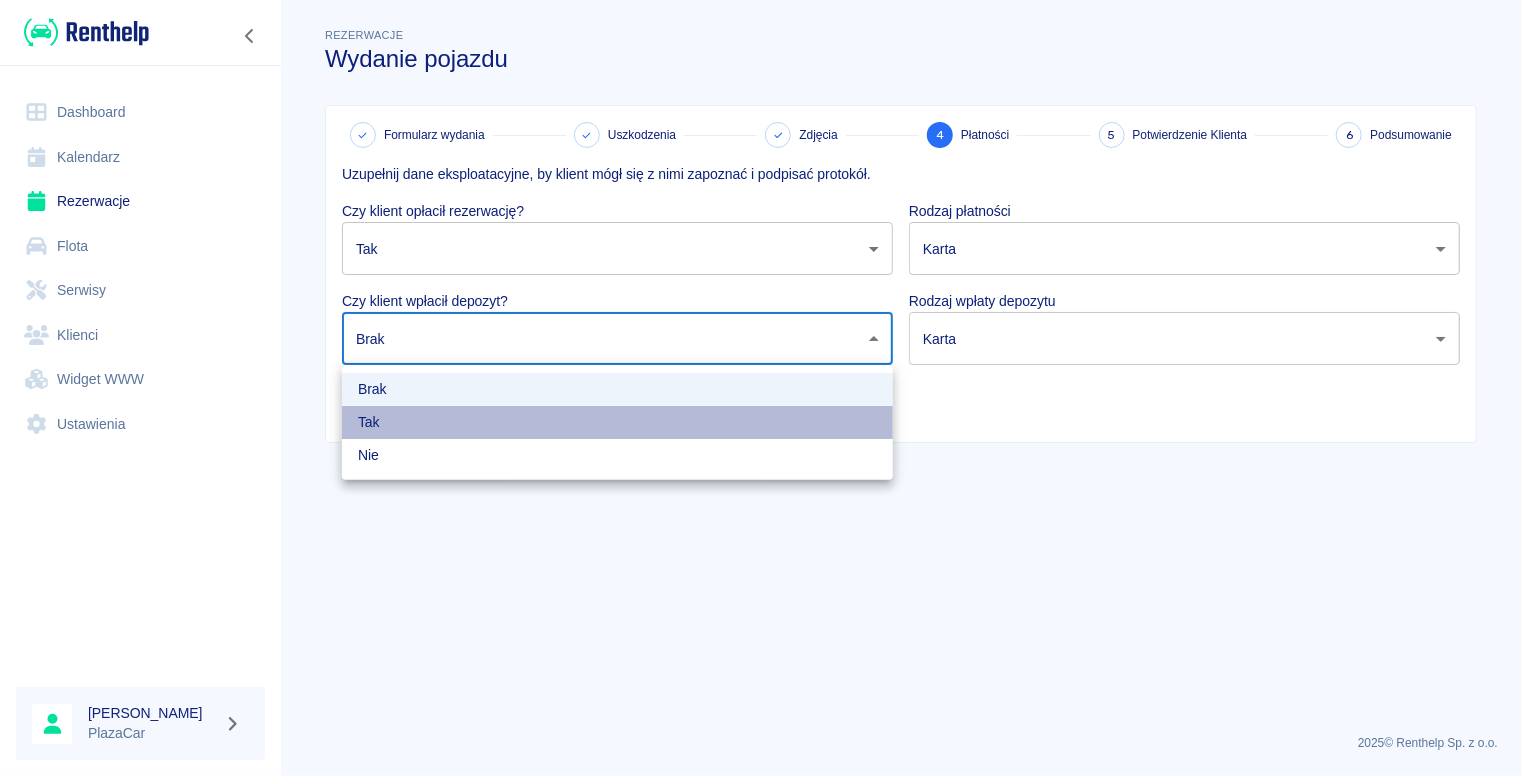 click on "Tak" at bounding box center (617, 422) 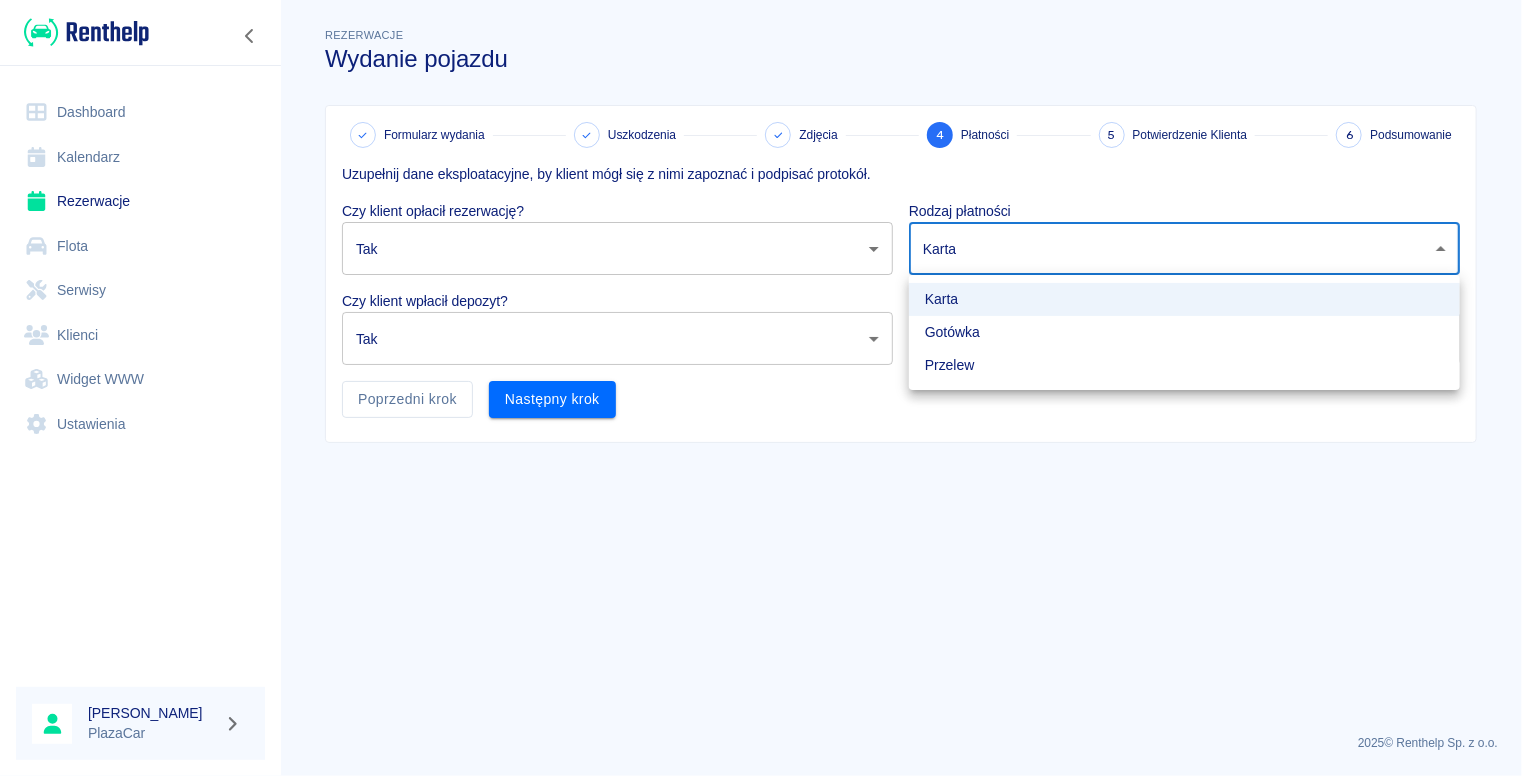 click on "Używamy plików Cookies, by zapewnić Ci najlepsze możliwe doświadczenie. Aby dowiedzieć się więcej, zapoznaj się z naszą Polityką Prywatności.  Polityka Prywatności Rozumiem Dashboard Kalendarz Rezerwacje Flota Serwisy Klienci Widget WWW Ustawienia [PERSON_NAME] PlazaCar Rezerwacje Wydanie pojazdu Formularz wydania Uszkodzenia Zdjęcia 4 Płatności 5 Potwierdzenie Klienta 6 Podsumowanie Uzupełnij dane eksploatacyjne, by klient mógł się z nimi zapoznać i podpisać protokół. Czy klient opłacił rezerwację? Tak true ​ Rodzaj płatności Karta card ​ Czy klient wpłacił depozyt? Tak true ​ Rodzaj wpłaty depozytu Karta terminal_card_authorization ​ Poprzedni krok Następny krok 2025  © Renthelp Sp. z o.o. Wydanie pojazdu | Renthelp Karta Gotówka Przelew" at bounding box center [761, 388] 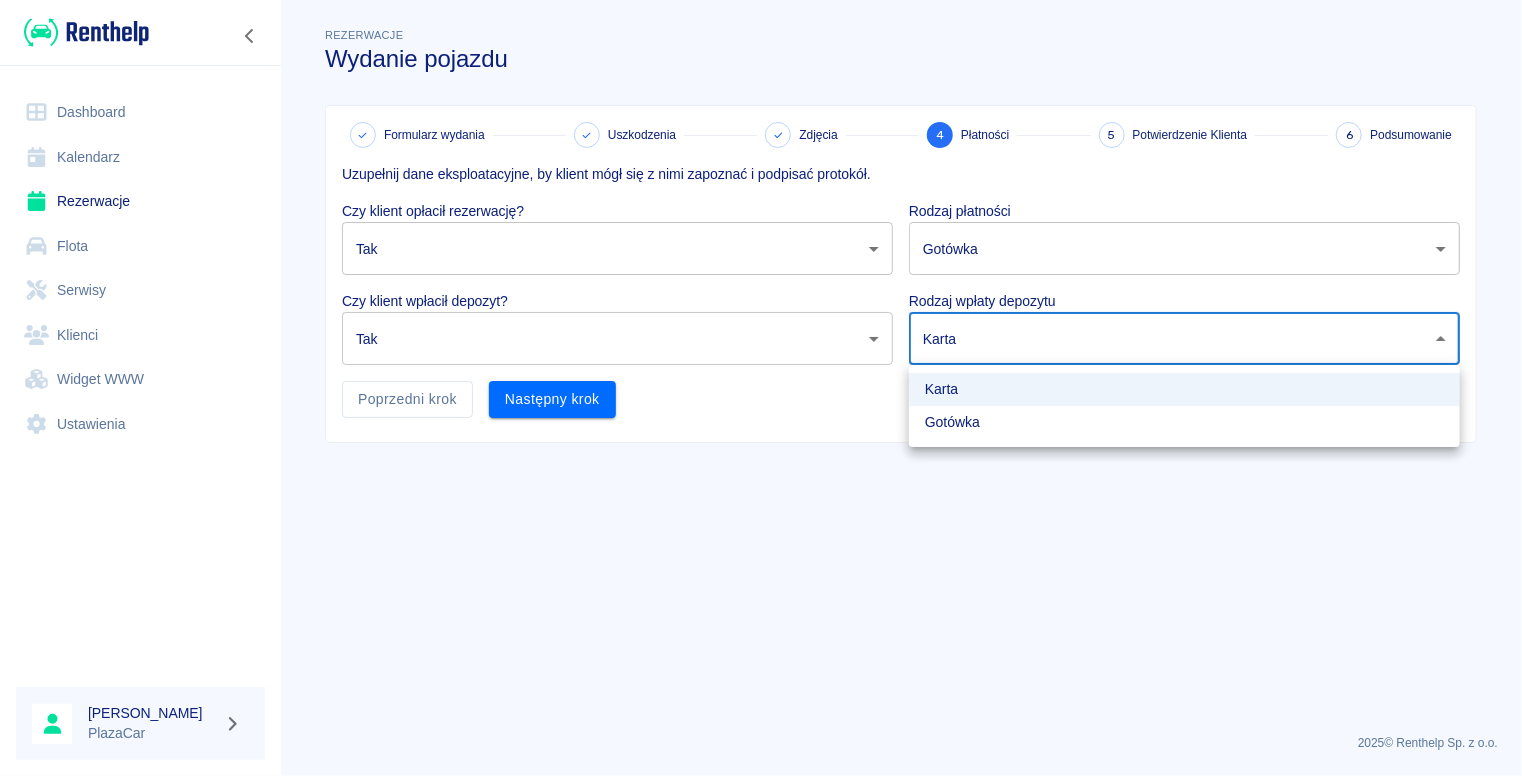 click on "Używamy plików Cookies, by zapewnić Ci najlepsze możliwe doświadczenie. Aby dowiedzieć się więcej, zapoznaj się z naszą Polityką Prywatności.  Polityka Prywatności Rozumiem Dashboard Kalendarz Rezerwacje Flota Serwisy Klienci Widget WWW Ustawienia [PERSON_NAME] PlazaCar Rezerwacje Wydanie pojazdu Formularz wydania Uszkodzenia Zdjęcia 4 Płatności 5 Potwierdzenie Klienta 6 Podsumowanie Uzupełnij dane eksploatacyjne, by klient mógł się z nimi zapoznać i podpisać protokół. Czy klient opłacił rezerwację? Tak true ​ Rodzaj płatności Gotówka cash ​ Czy klient wpłacił depozyt? Tak true ​ Rodzaj wpłaty depozytu Karta terminal_card_authorization ​ Poprzedni krok Następny krok 2025  © Renthelp Sp. z o.o. Wydanie pojazdu | Renthelp Karta Gotówka" at bounding box center (761, 388) 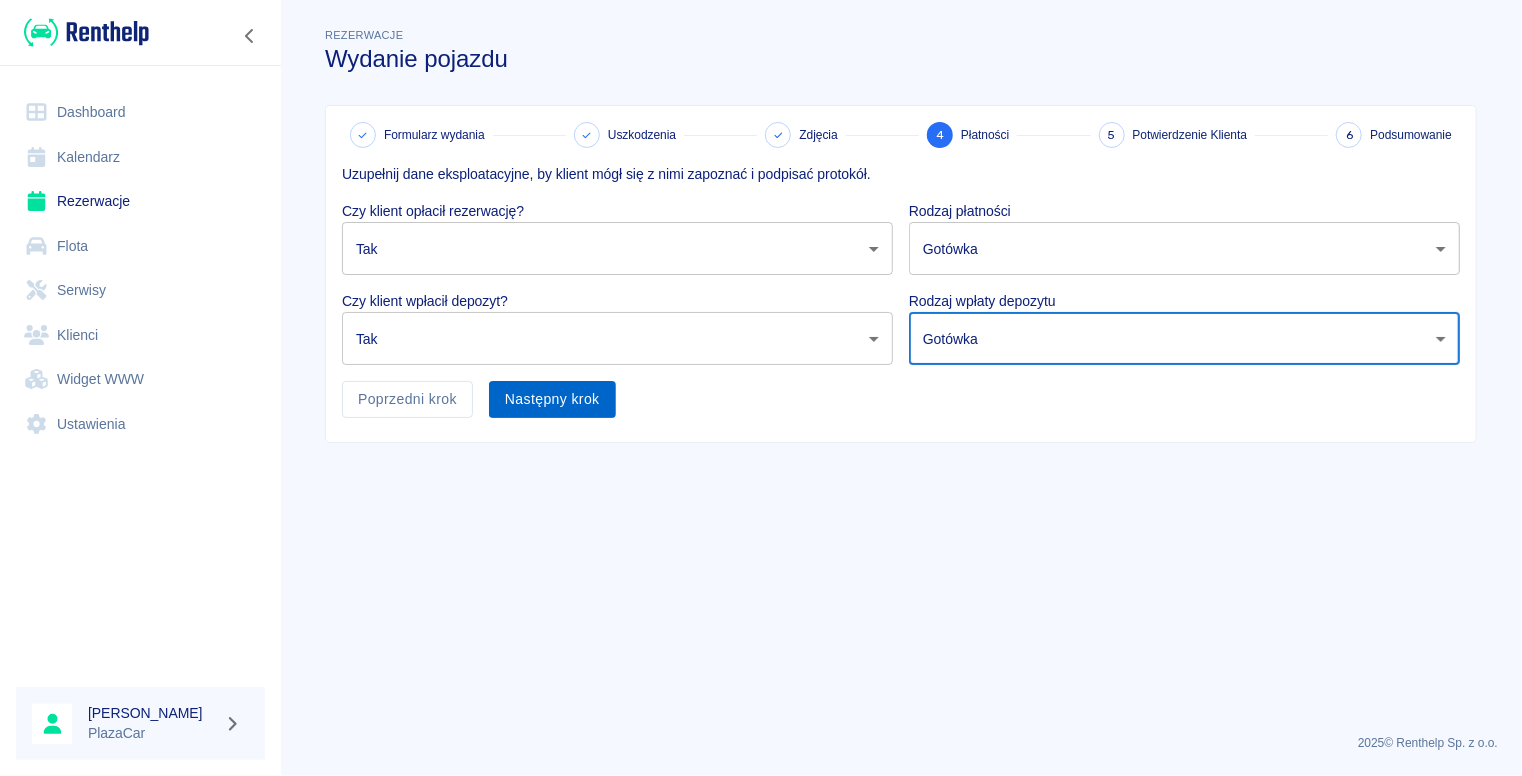 click on "Następny krok" at bounding box center (552, 399) 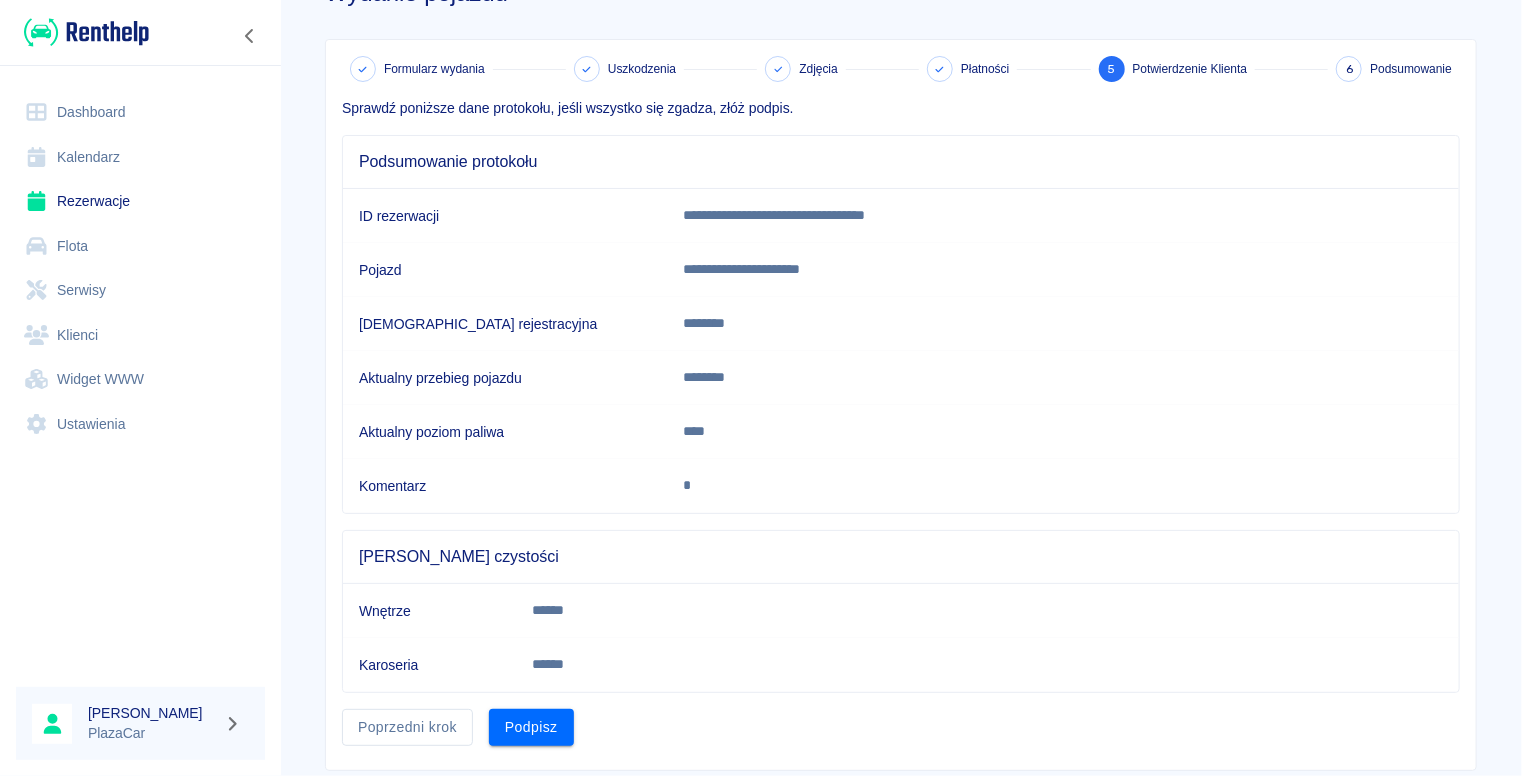 scroll, scrollTop: 115, scrollLeft: 0, axis: vertical 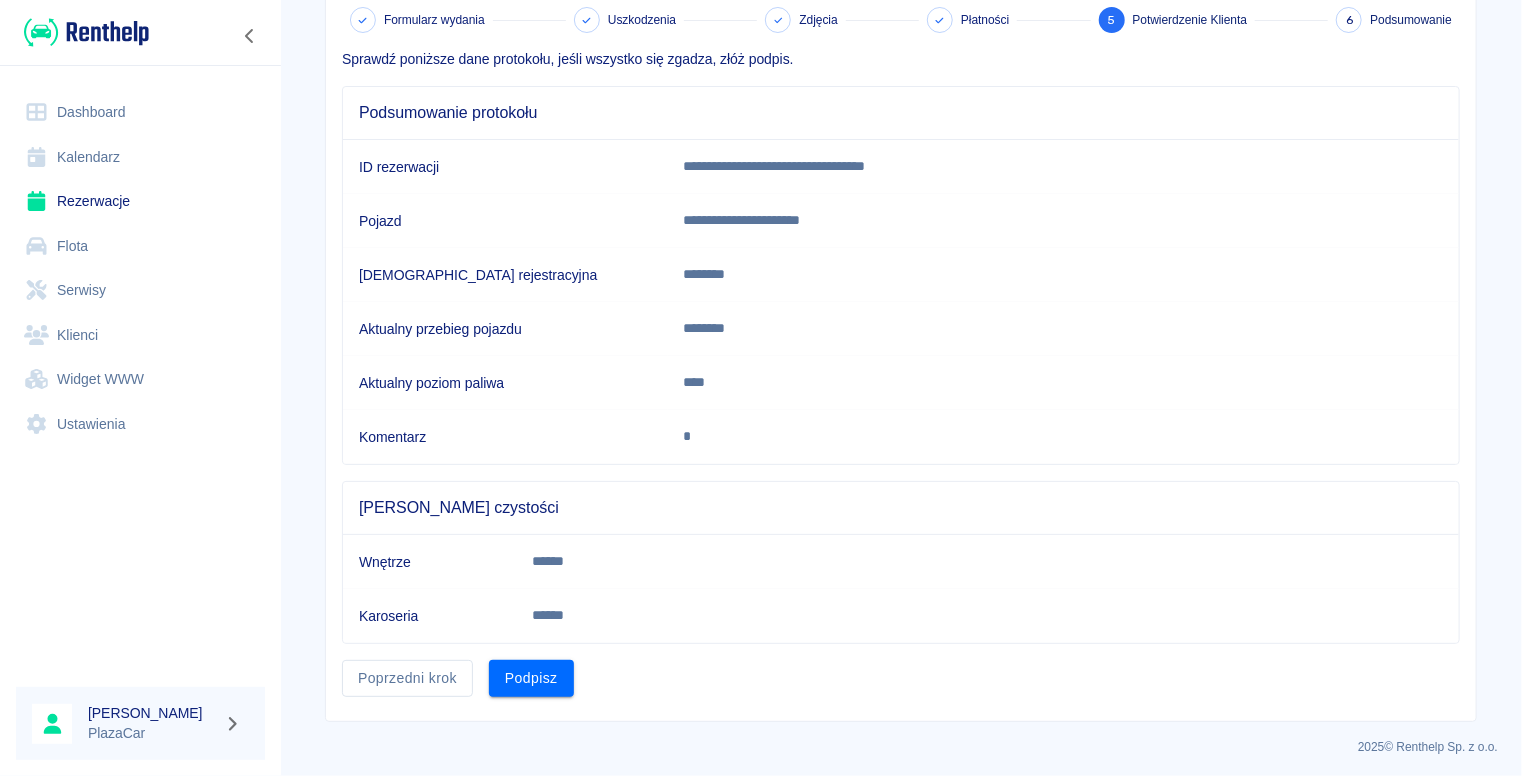 click on "Podpisz" at bounding box center (531, 678) 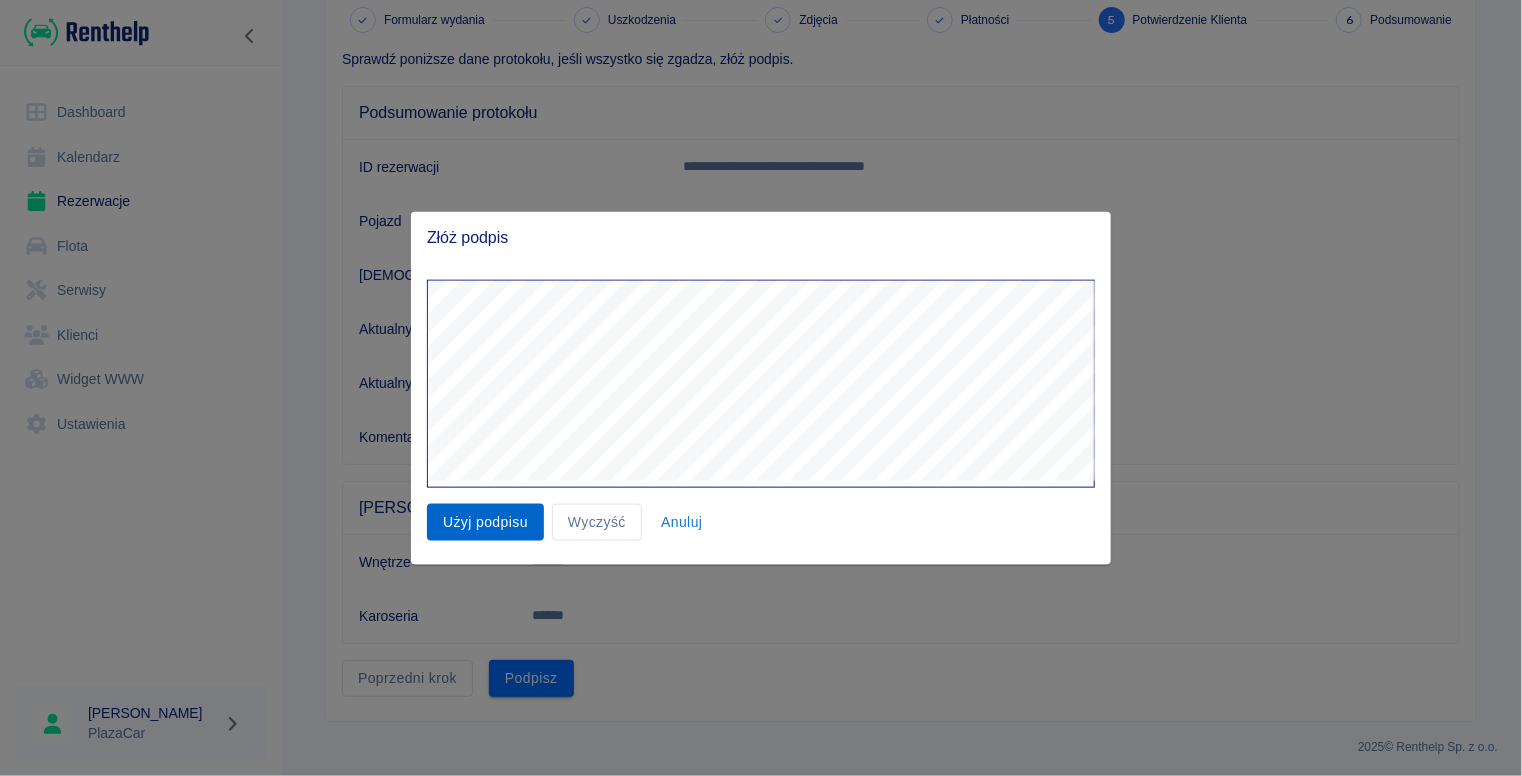 click on "Użyj podpisu Wyczyść Anuluj" at bounding box center (753, 402) 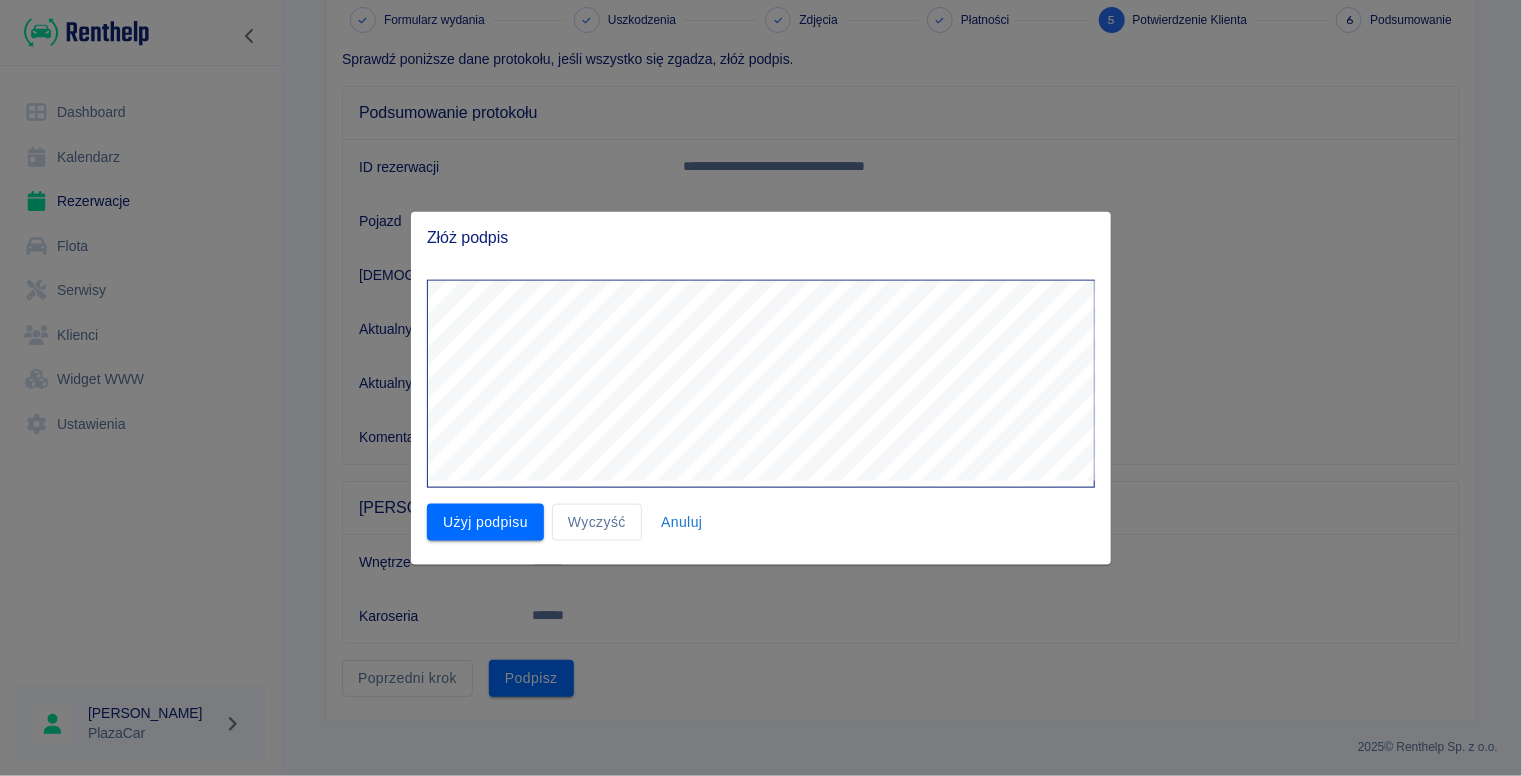 click on "Użyj podpisu" at bounding box center [485, 522] 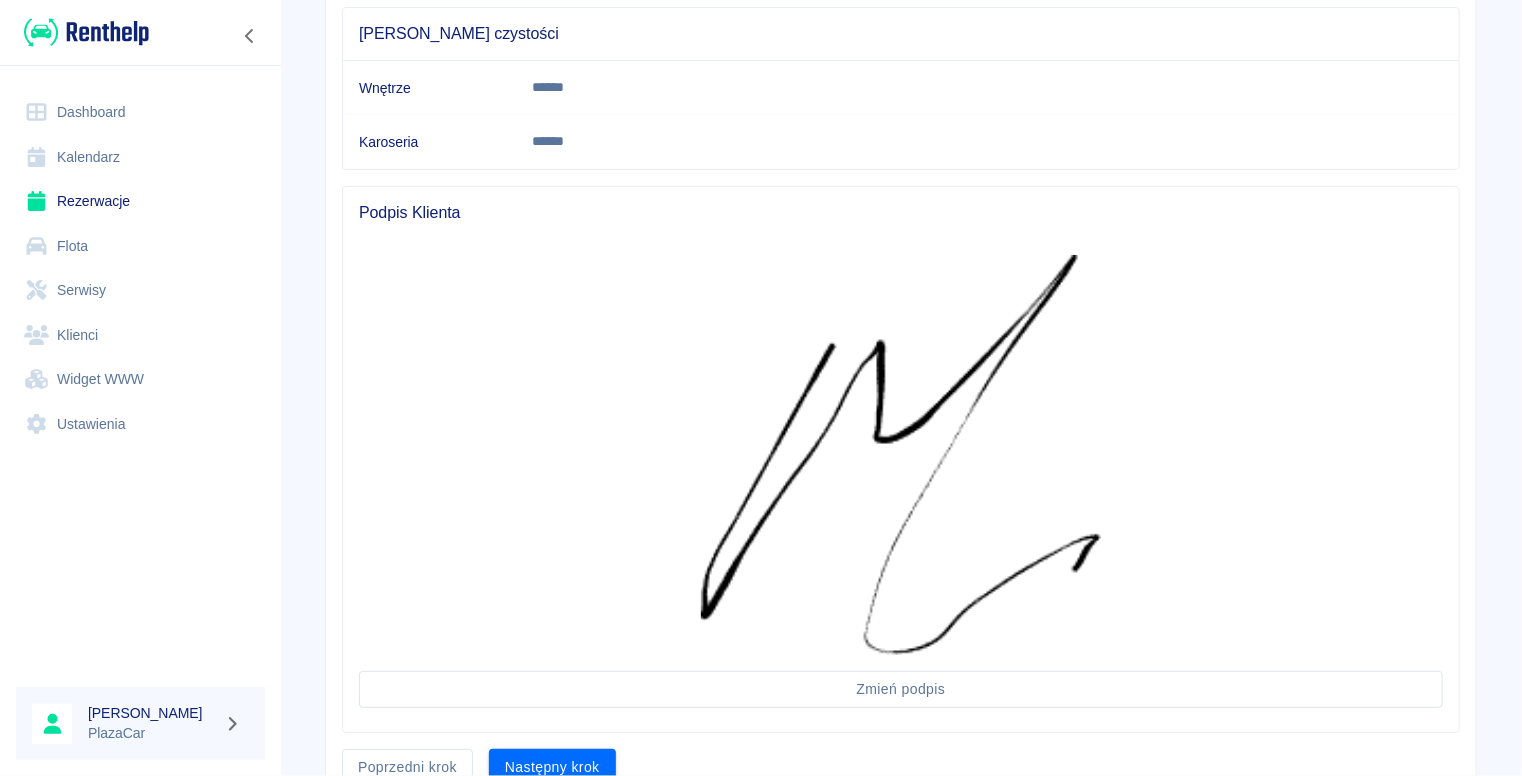 scroll, scrollTop: 676, scrollLeft: 0, axis: vertical 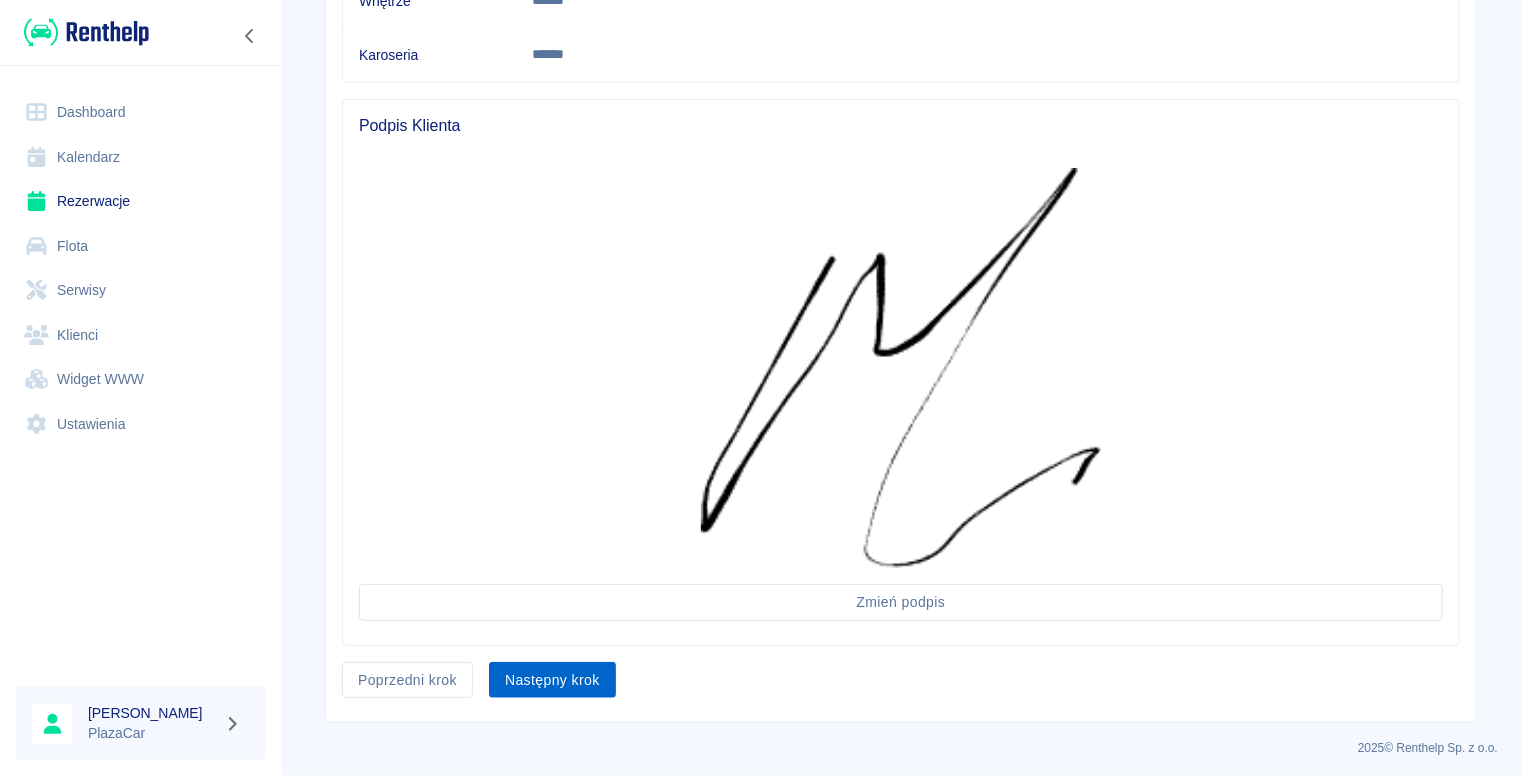 click on "Następny krok" at bounding box center [552, 680] 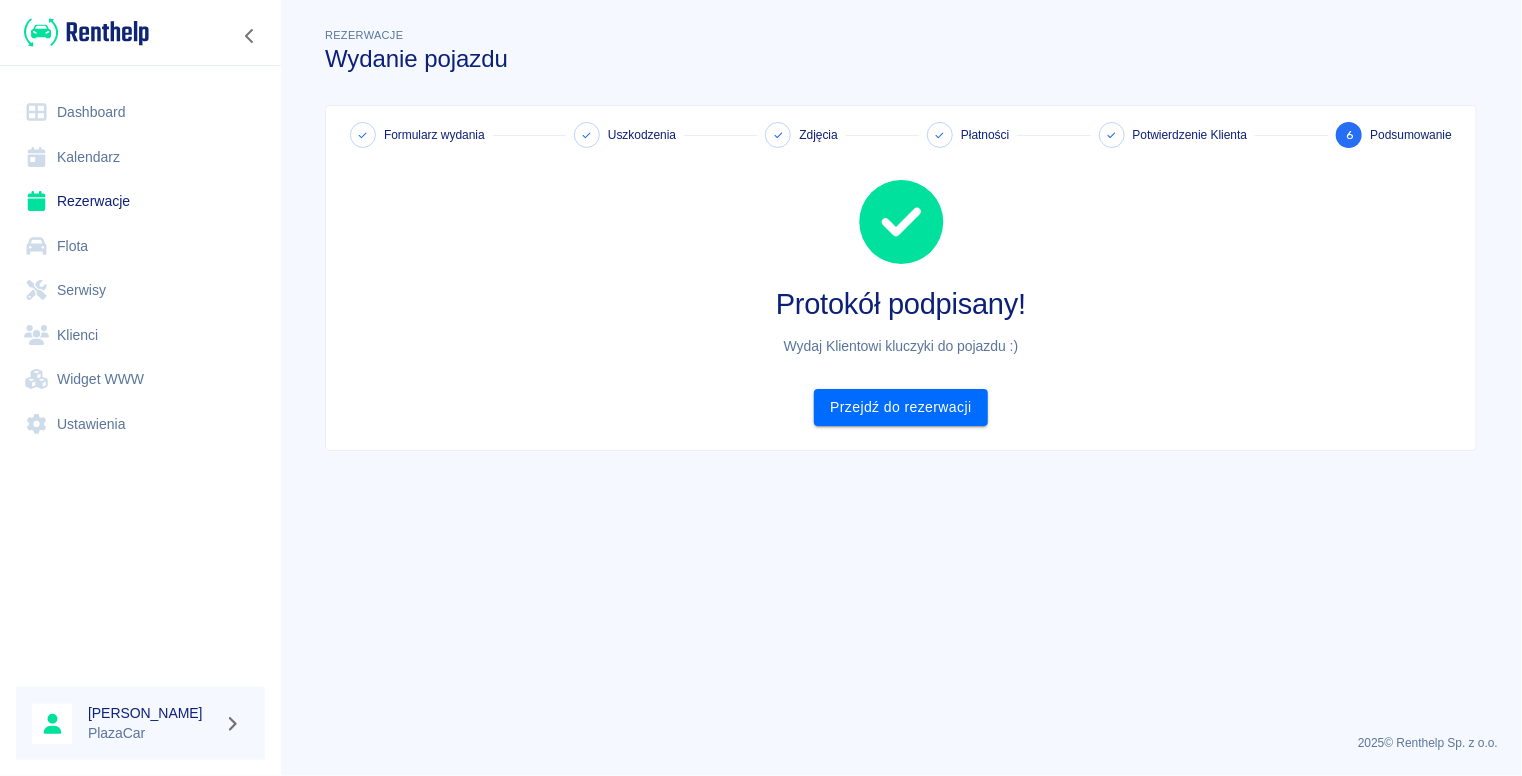 scroll, scrollTop: 0, scrollLeft: 0, axis: both 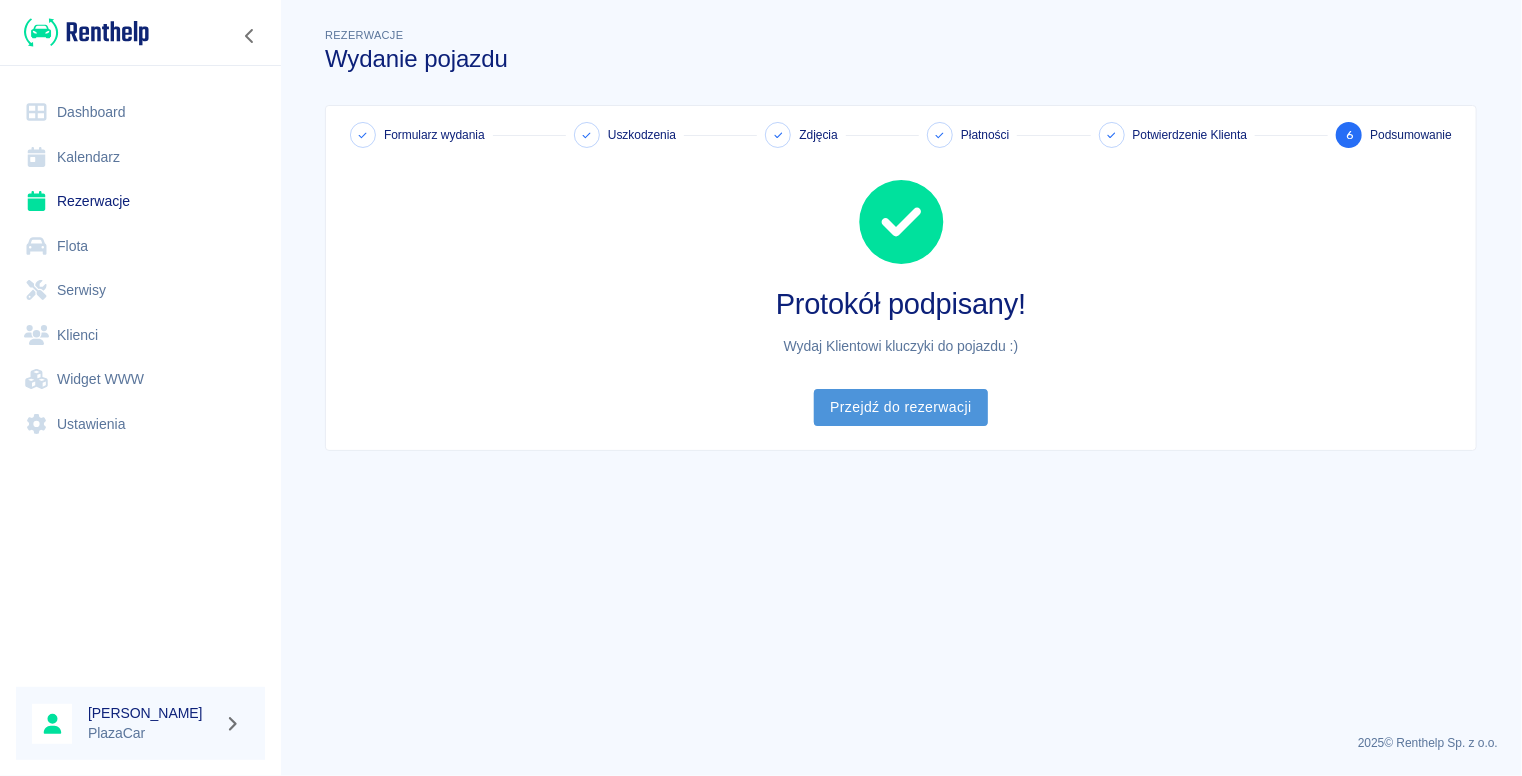 click on "Przejdź do rezerwacji" at bounding box center [900, 407] 